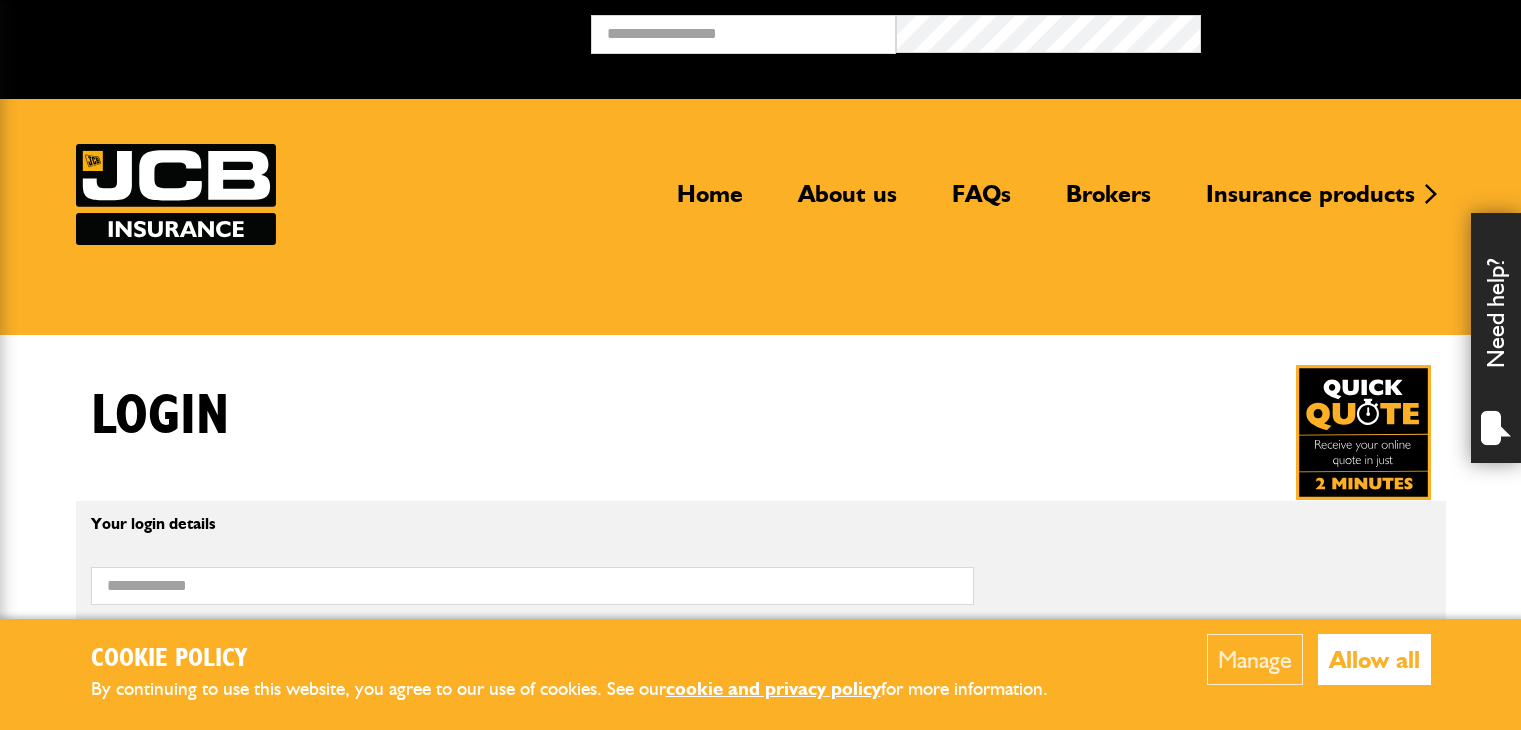 scroll, scrollTop: 300, scrollLeft: 0, axis: vertical 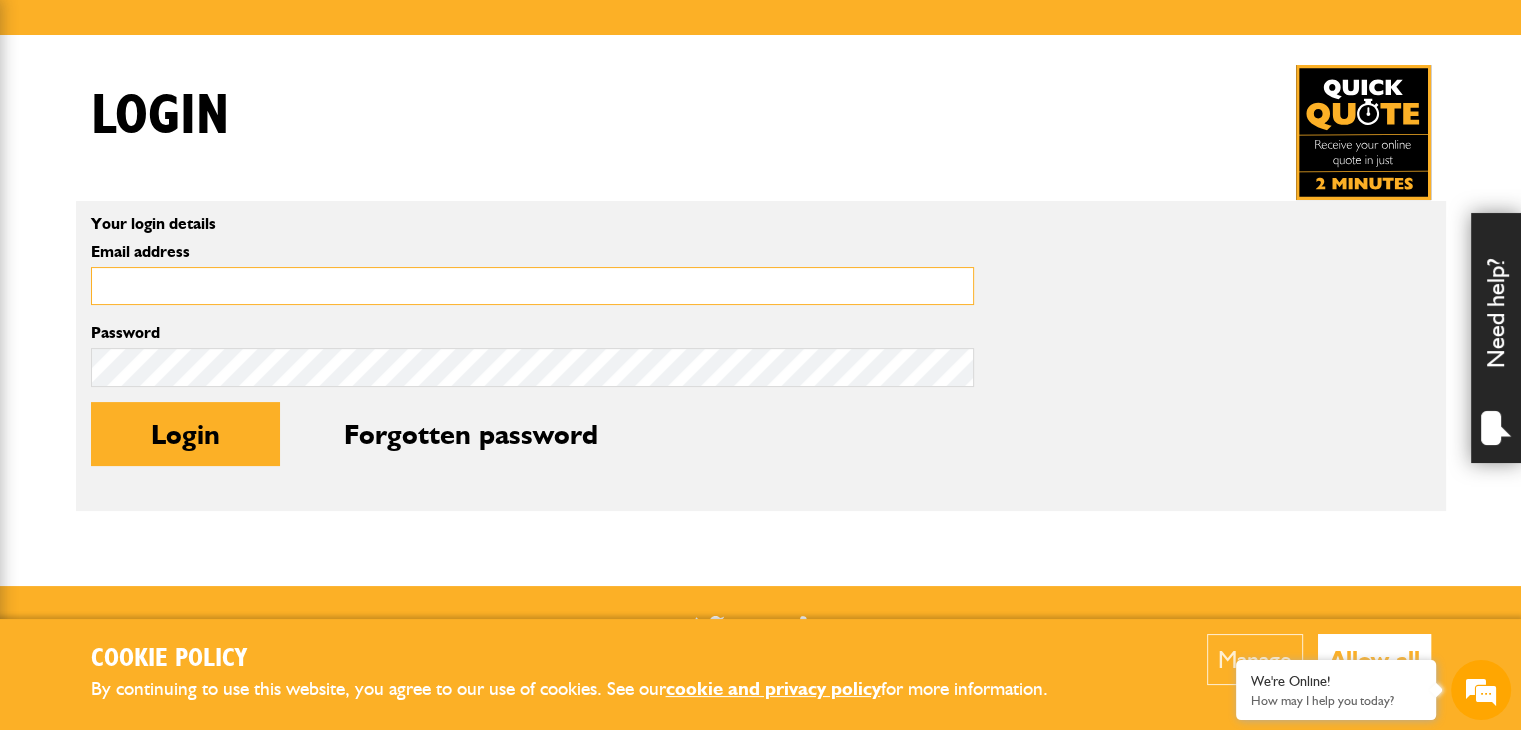 click on "Email address" at bounding box center (532, 286) 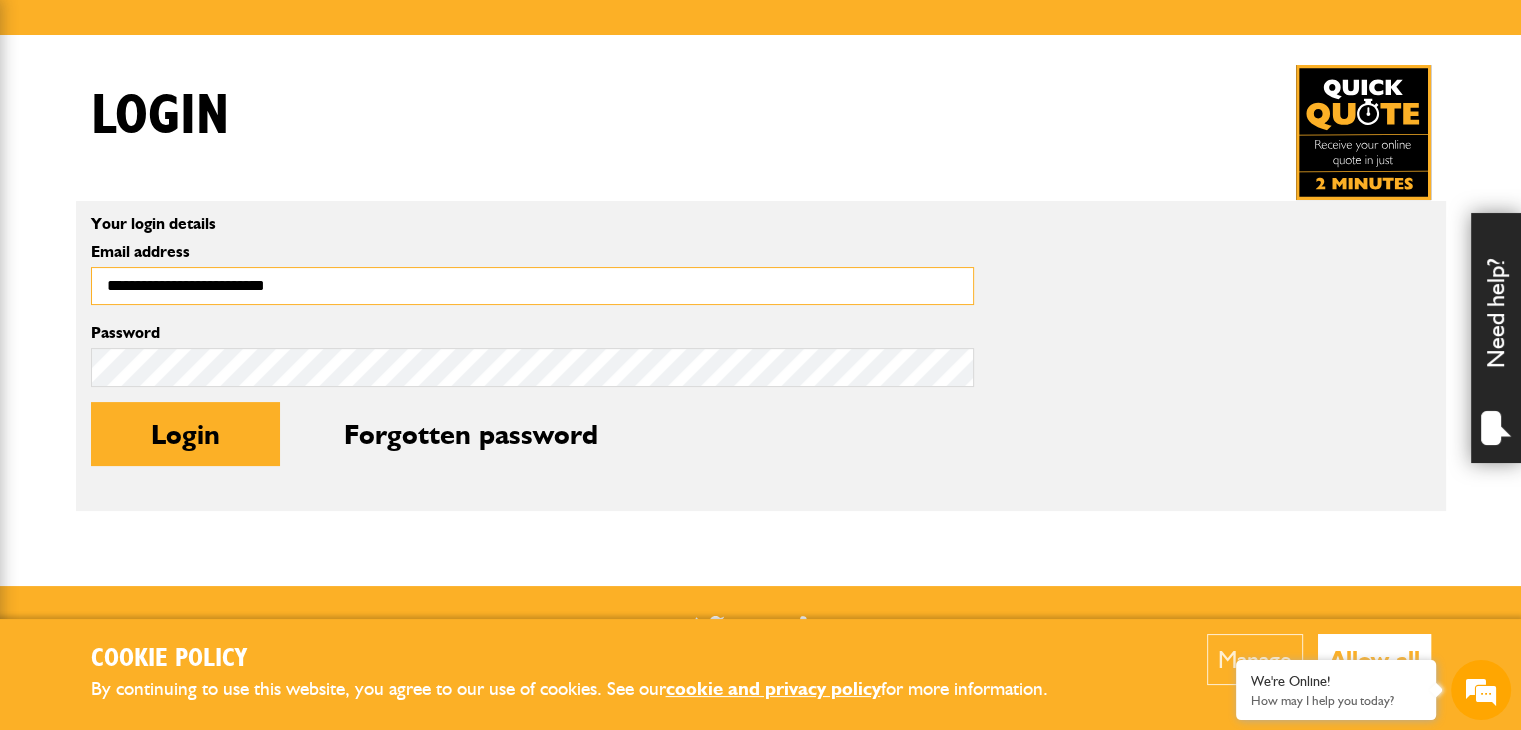 scroll, scrollTop: 0, scrollLeft: 0, axis: both 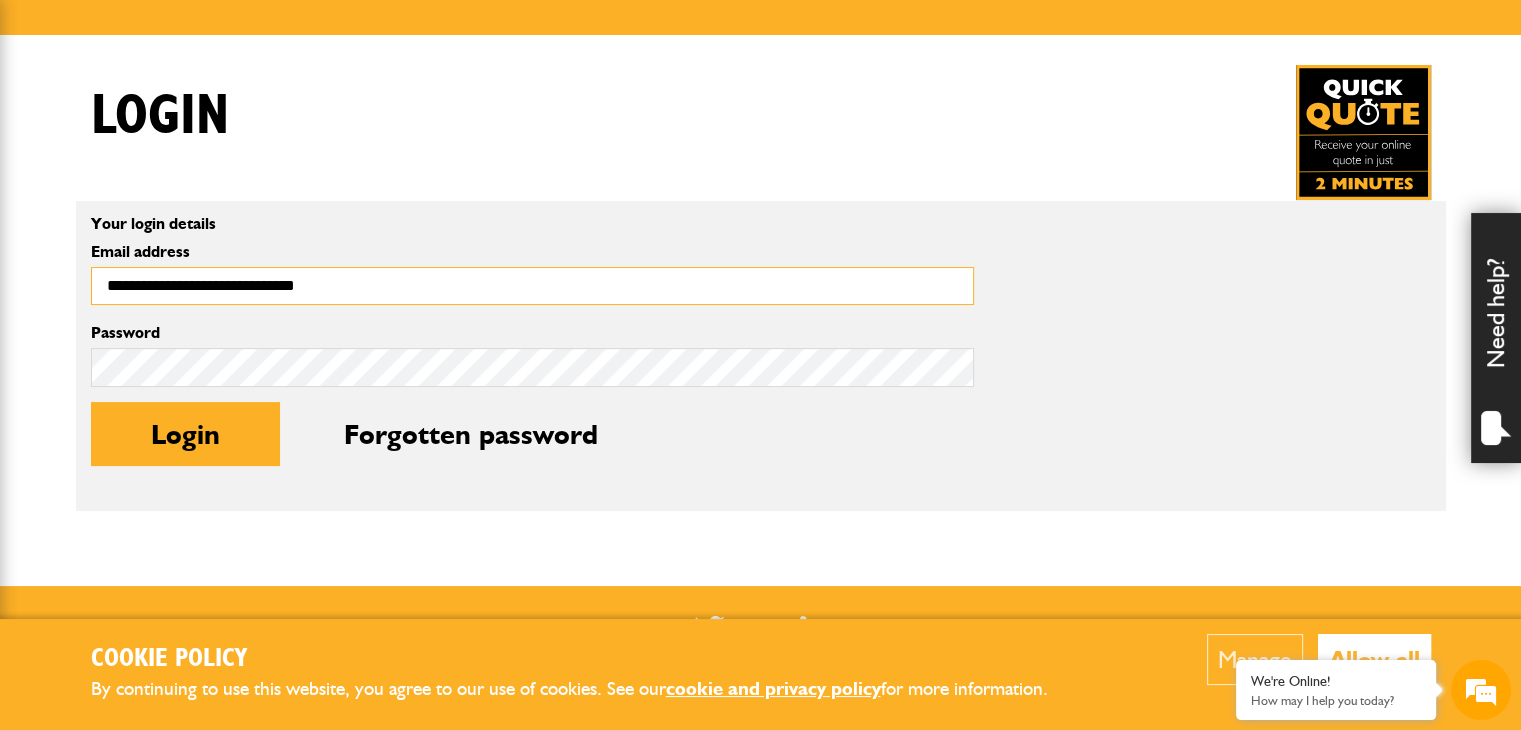 type on "**********" 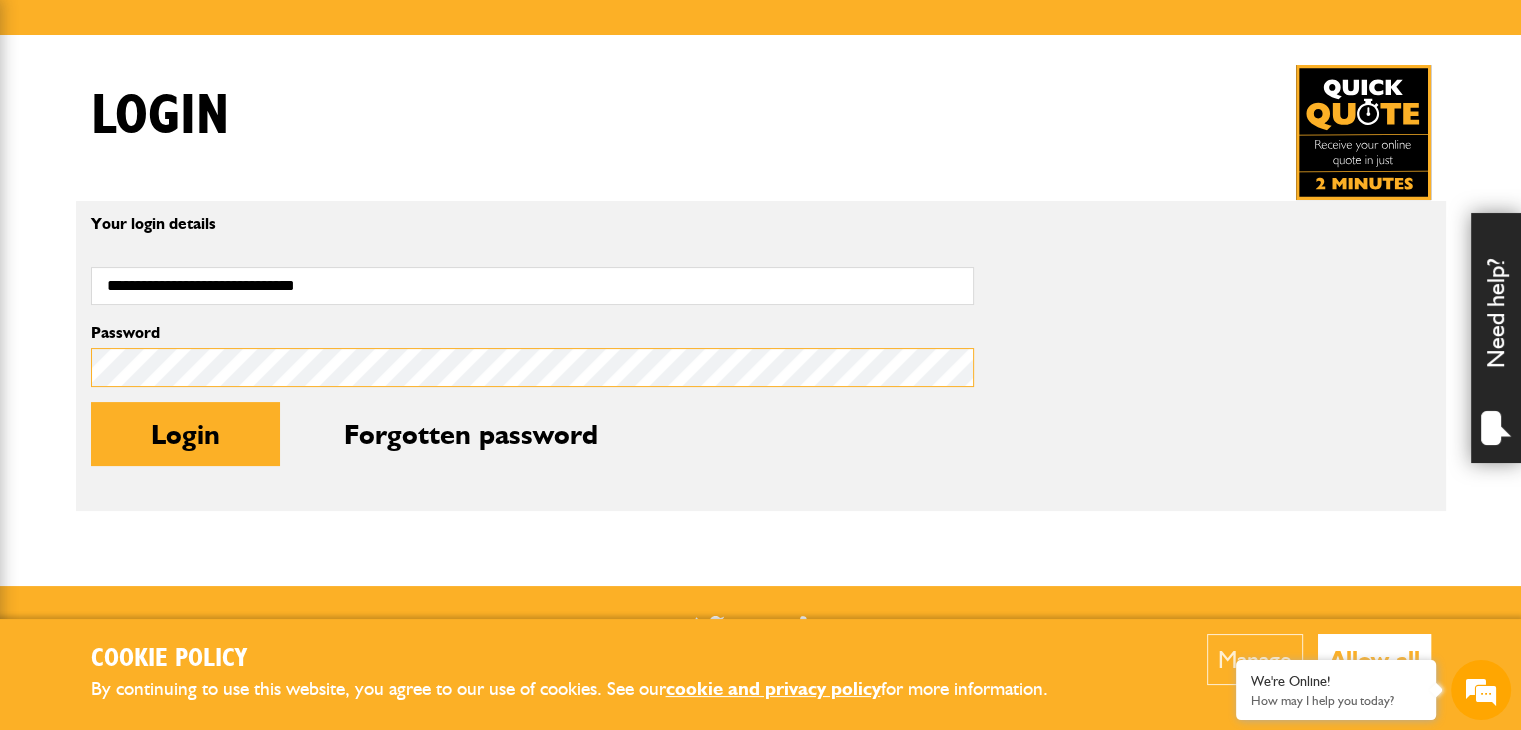 click on "Login" at bounding box center (185, 434) 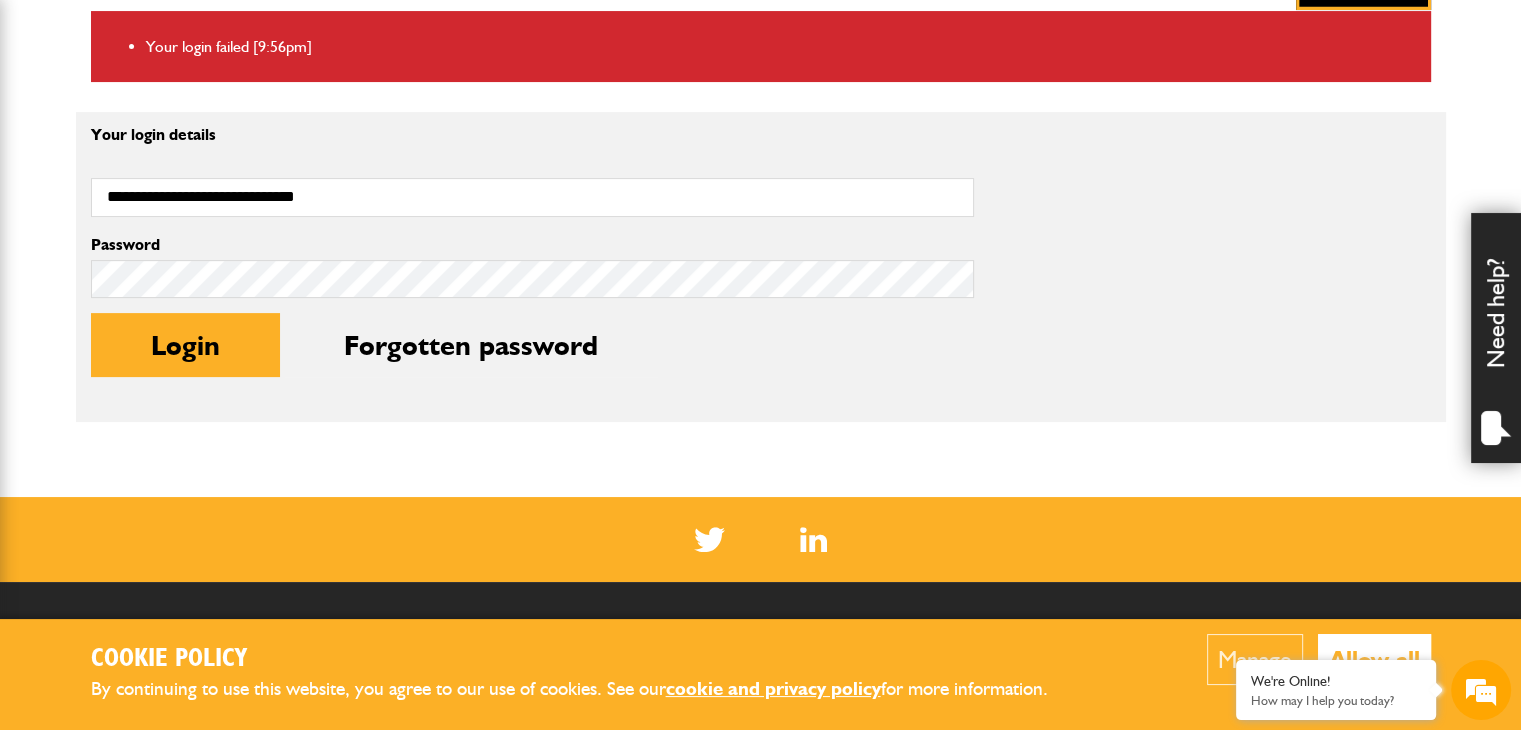 scroll, scrollTop: 500, scrollLeft: 0, axis: vertical 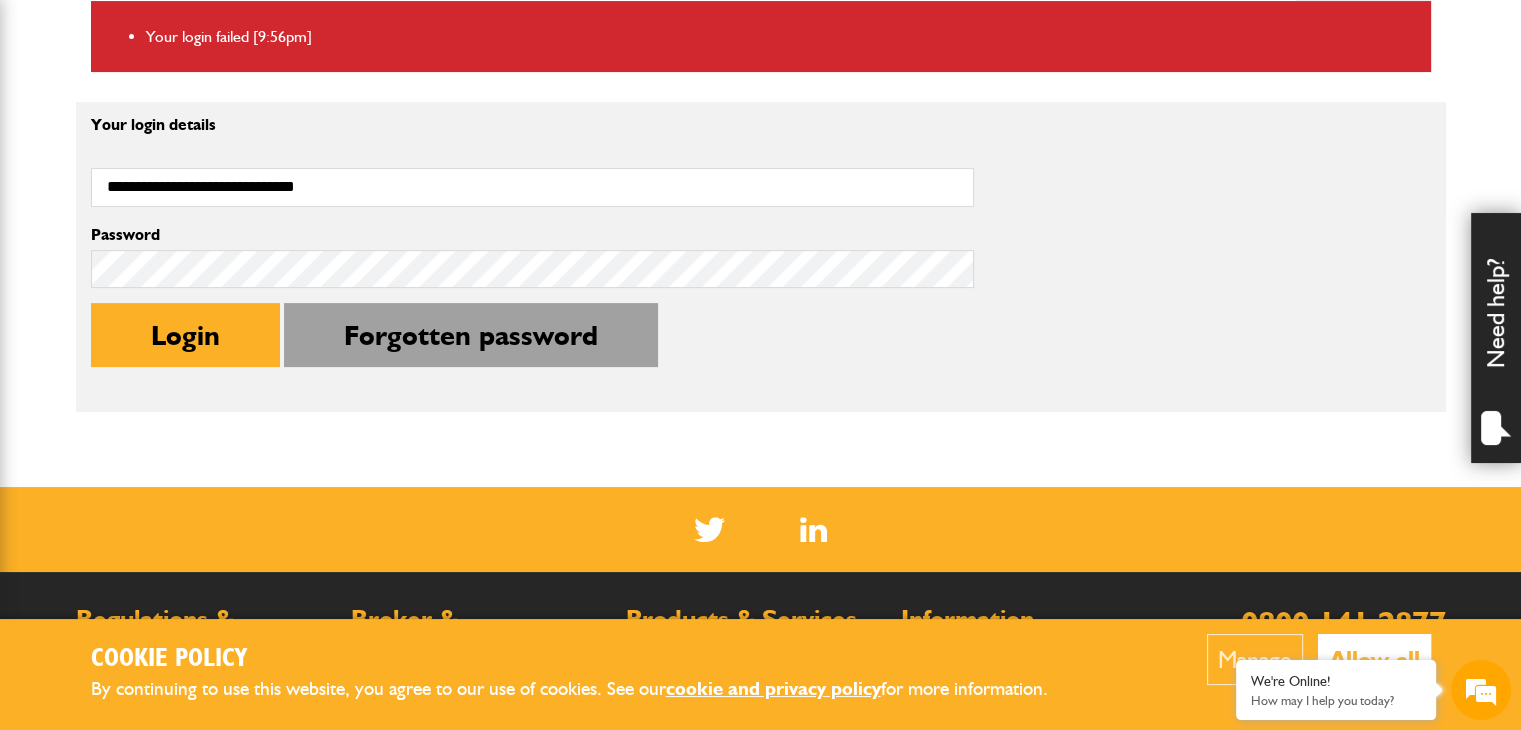 click on "Forgotten password" at bounding box center (471, 335) 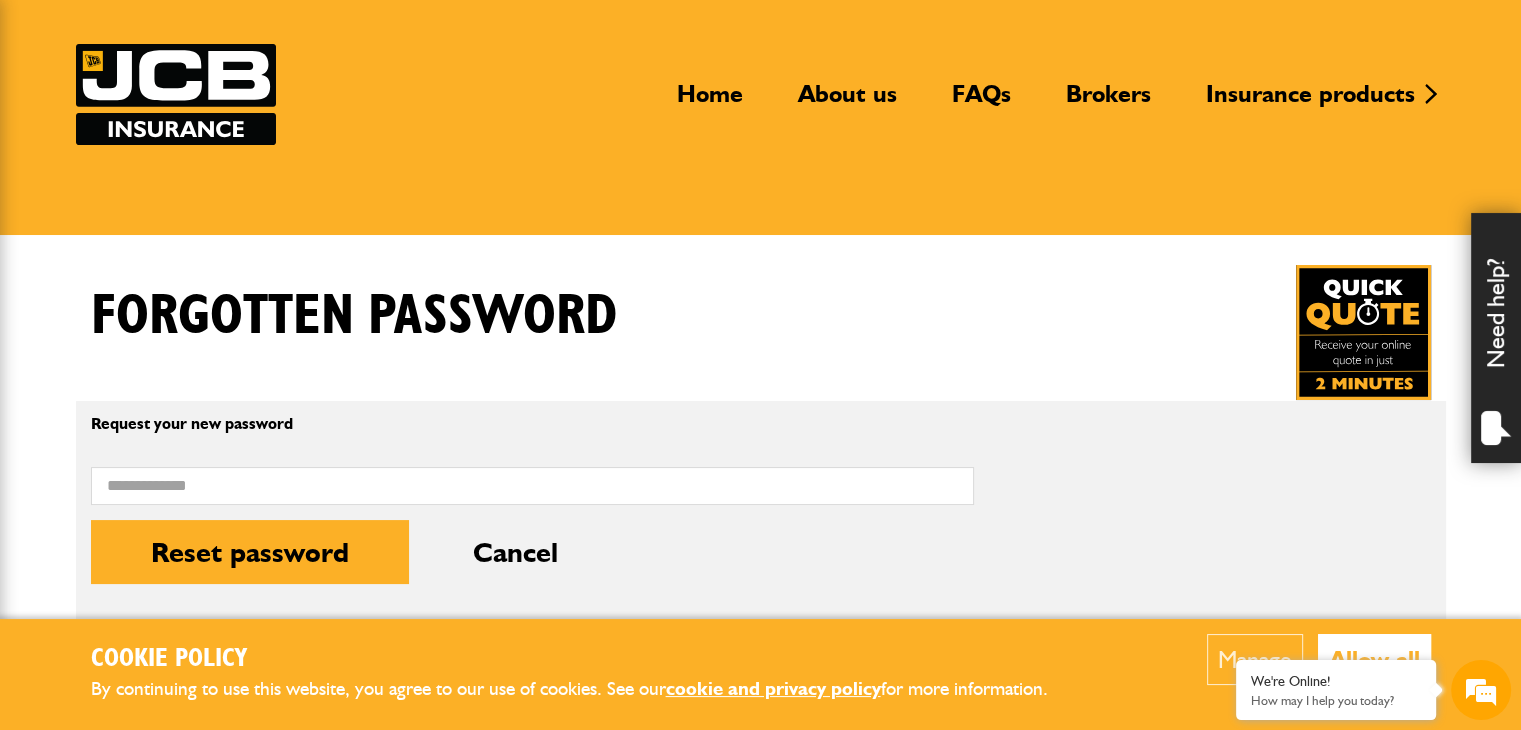 scroll, scrollTop: 200, scrollLeft: 0, axis: vertical 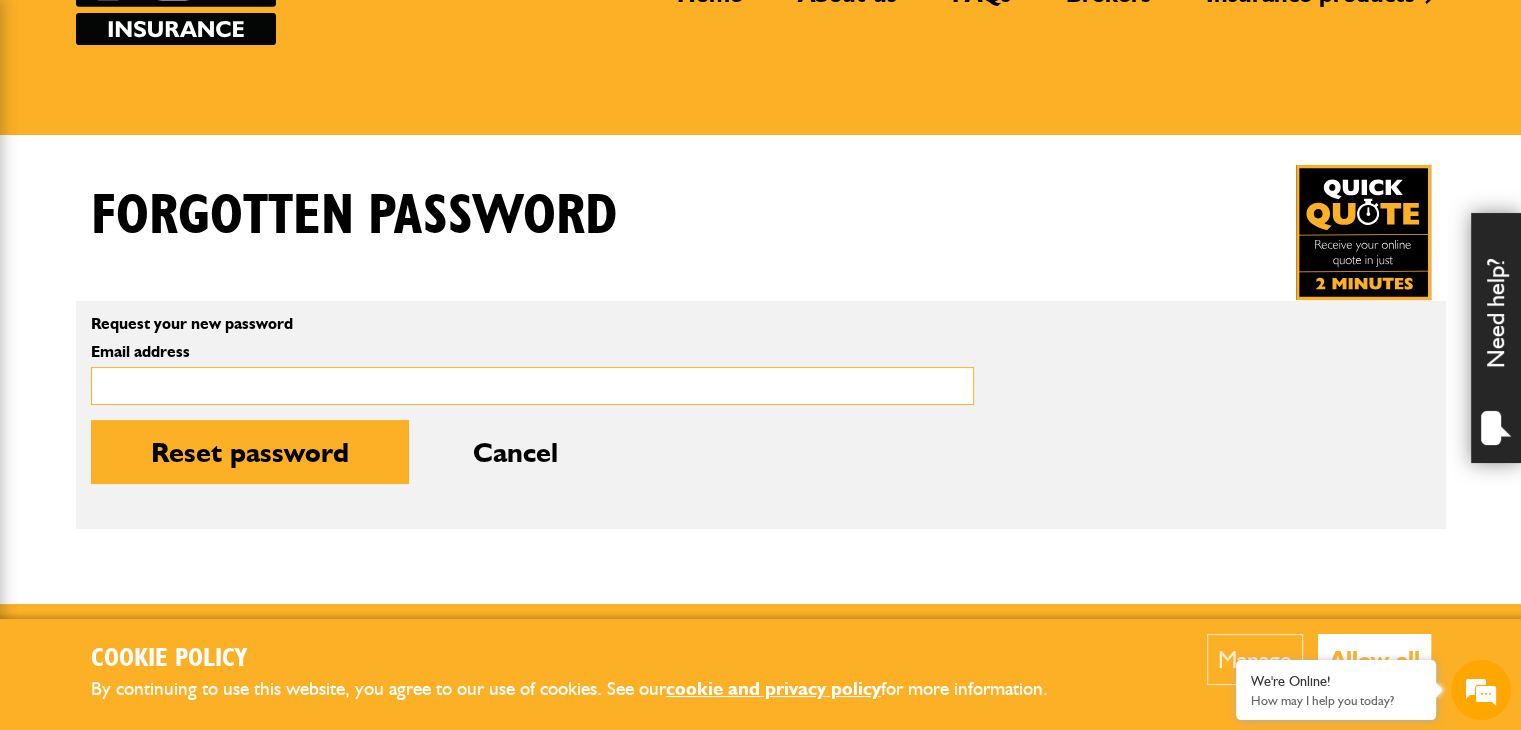 click on "Email address" at bounding box center [532, 386] 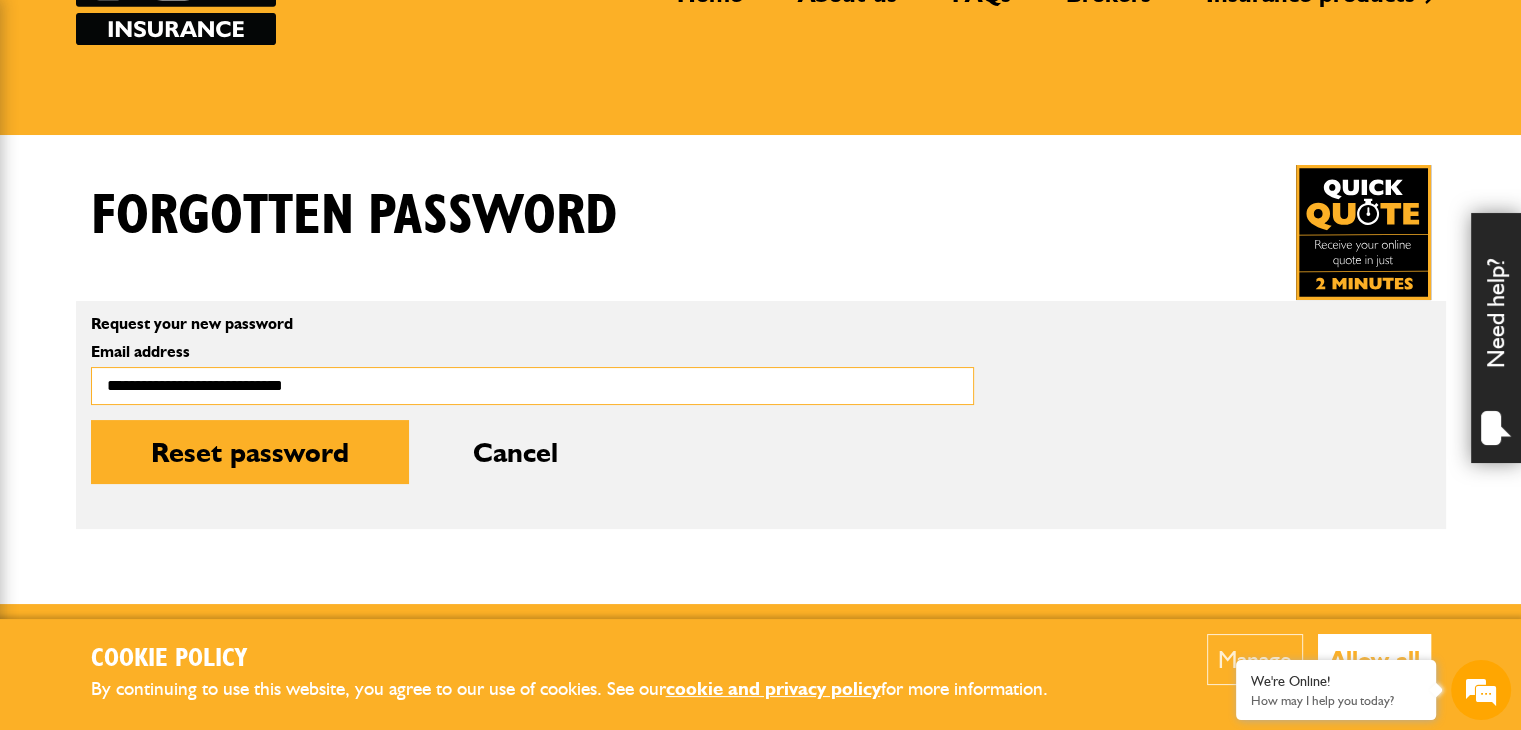 scroll, scrollTop: 0, scrollLeft: 0, axis: both 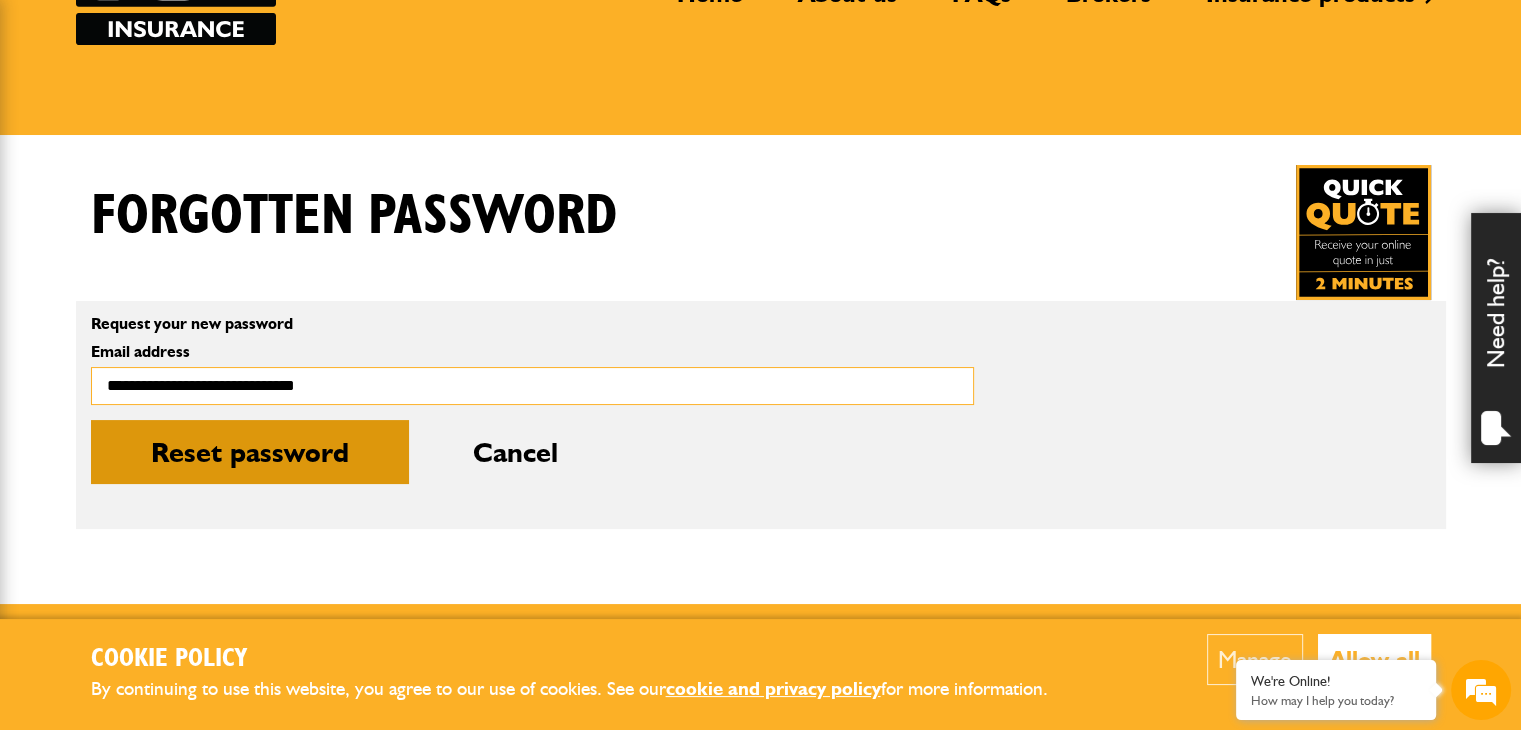 type on "**********" 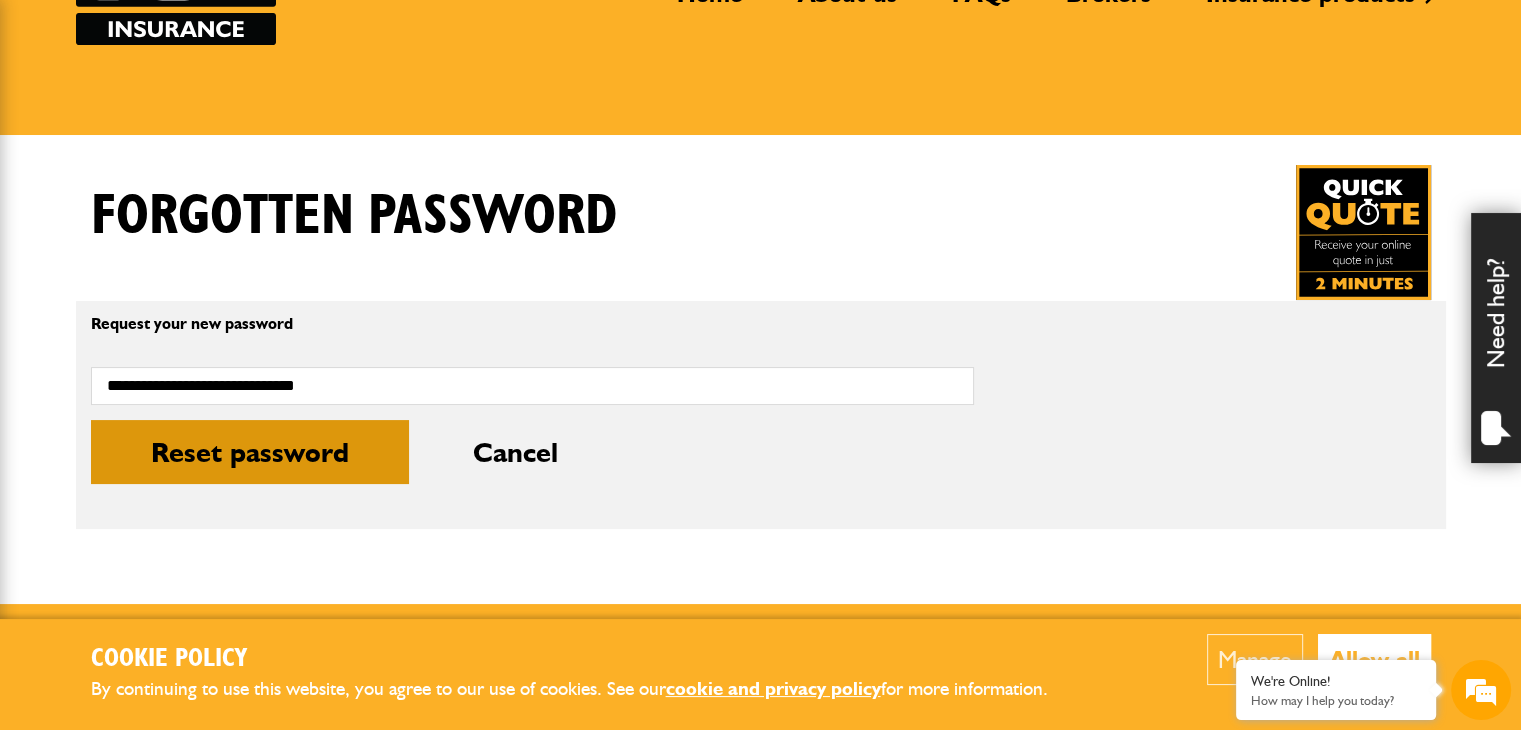 click on "Reset password" at bounding box center [250, 452] 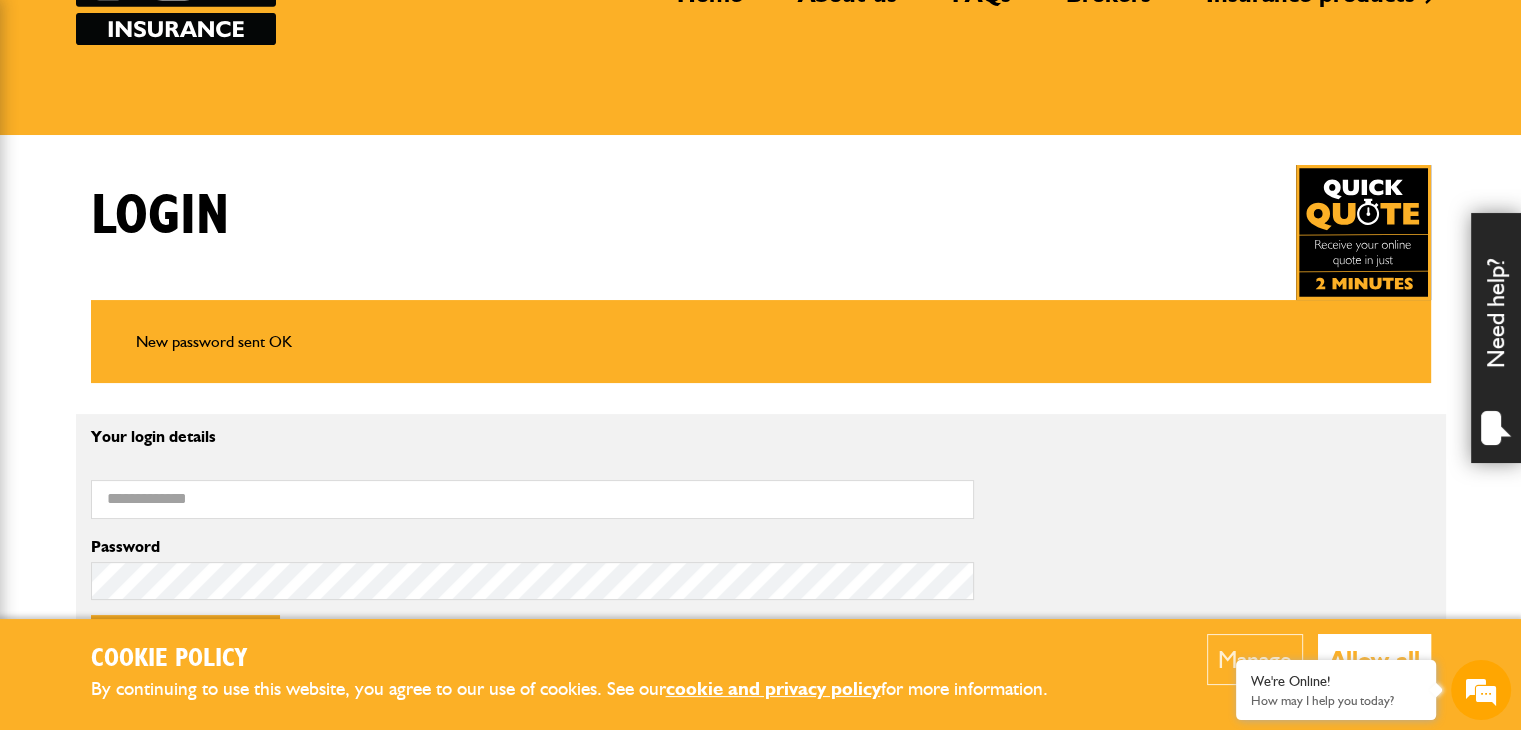 scroll, scrollTop: 300, scrollLeft: 0, axis: vertical 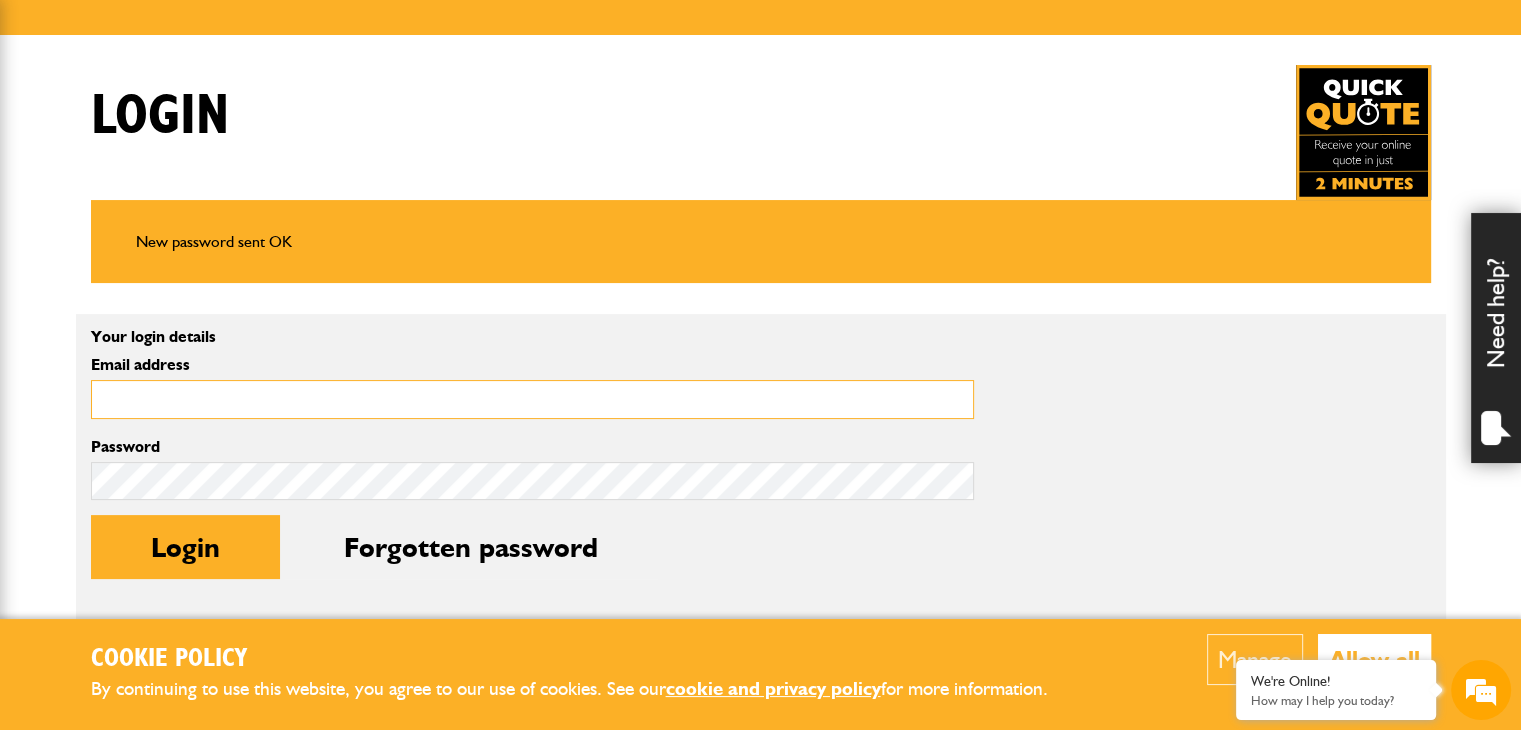 click on "Email address" at bounding box center [532, 399] 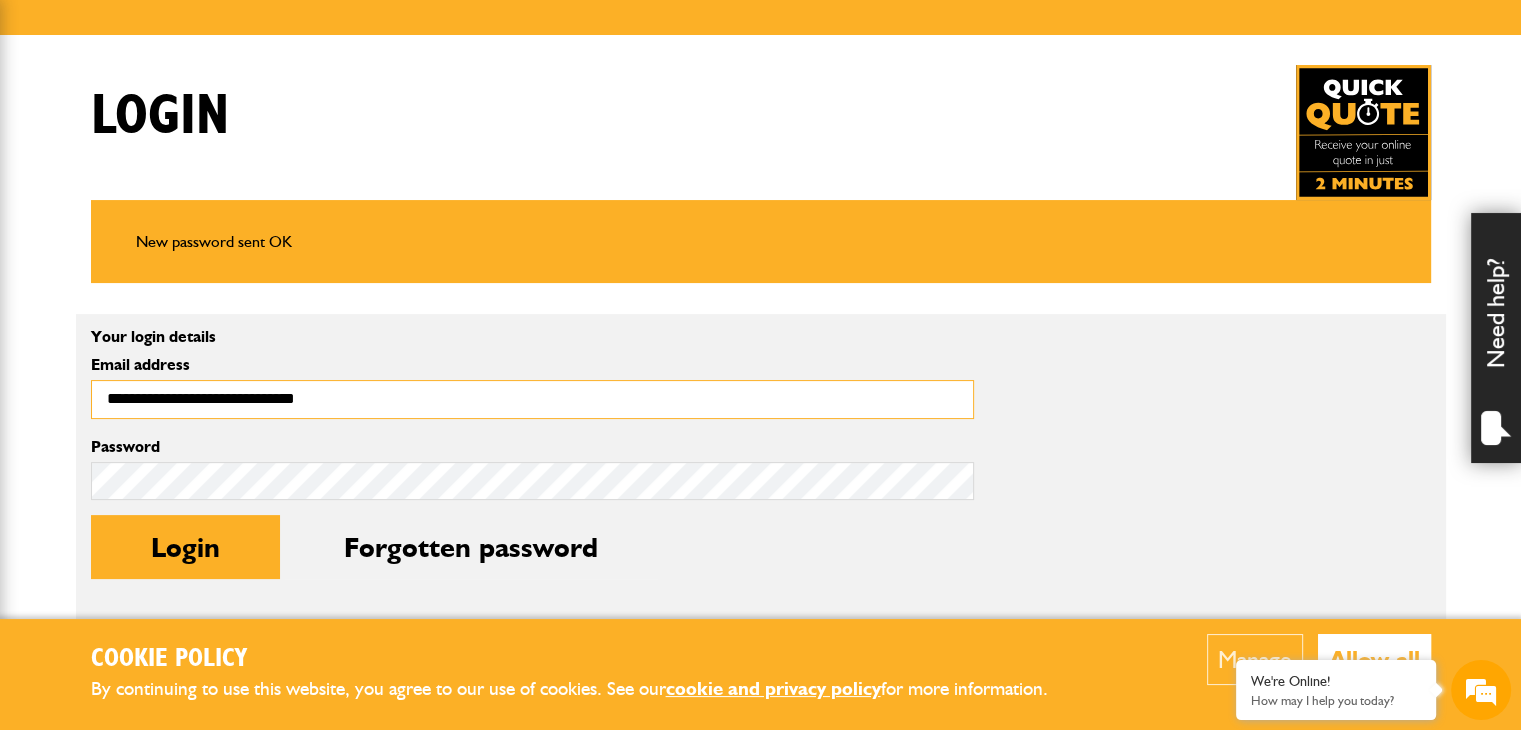 type on "**********" 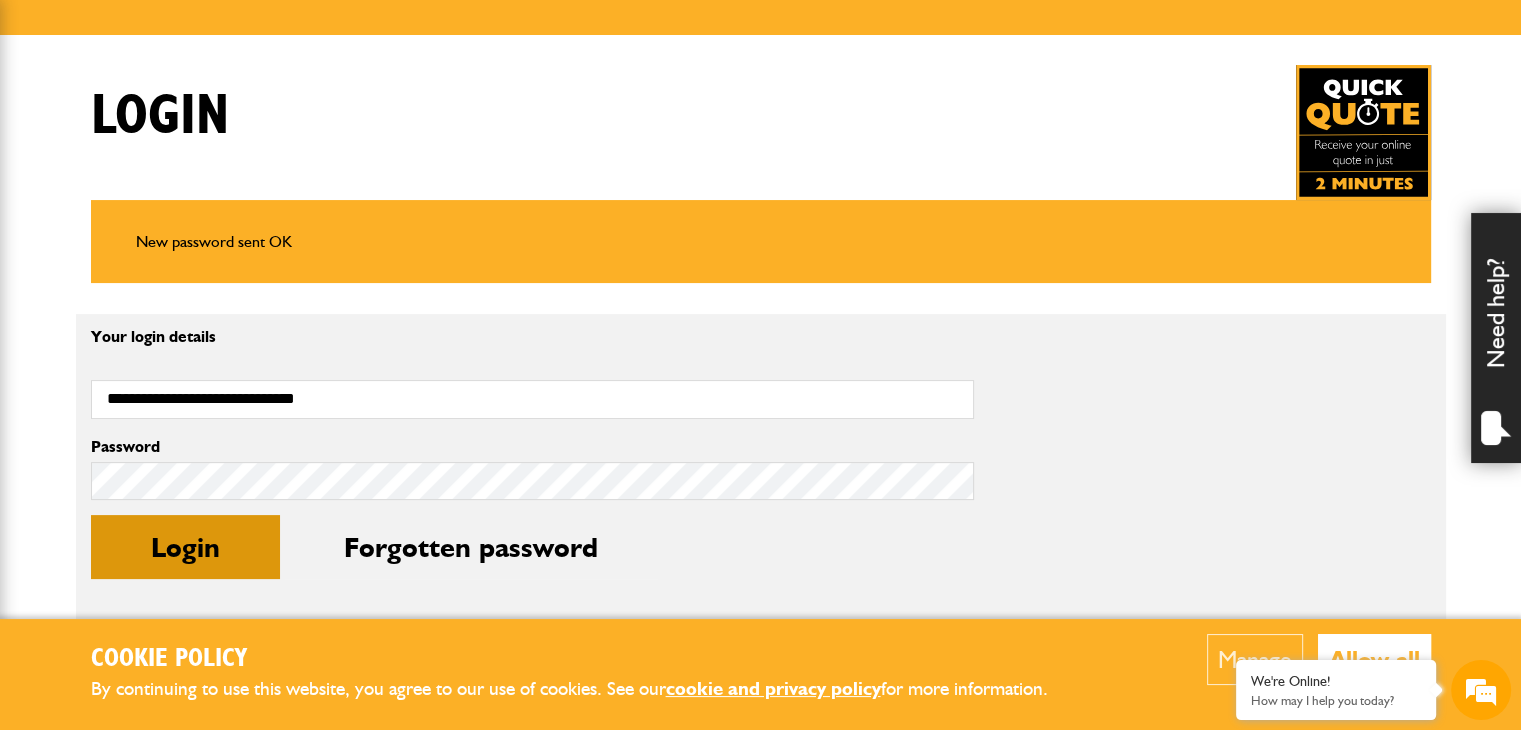 click on "Login" at bounding box center [185, 547] 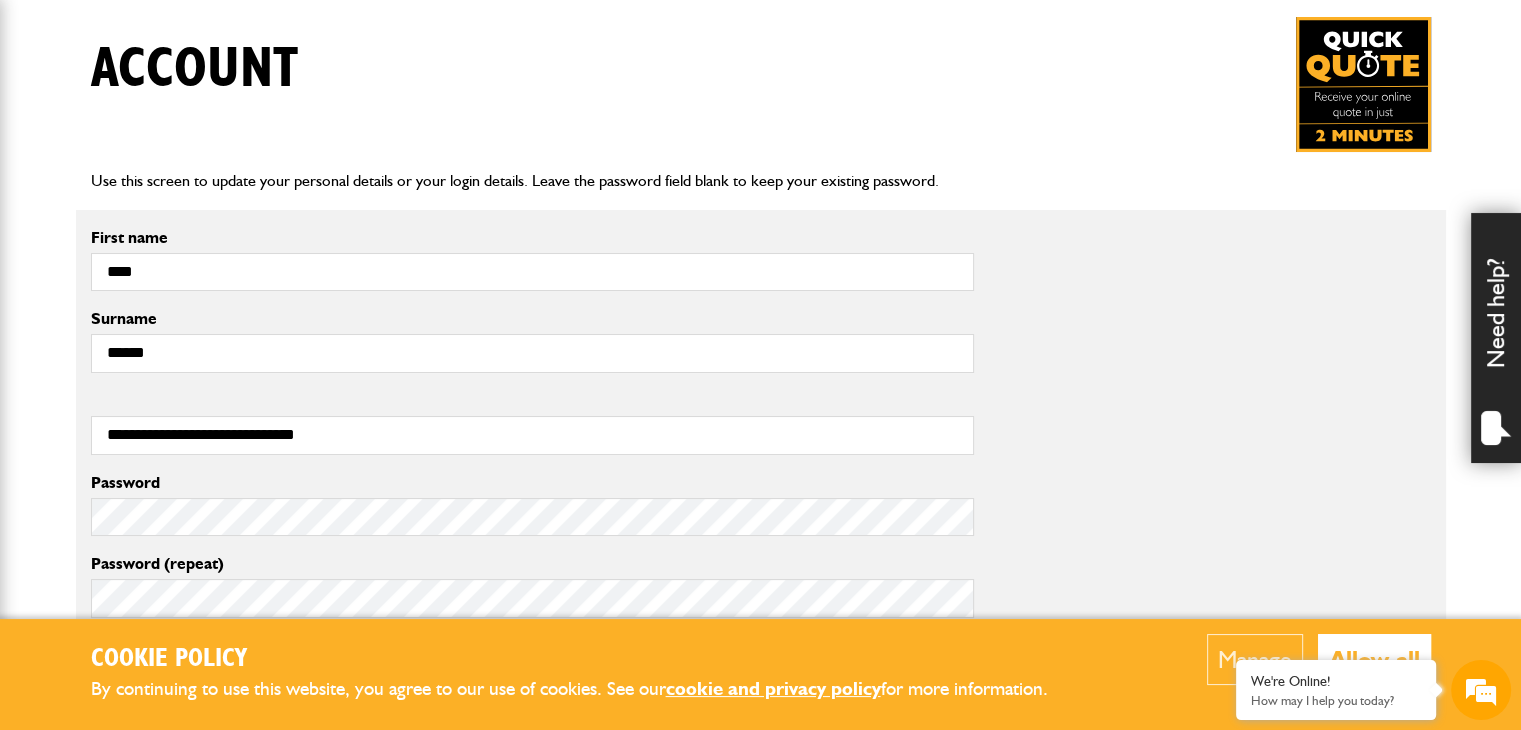 scroll, scrollTop: 500, scrollLeft: 0, axis: vertical 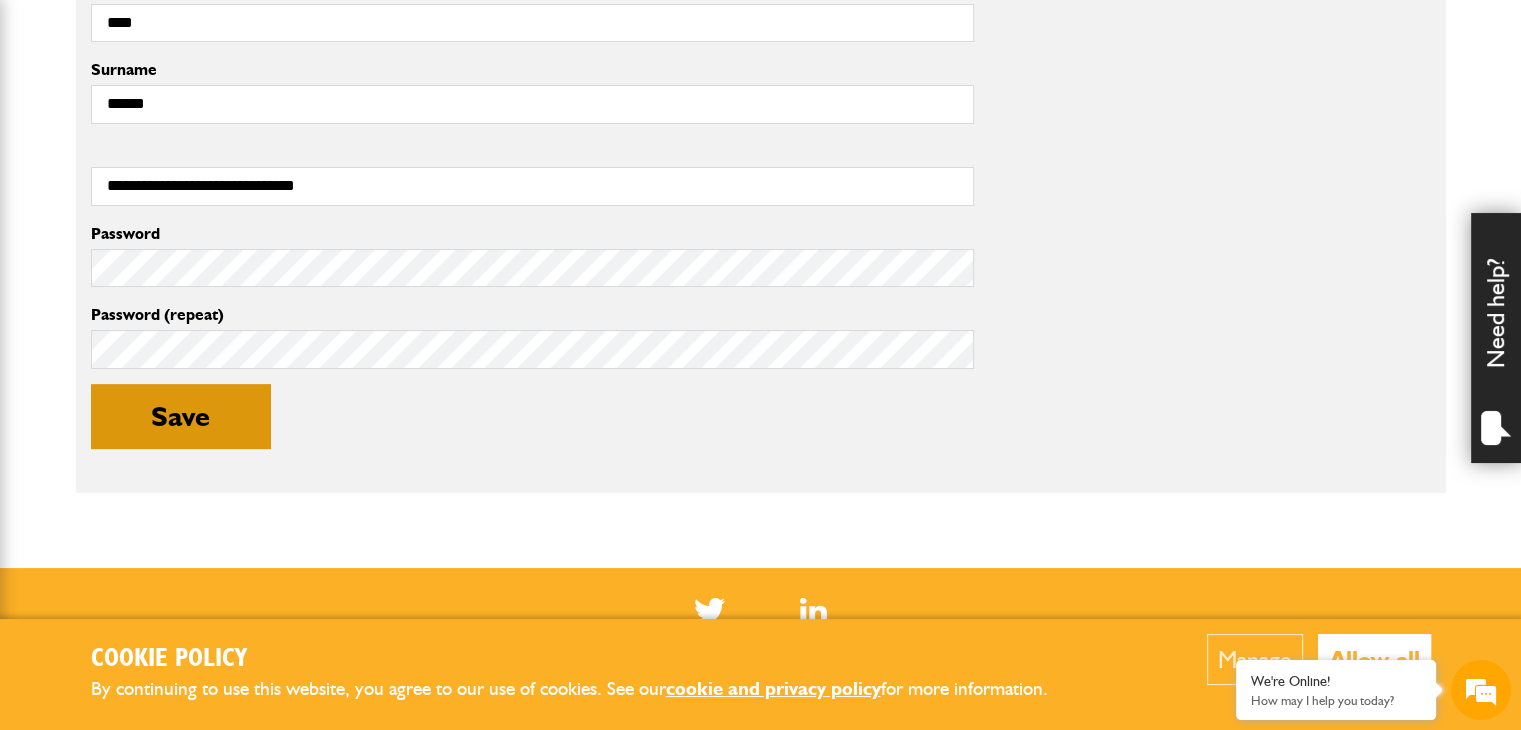 click on "Save" at bounding box center [180, 416] 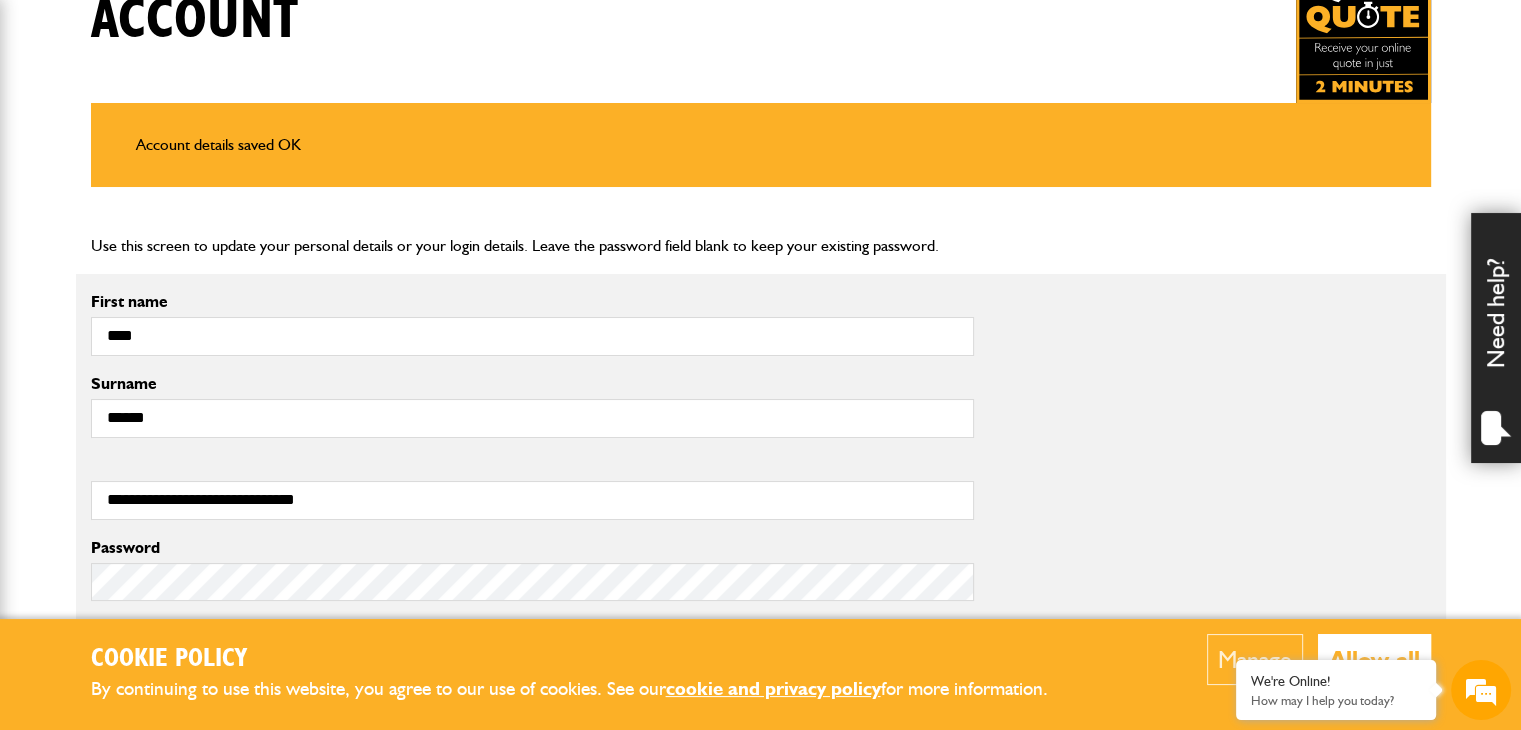scroll, scrollTop: 200, scrollLeft: 0, axis: vertical 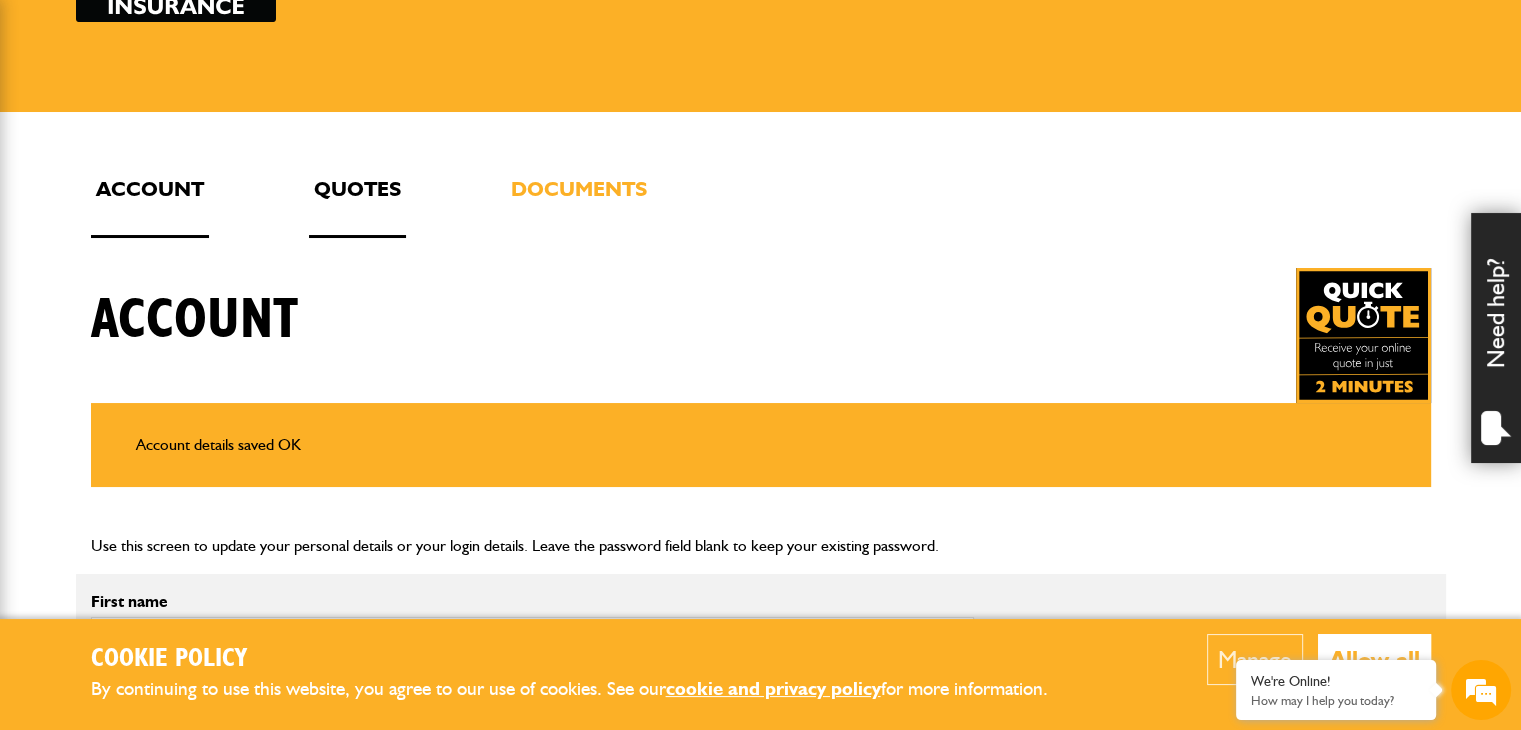 click on "Quotes" at bounding box center [357, 205] 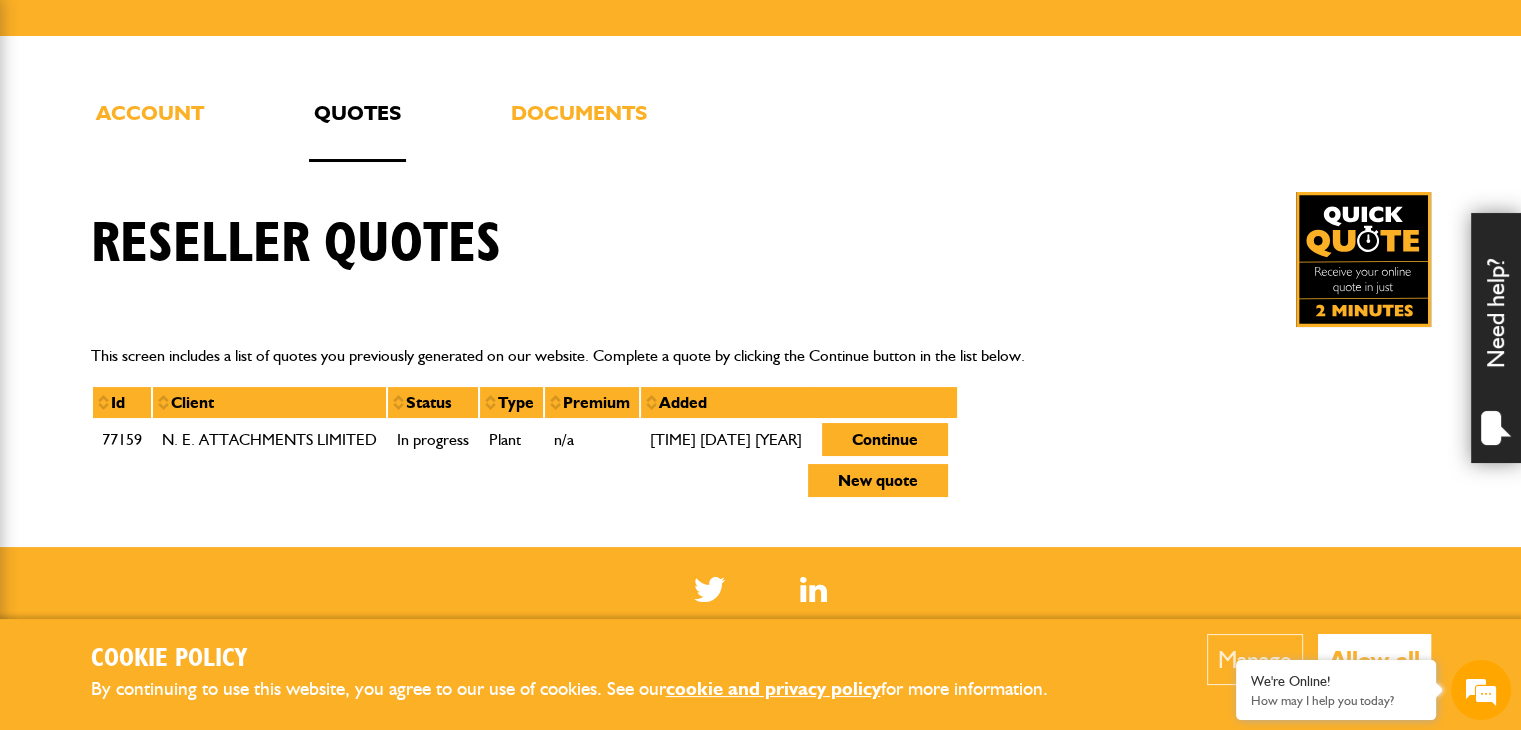 scroll, scrollTop: 400, scrollLeft: 0, axis: vertical 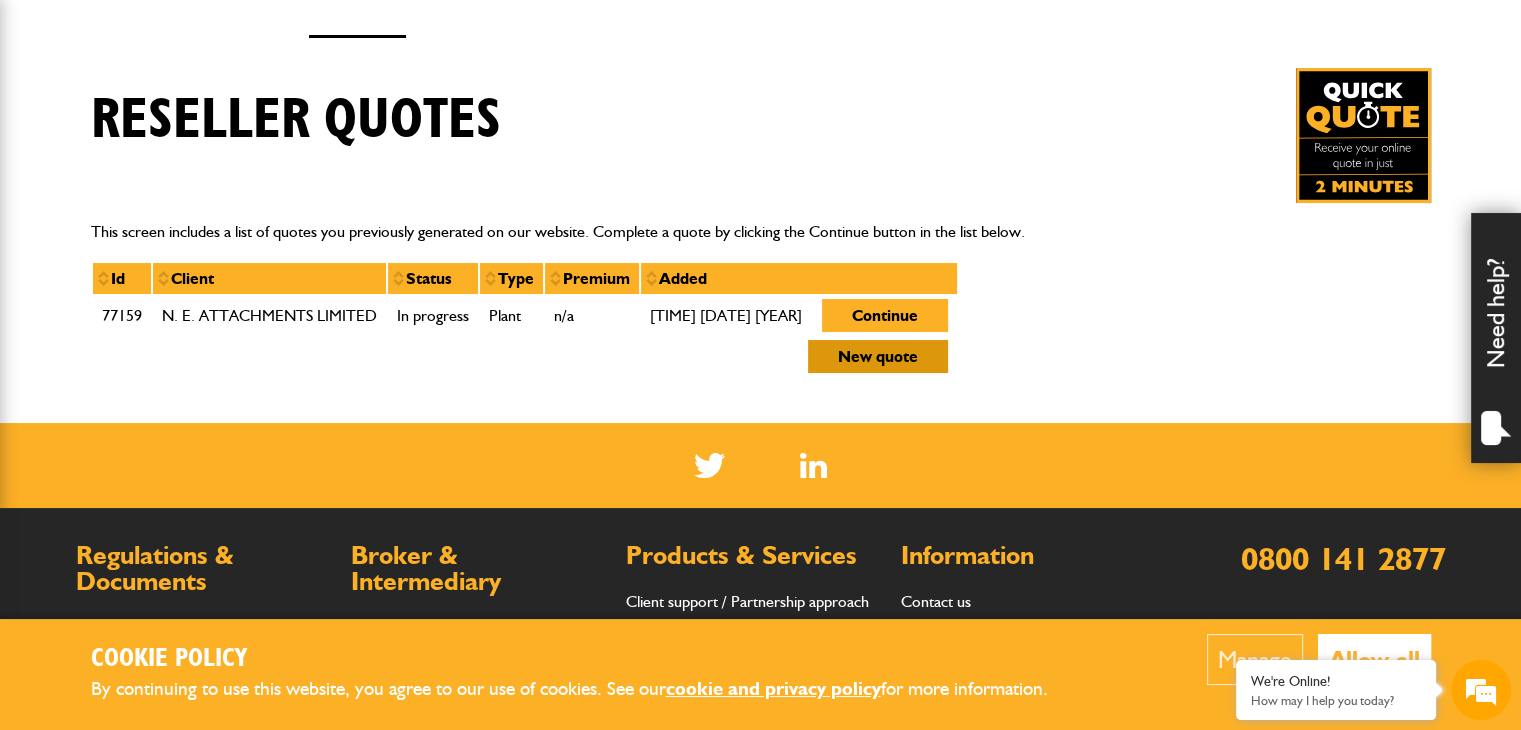 click on "New quote" at bounding box center [878, 356] 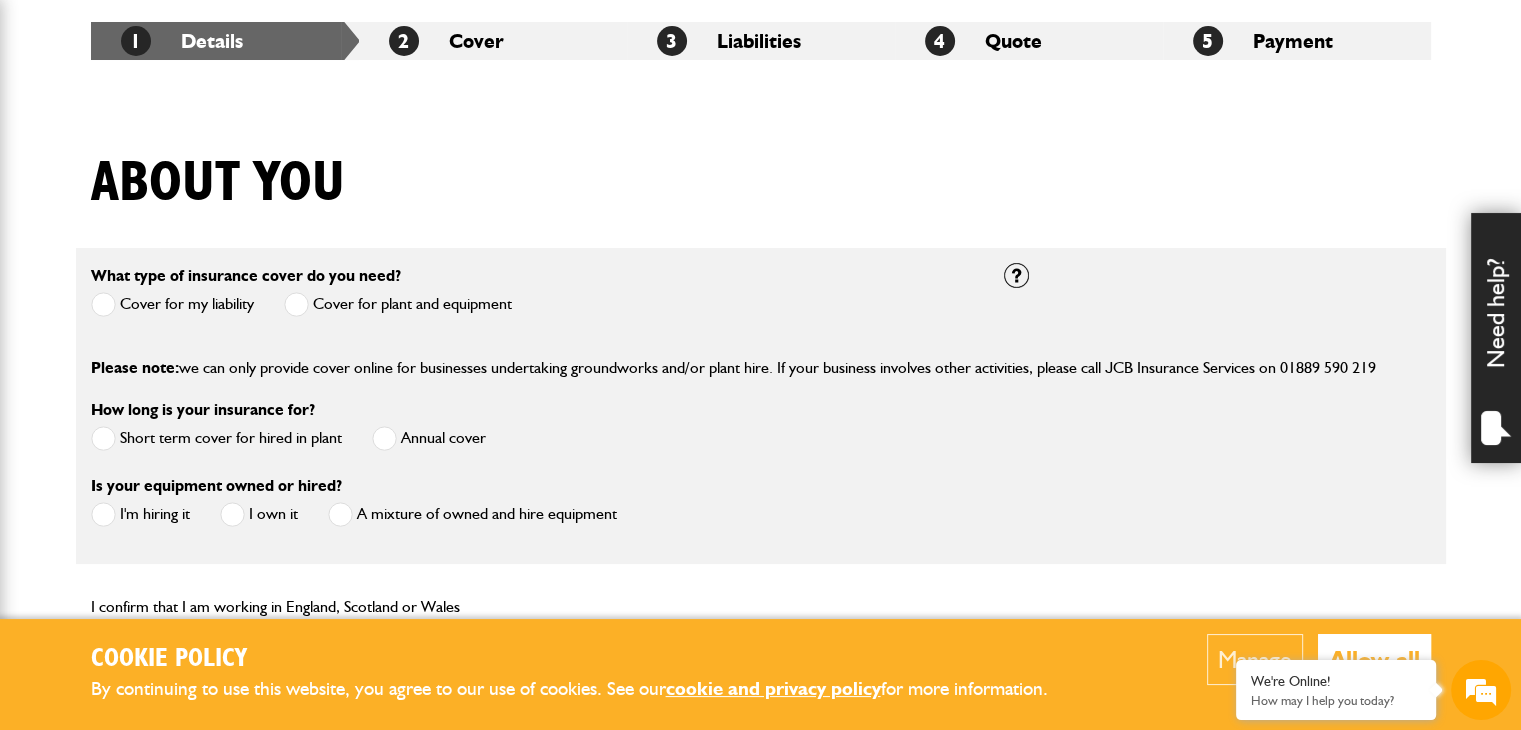scroll, scrollTop: 400, scrollLeft: 0, axis: vertical 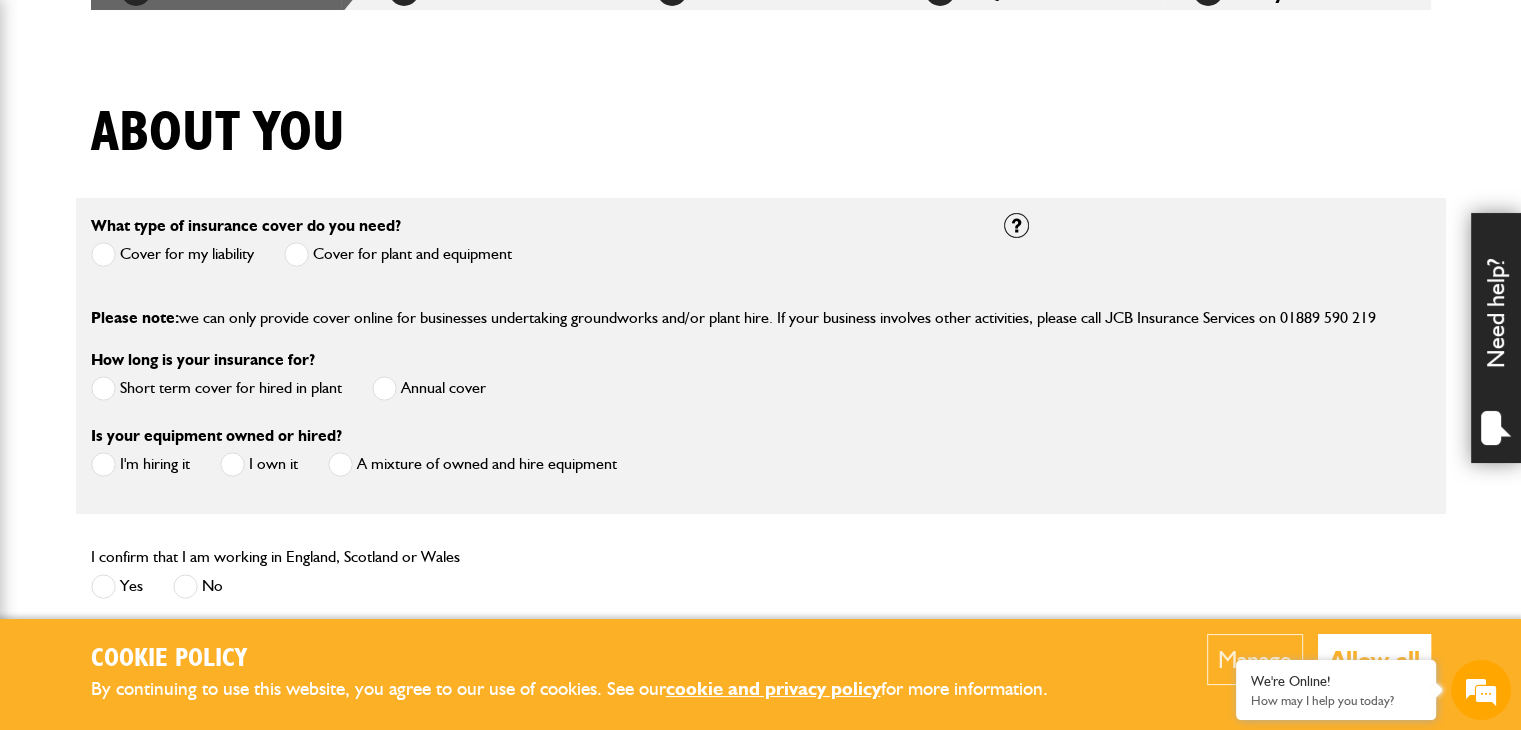 click at bounding box center [296, 254] 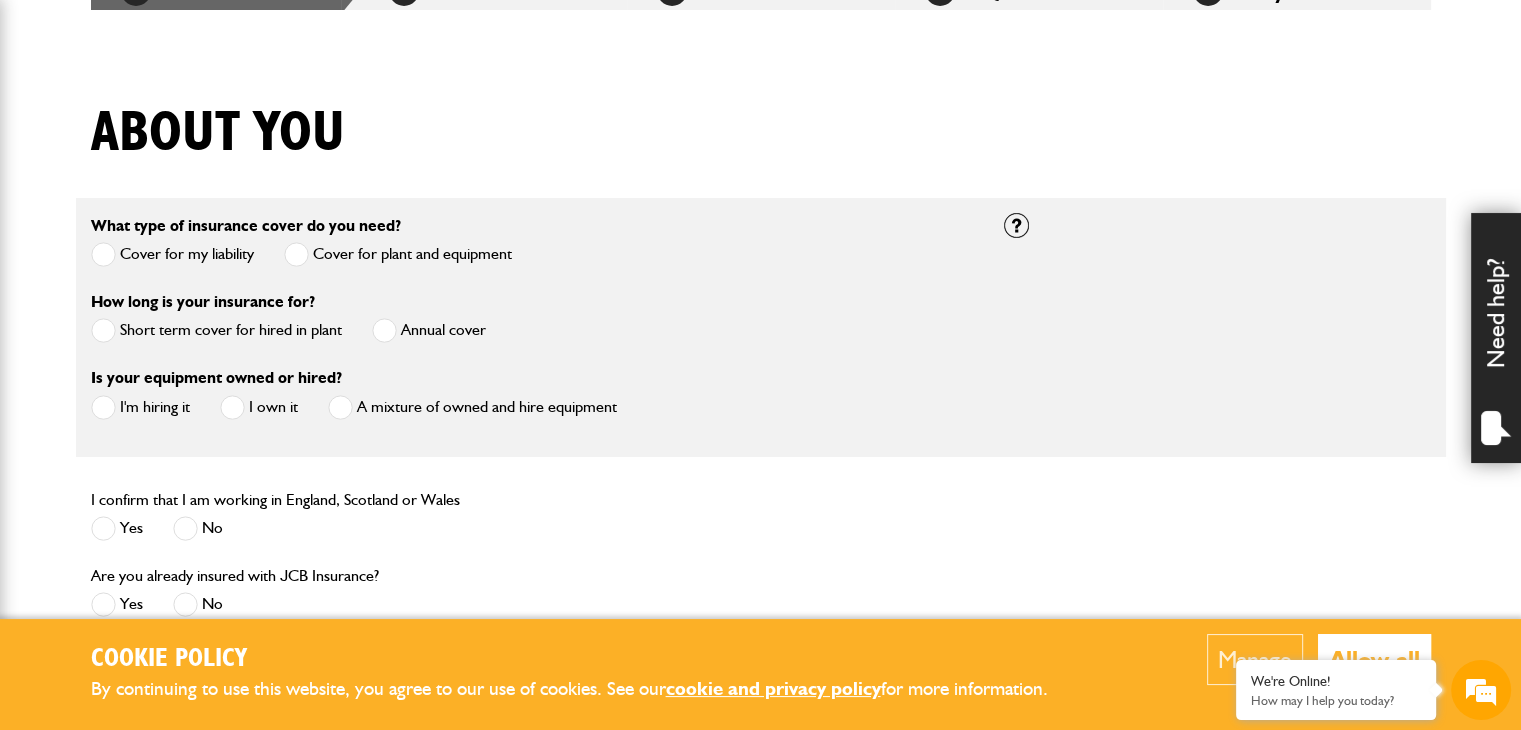 scroll, scrollTop: 500, scrollLeft: 0, axis: vertical 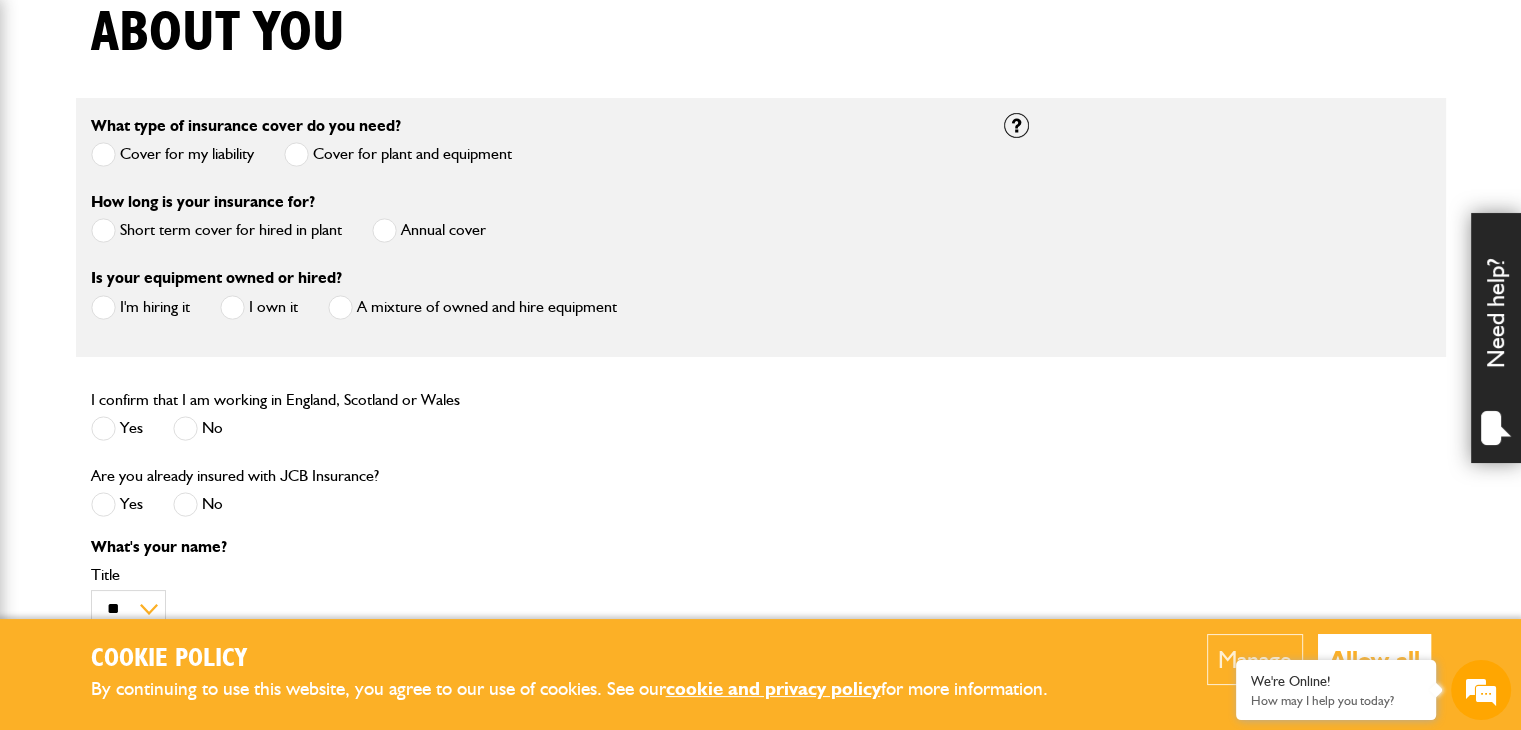 click at bounding box center [384, 230] 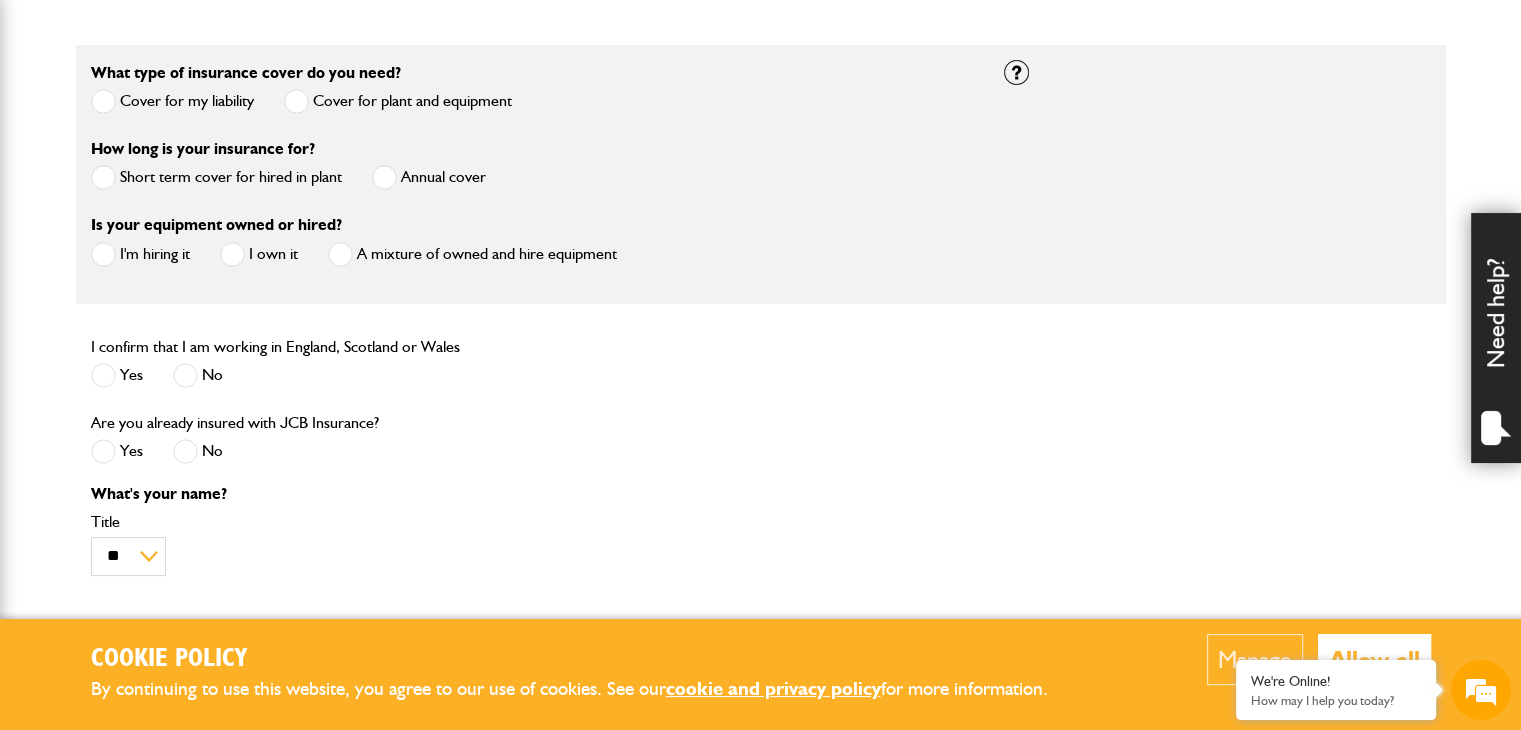 scroll, scrollTop: 600, scrollLeft: 0, axis: vertical 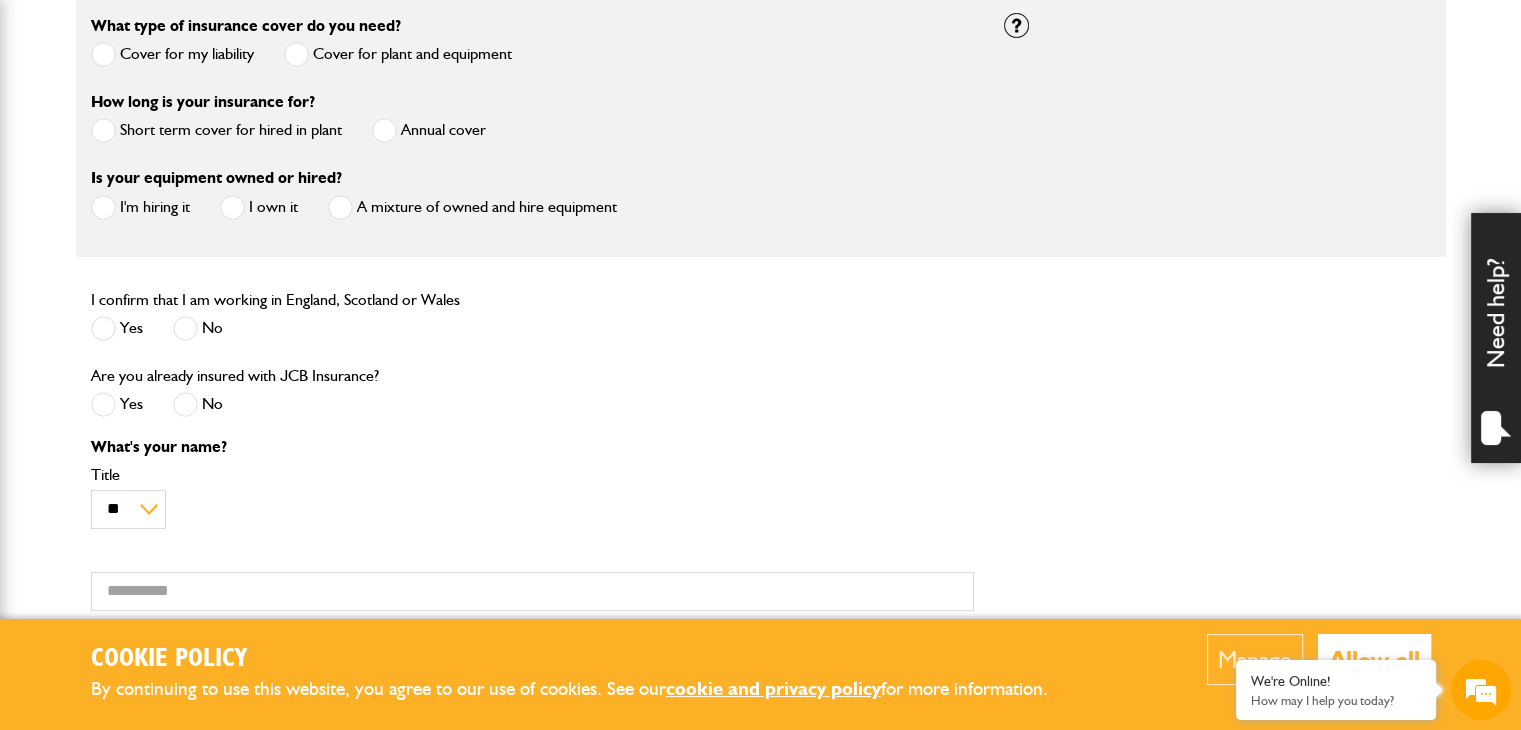 click at bounding box center [103, 328] 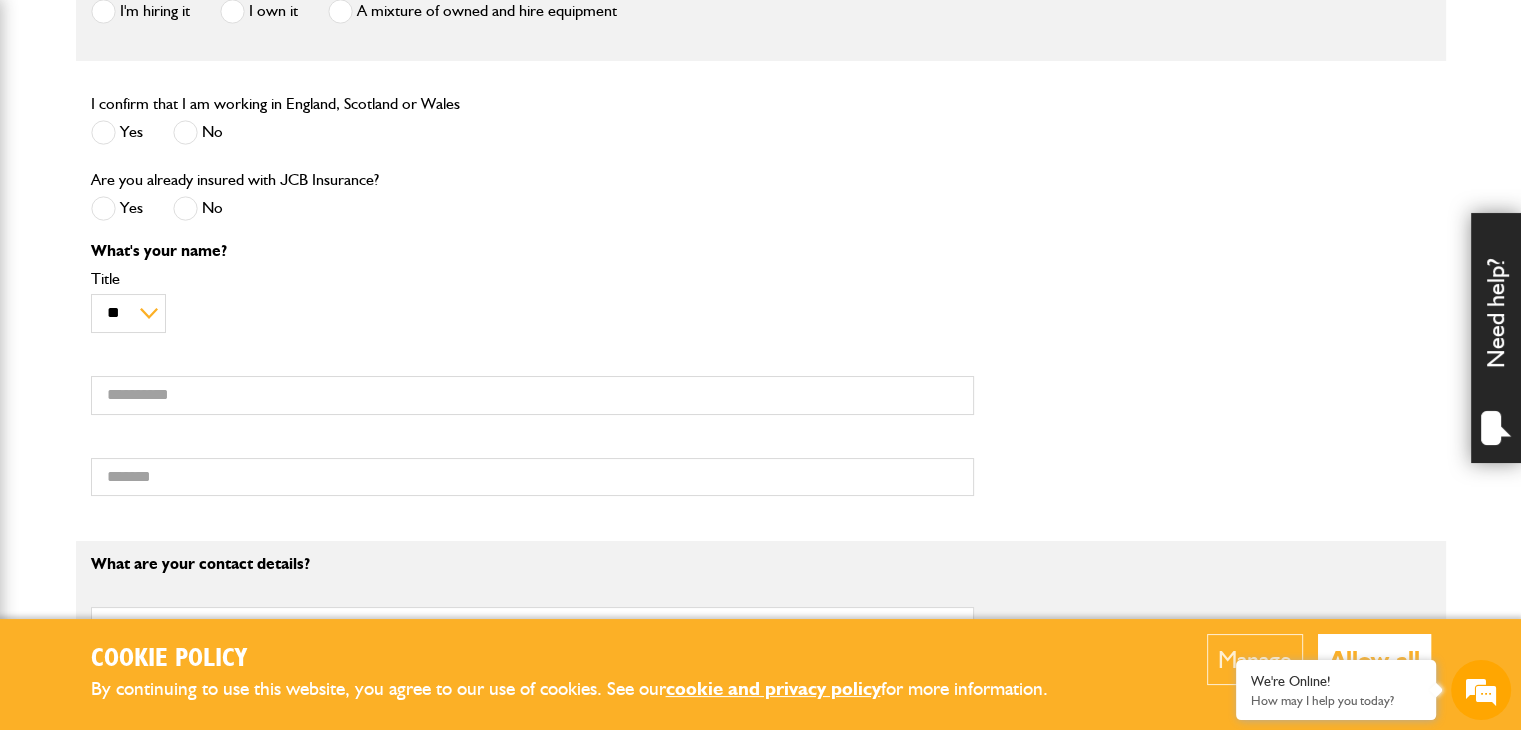 scroll, scrollTop: 800, scrollLeft: 0, axis: vertical 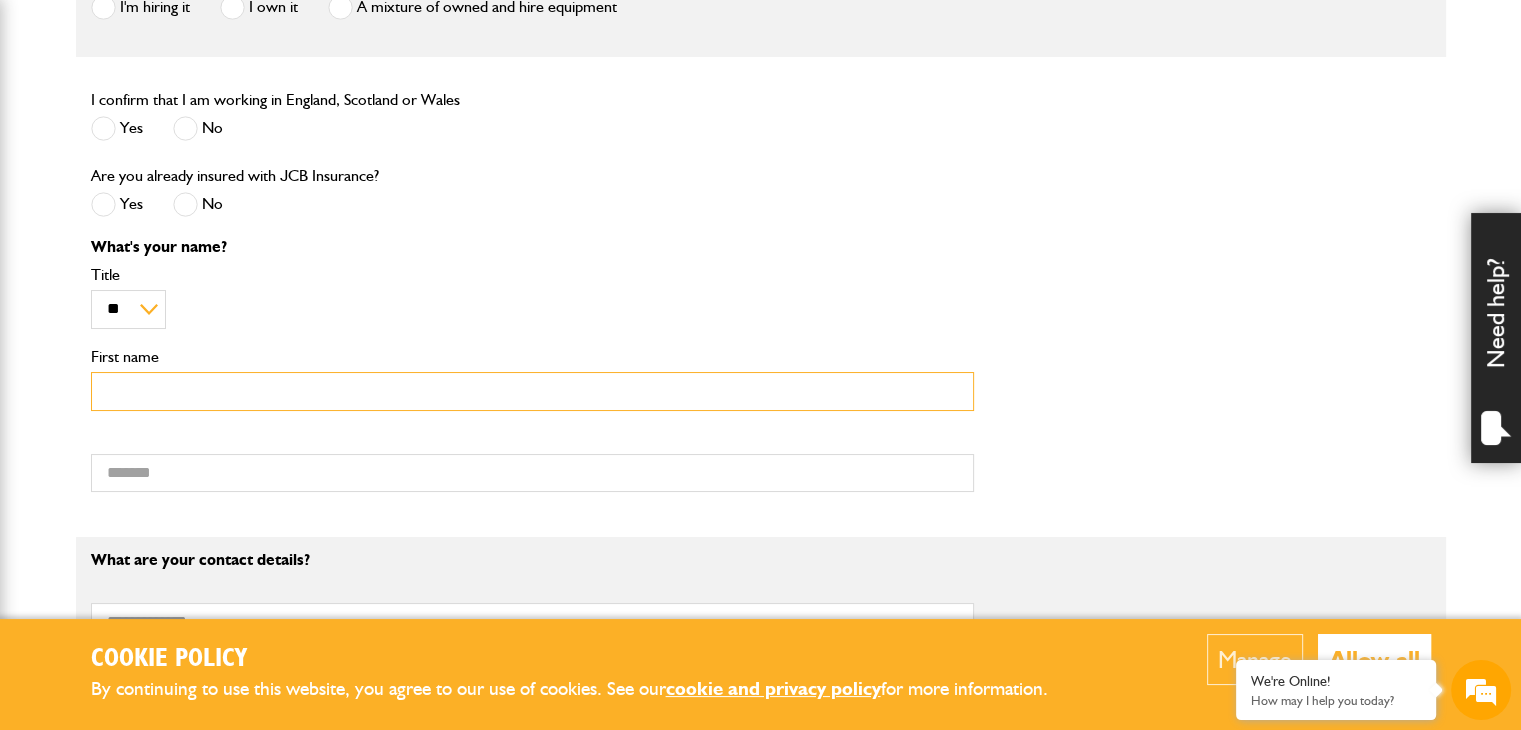 click on "First name" at bounding box center [532, 391] 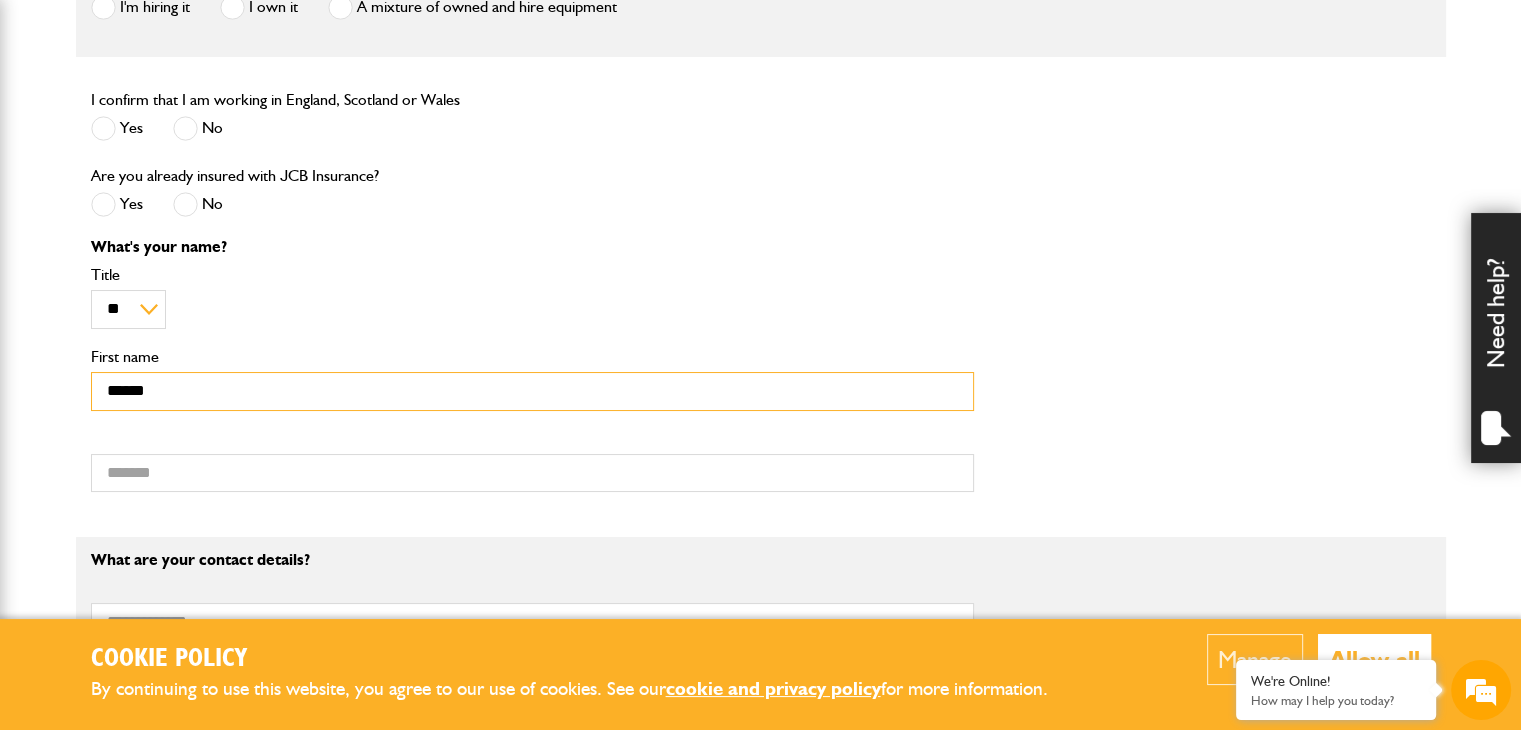 type on "******" 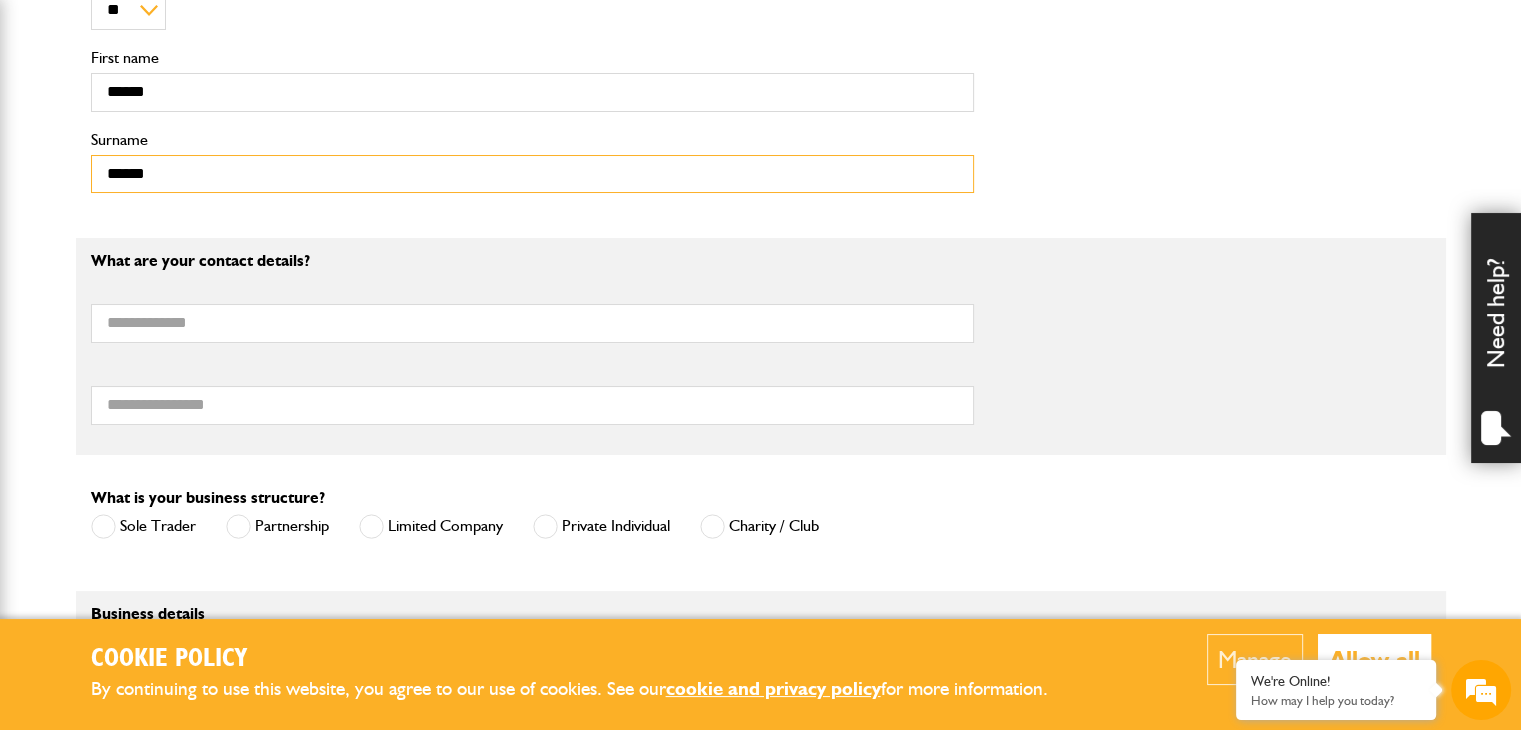 scroll, scrollTop: 1100, scrollLeft: 0, axis: vertical 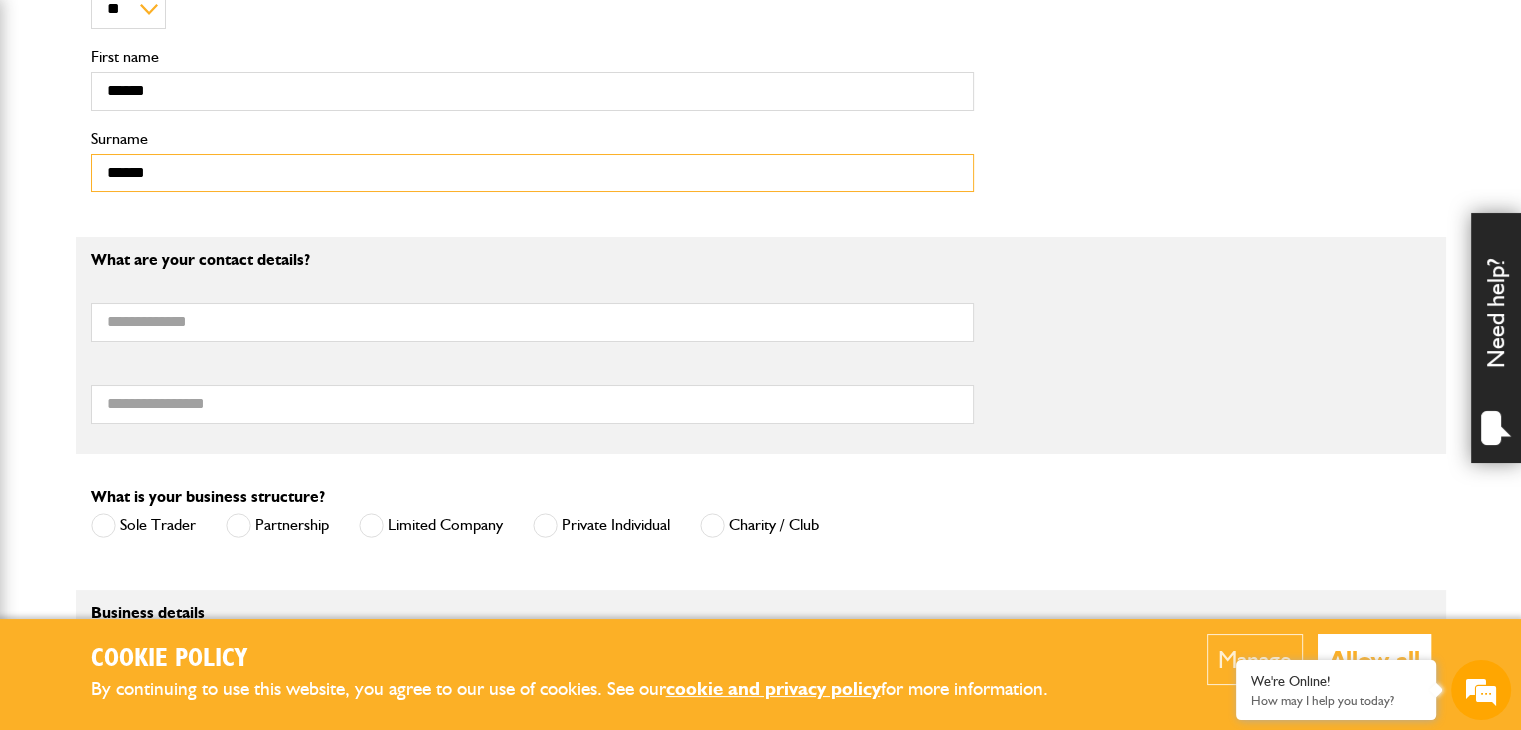 type on "******" 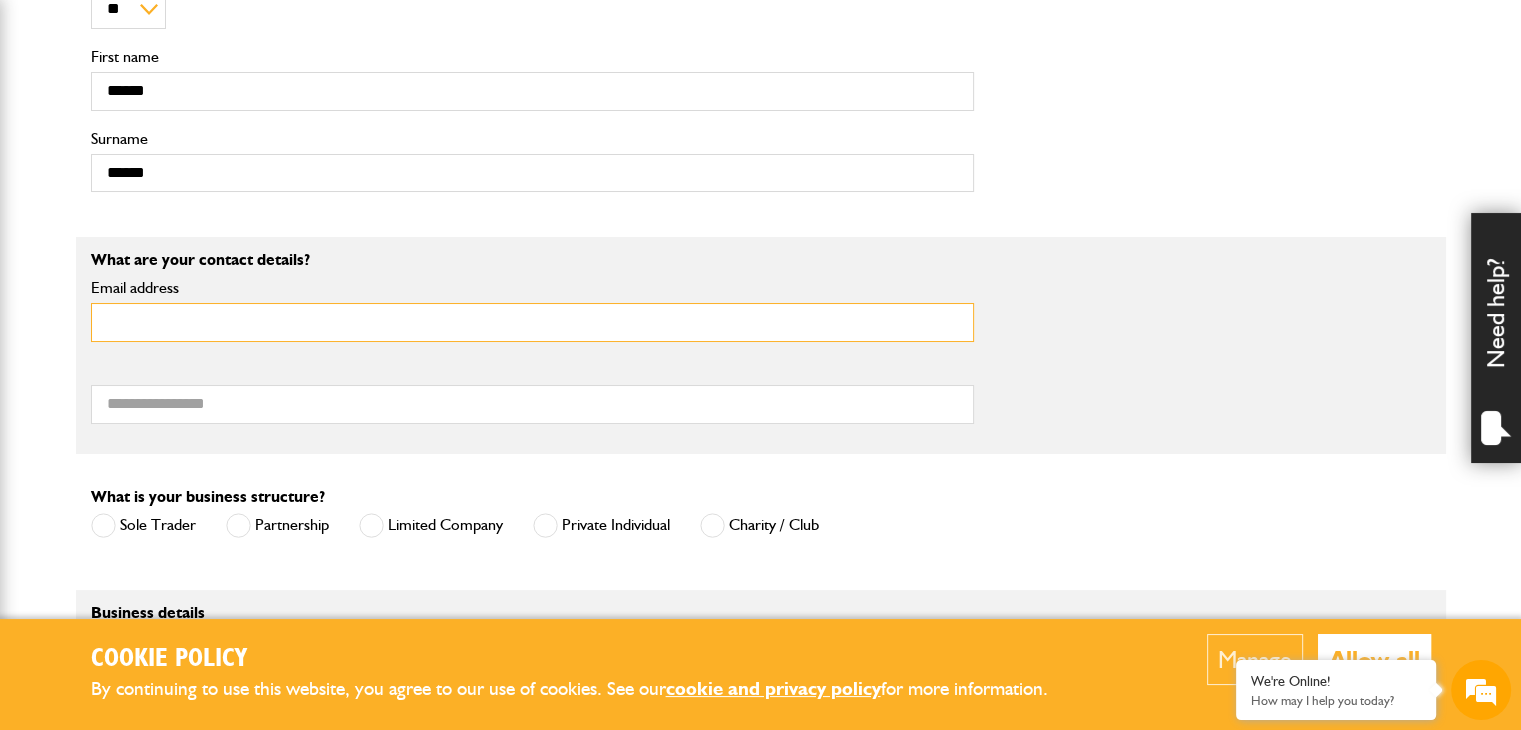 click on "Email address" at bounding box center [532, 322] 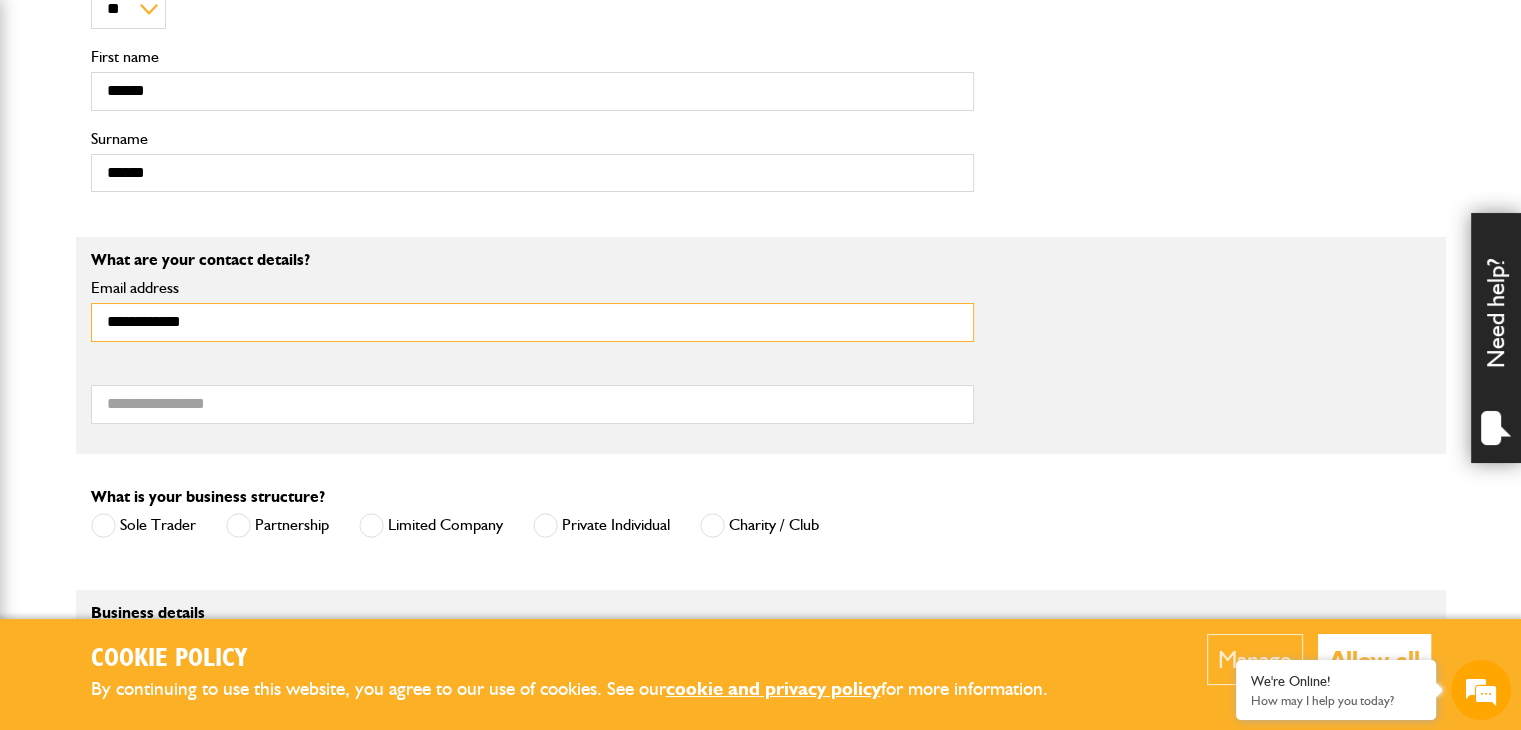 click on "**********" at bounding box center (532, 322) 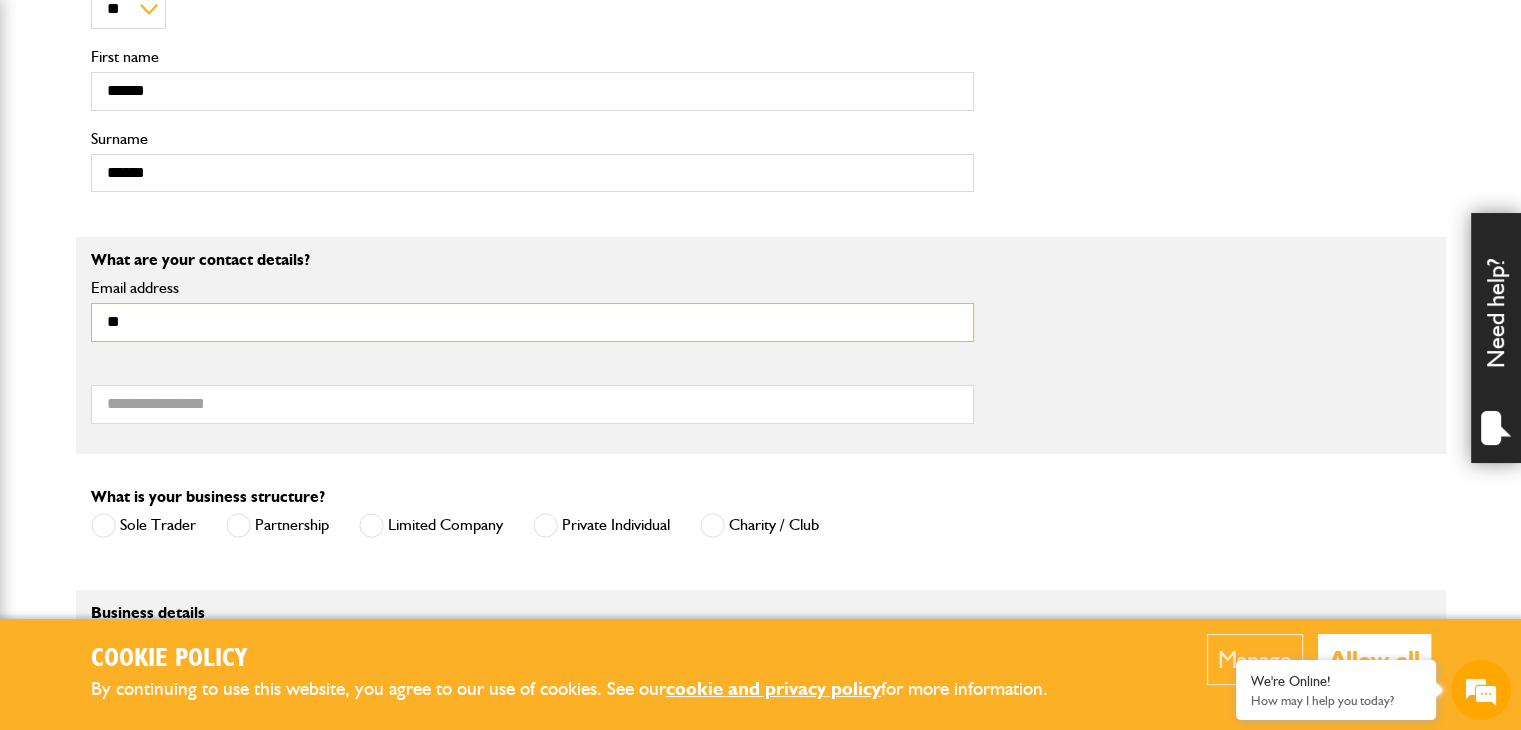 type on "*" 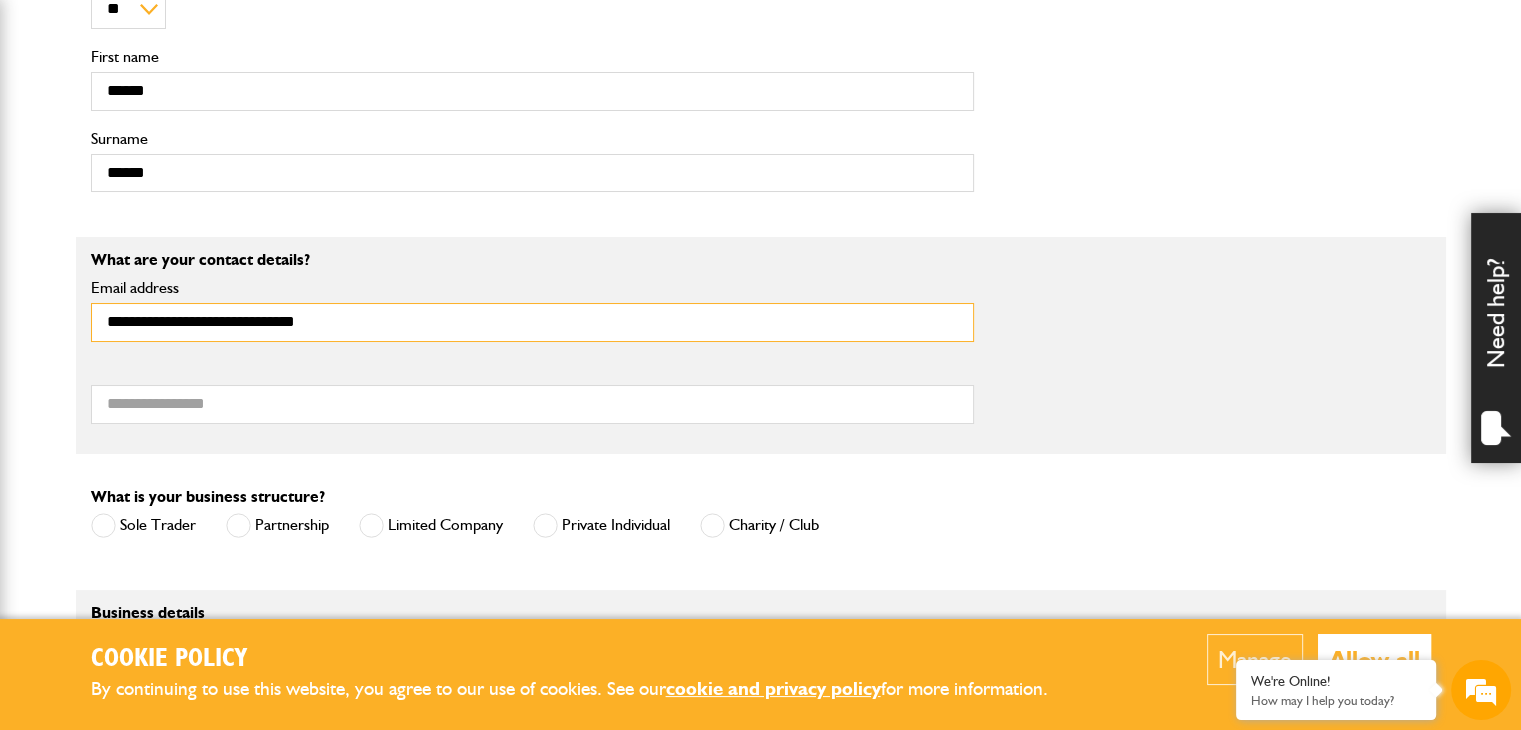 type on "**********" 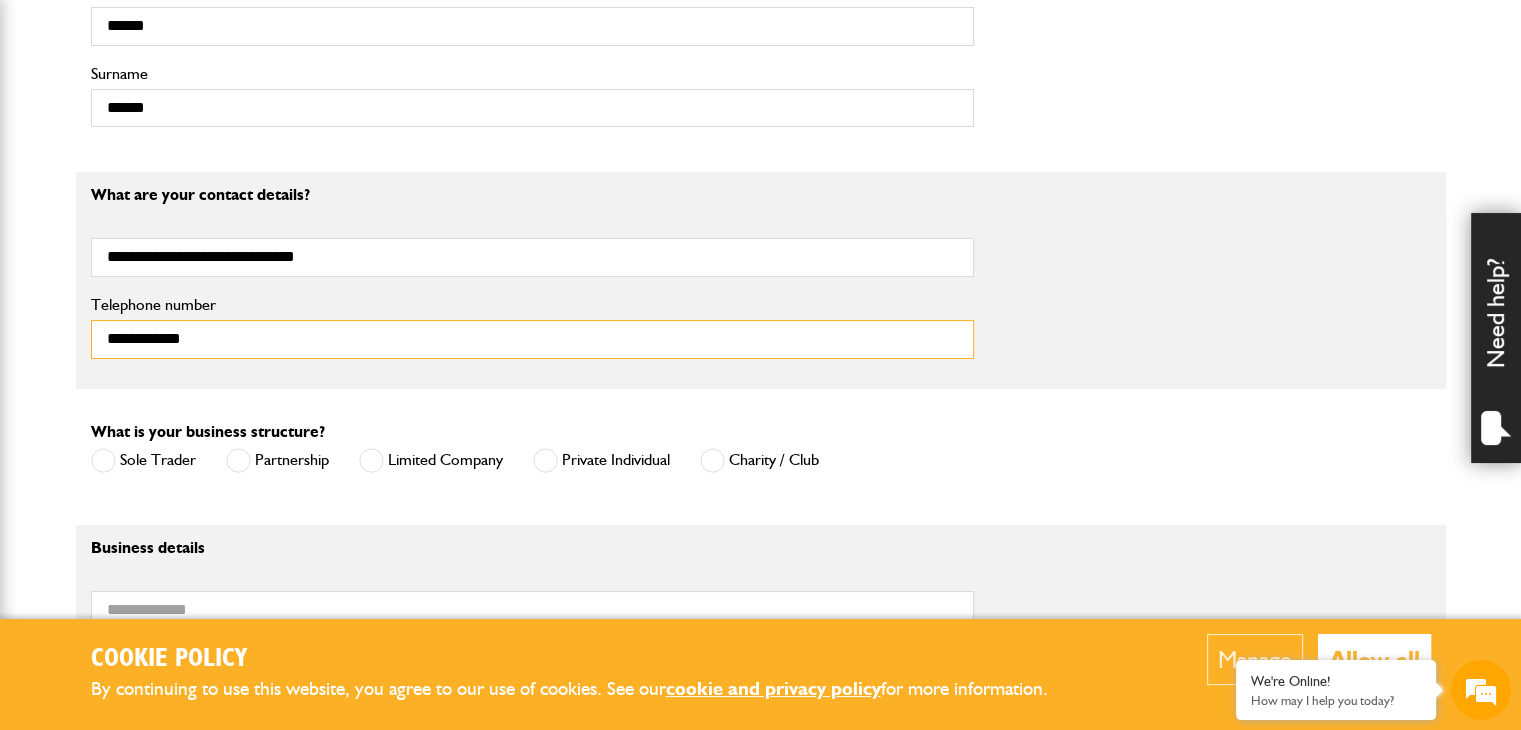 scroll, scrollTop: 1200, scrollLeft: 0, axis: vertical 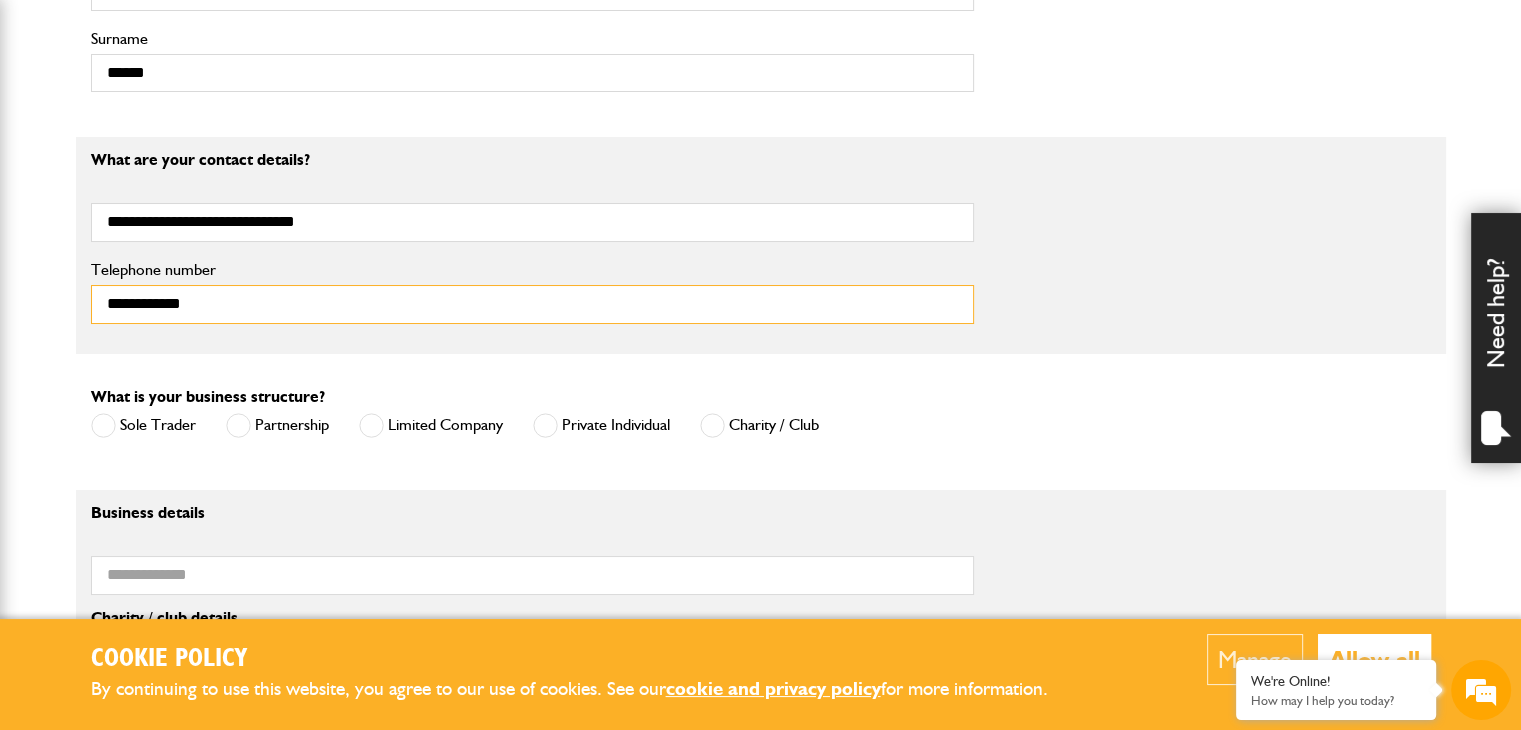type on "**********" 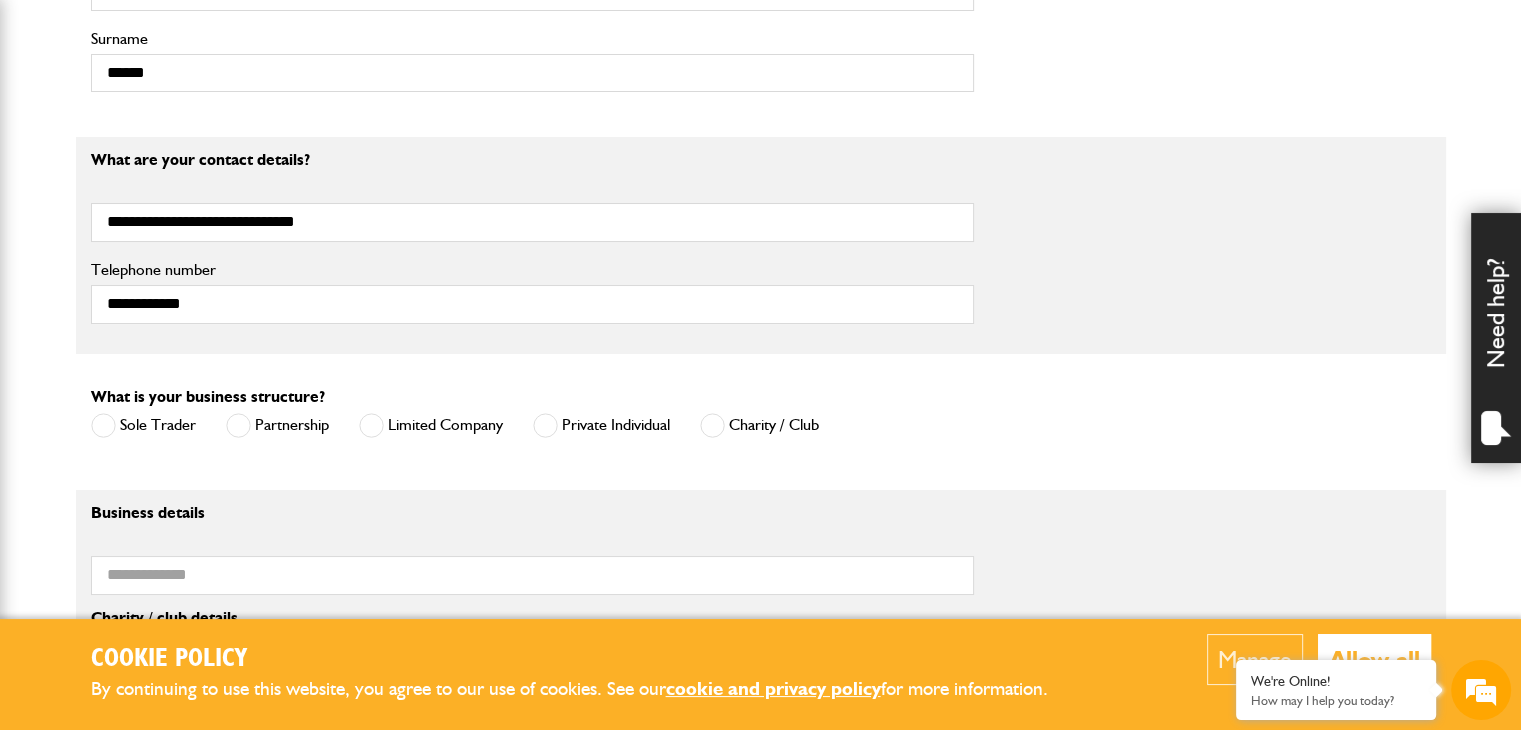 click at bounding box center (371, 425) 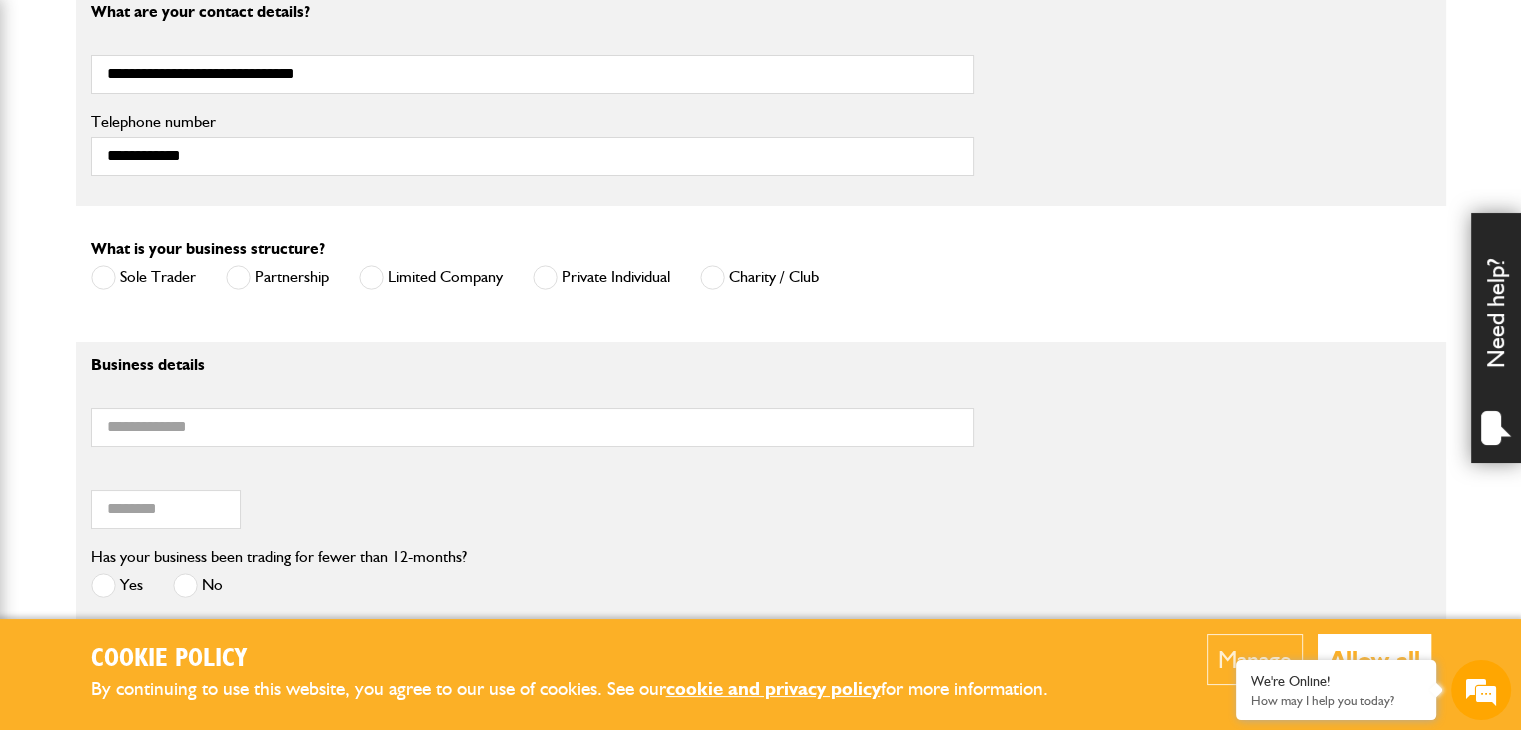 scroll, scrollTop: 1400, scrollLeft: 0, axis: vertical 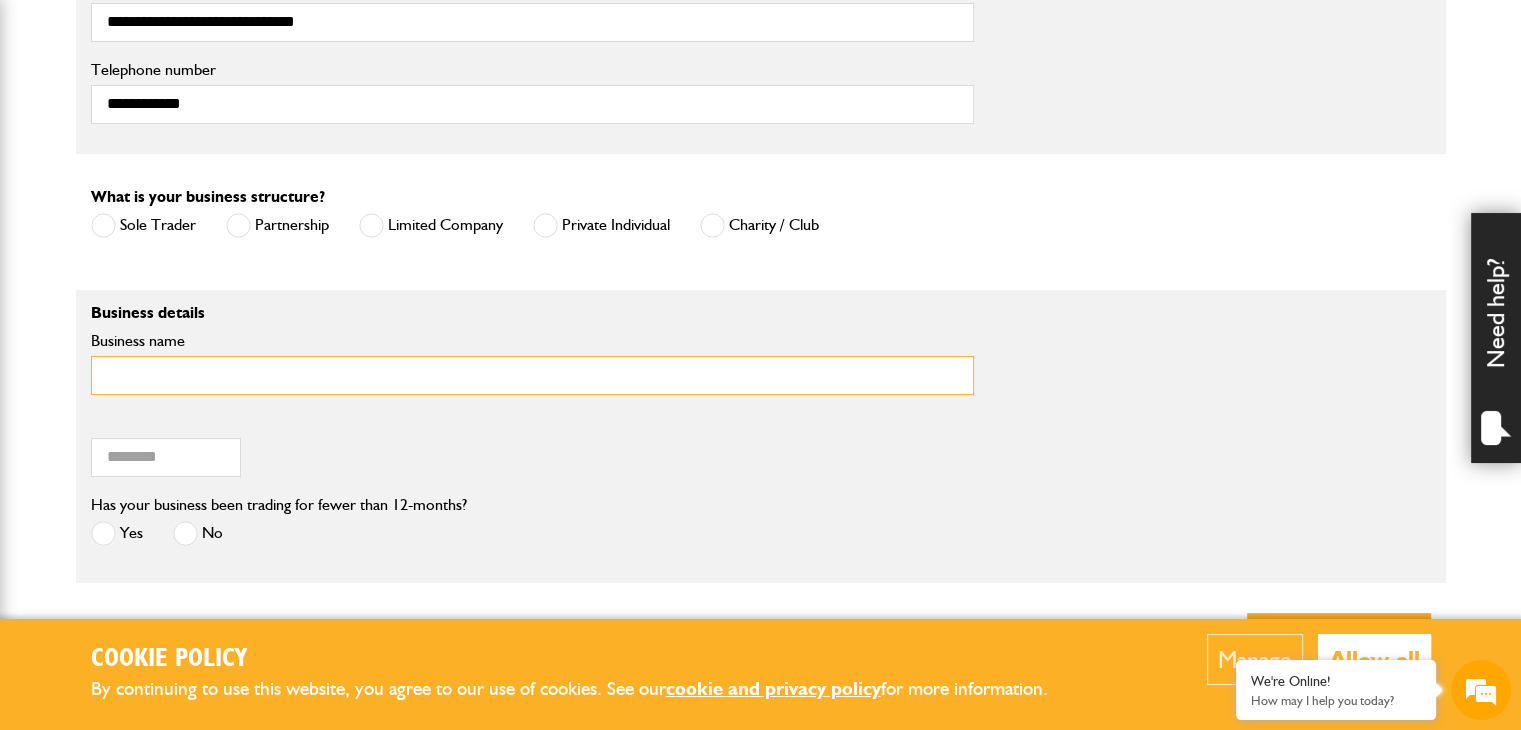click on "Business name" at bounding box center (532, 375) 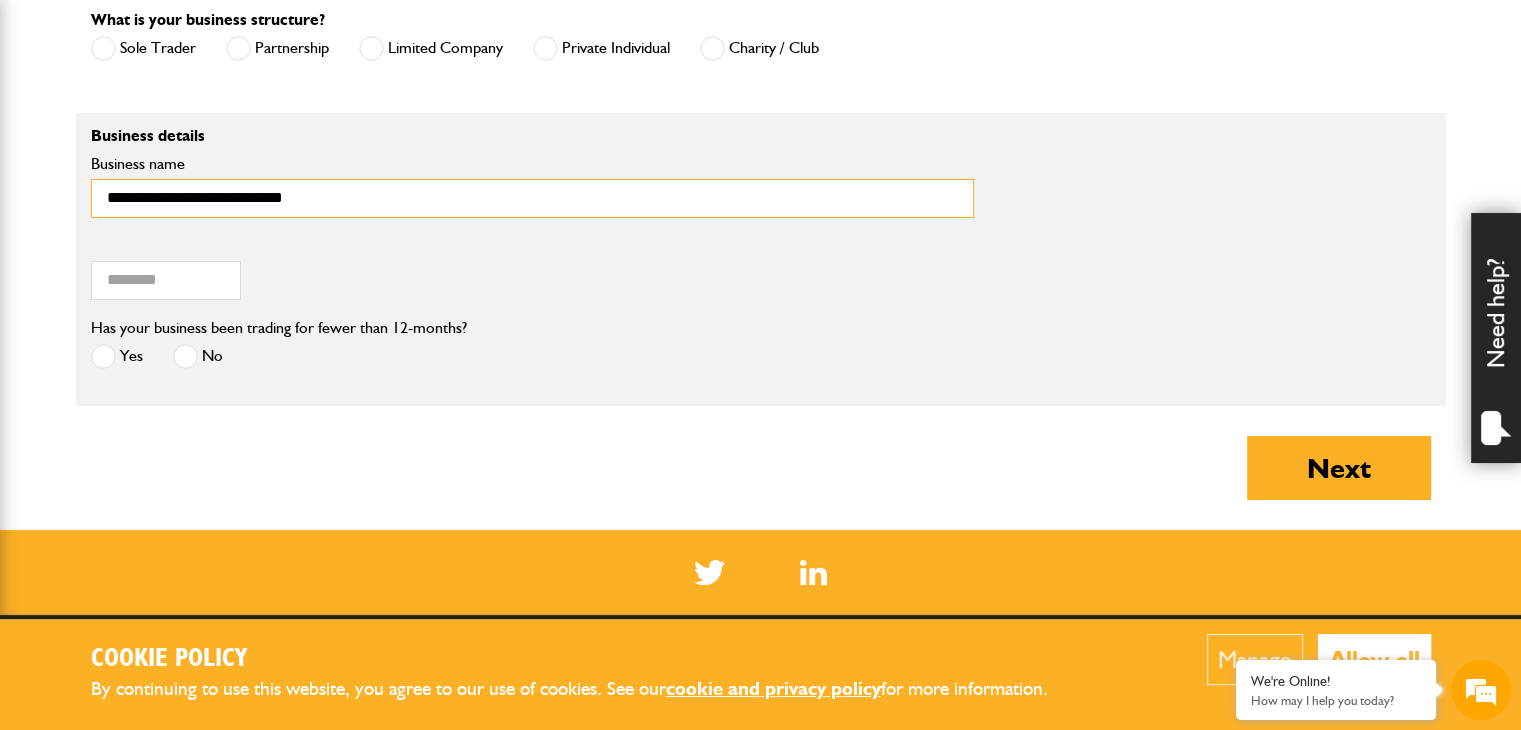 scroll, scrollTop: 1600, scrollLeft: 0, axis: vertical 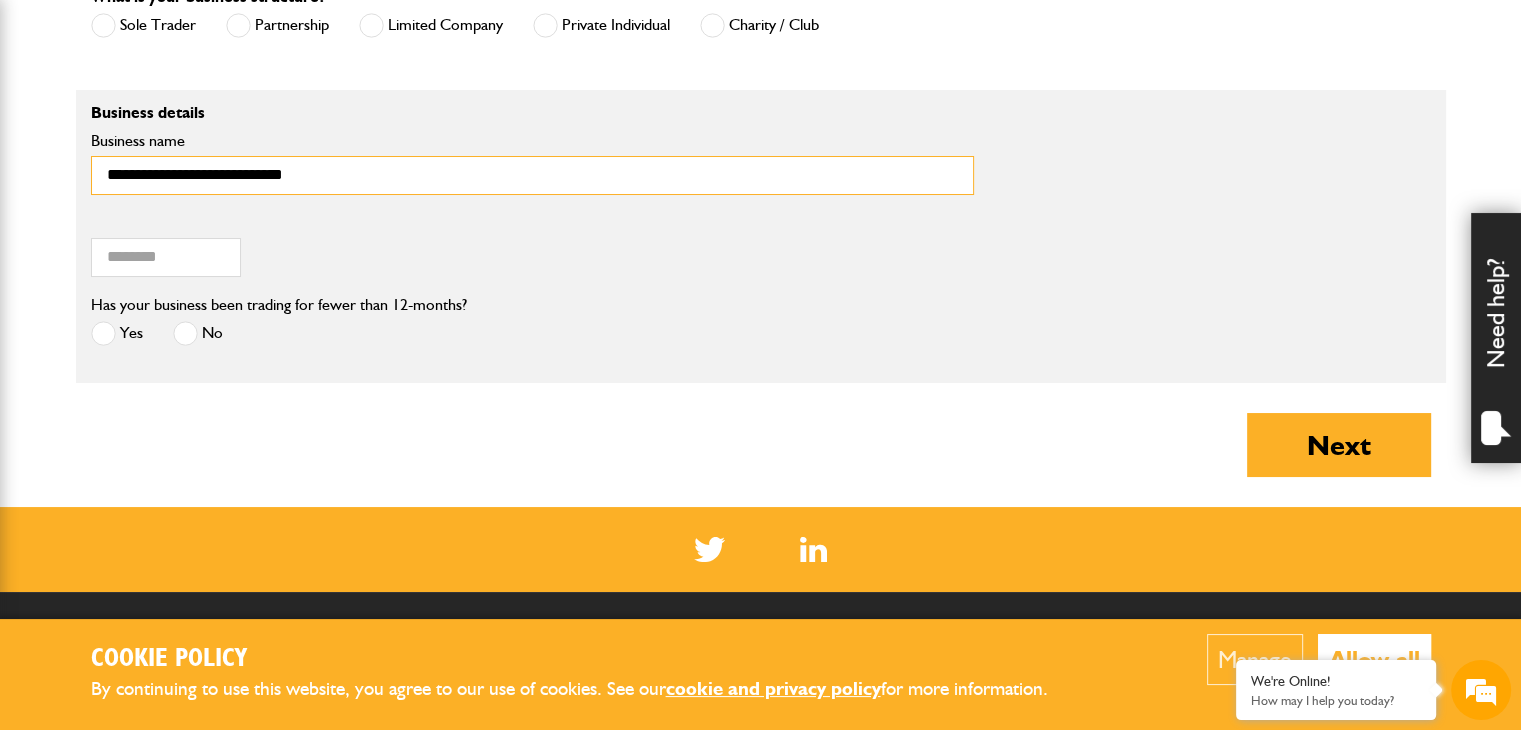 type on "**********" 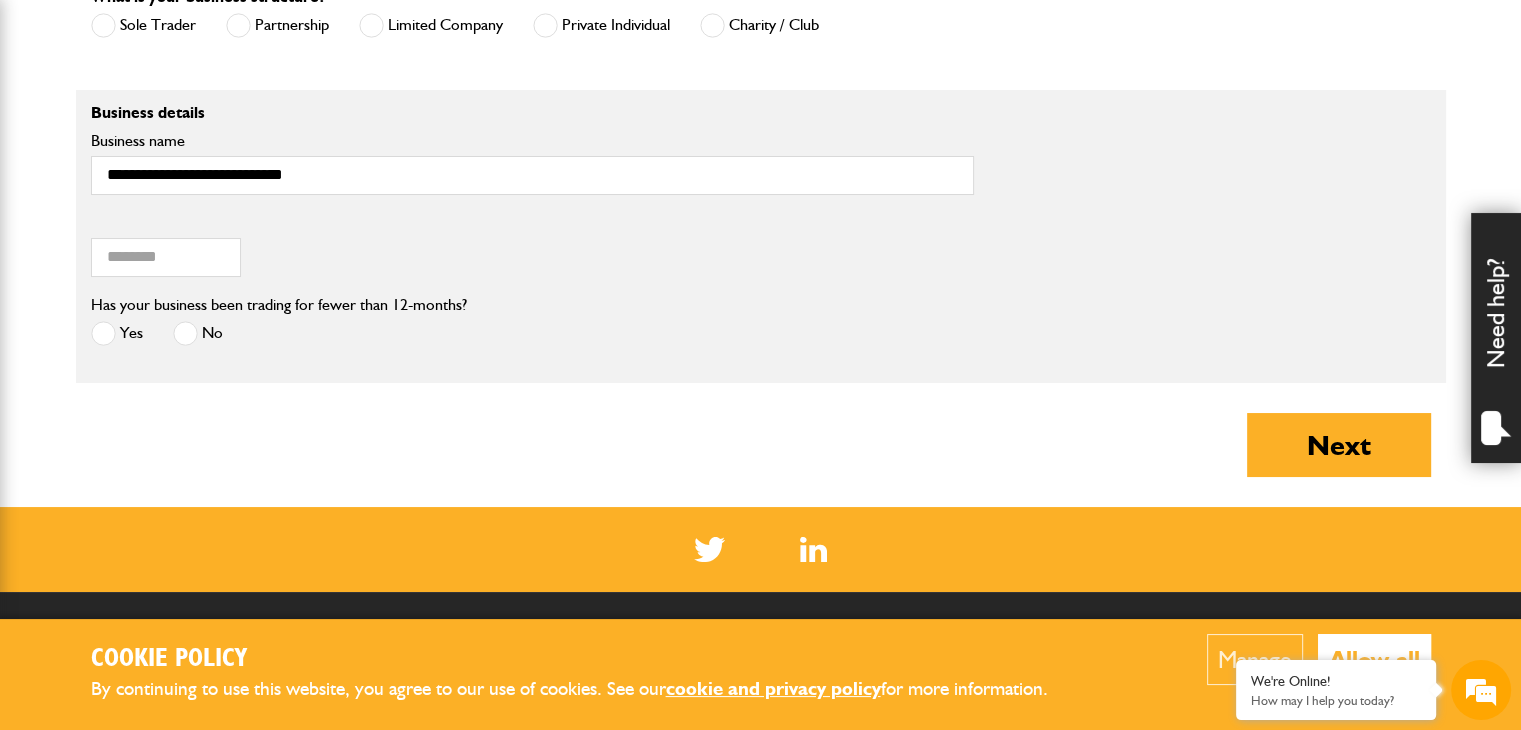click on "No" at bounding box center (198, 333) 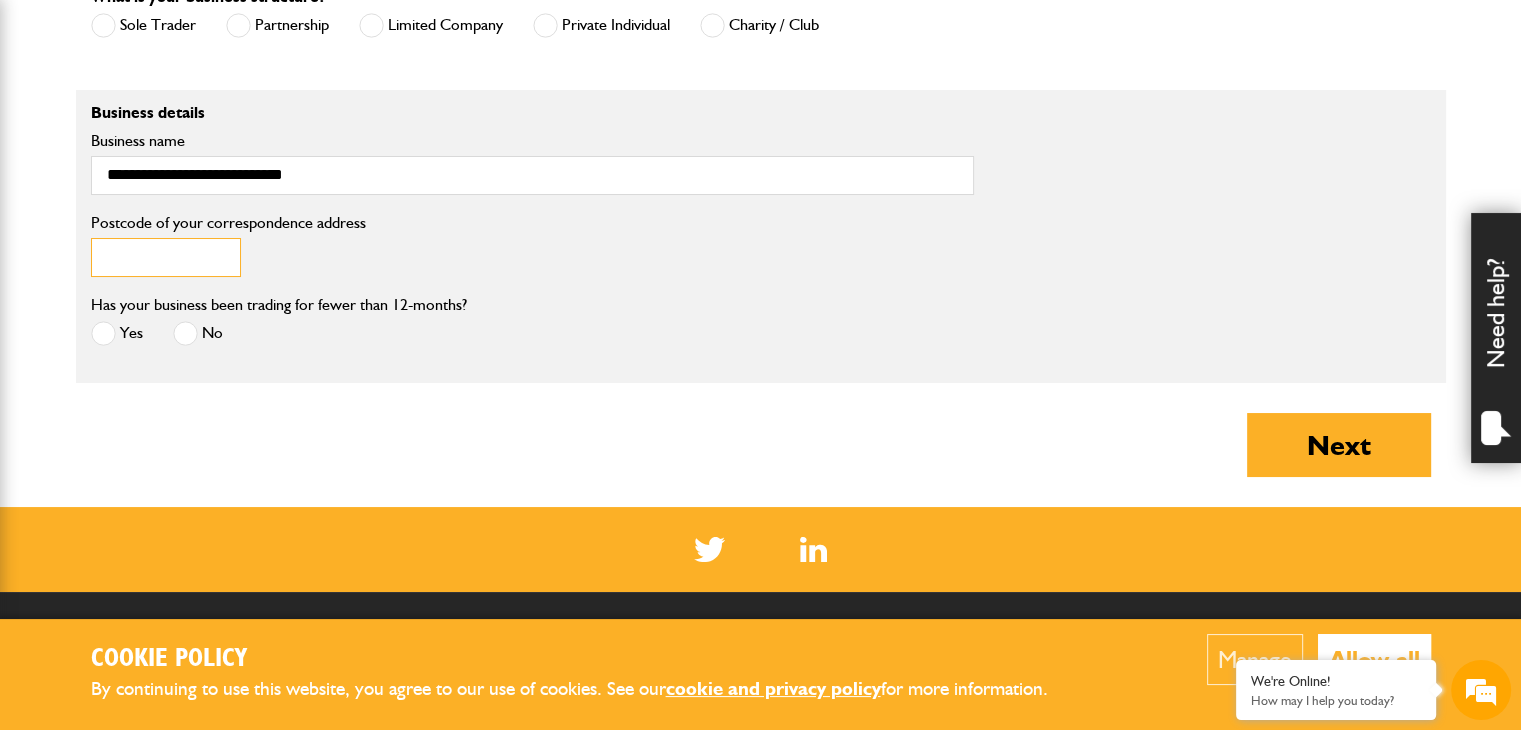 click on "Postcode of your correspondence address" at bounding box center (166, 257) 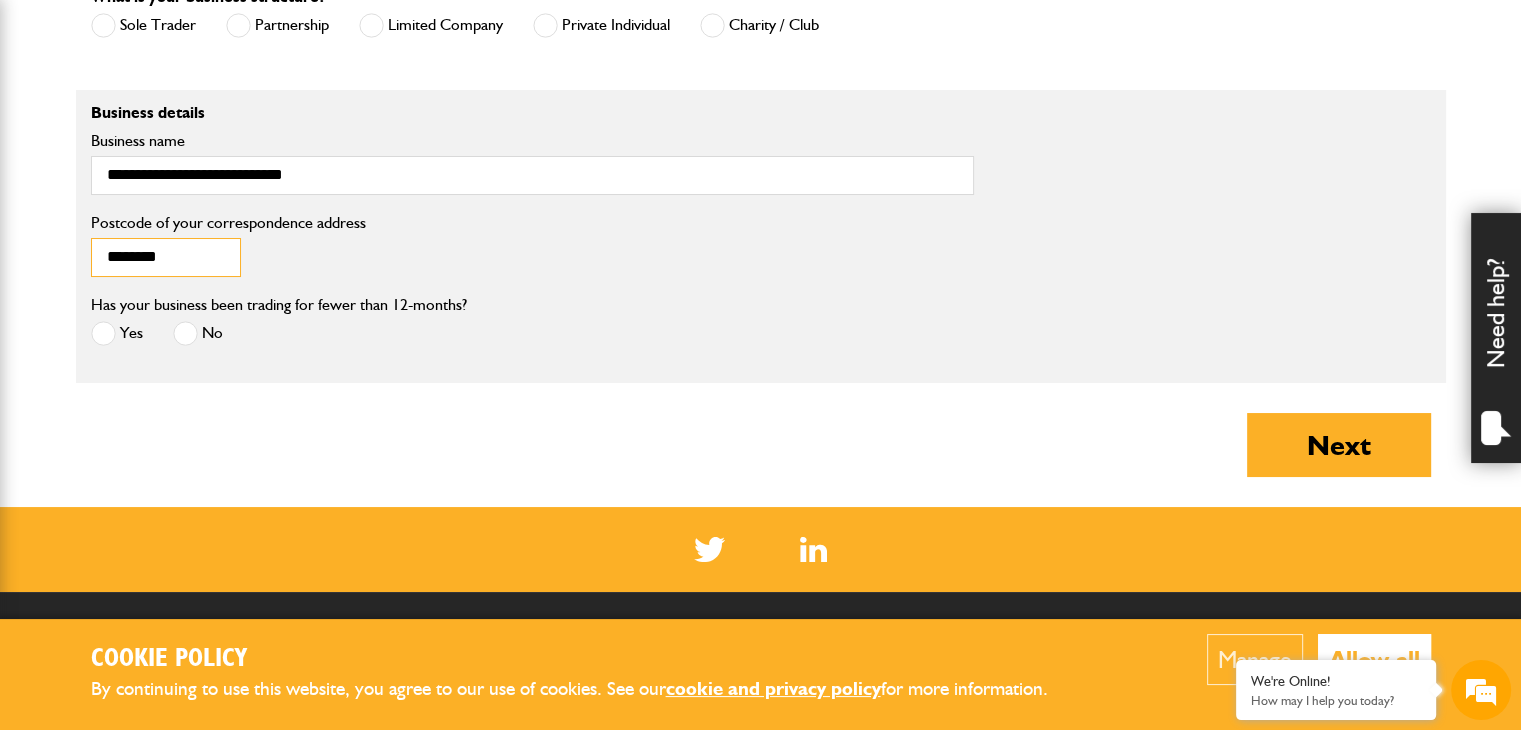type on "********" 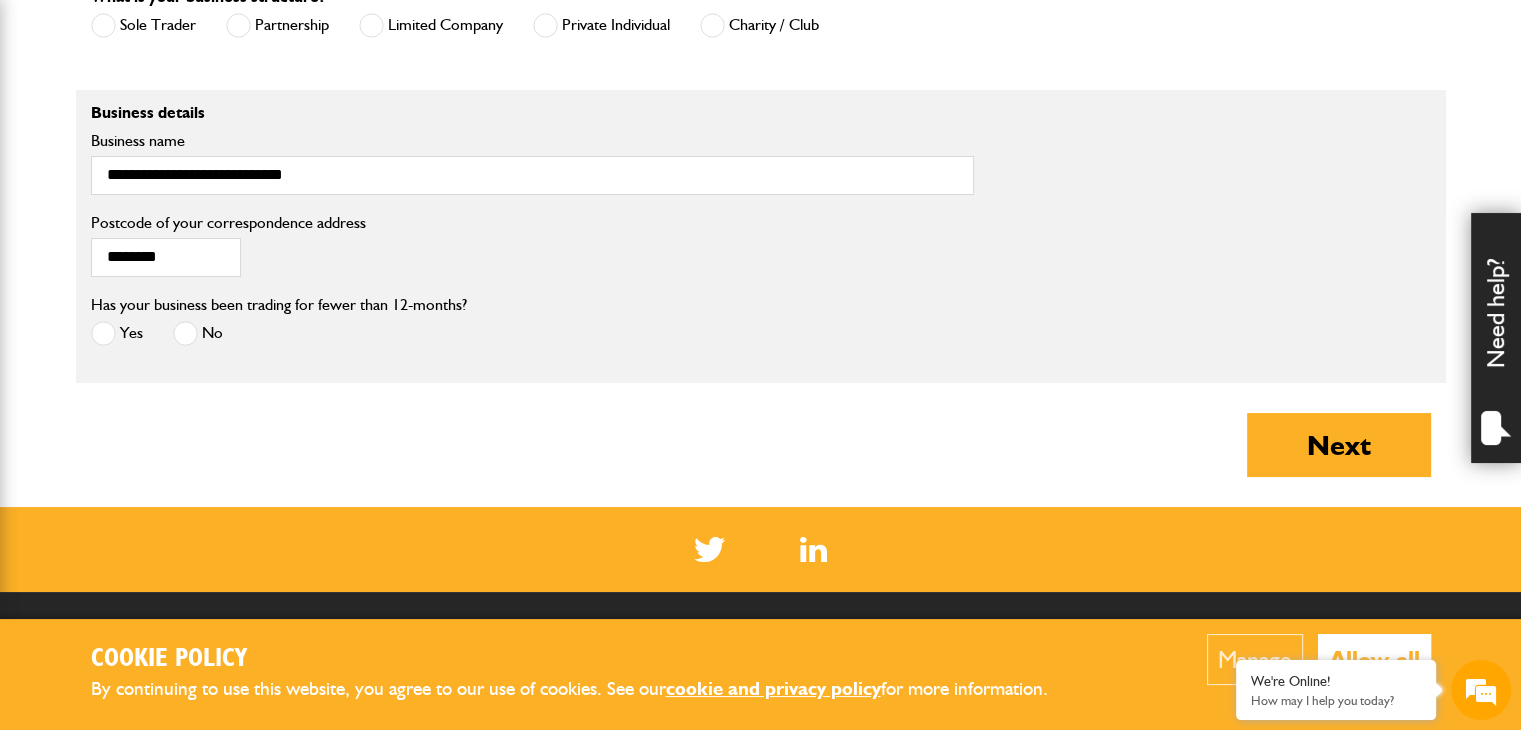 click on "********
Postcode of your correspondence address" at bounding box center [761, 251] 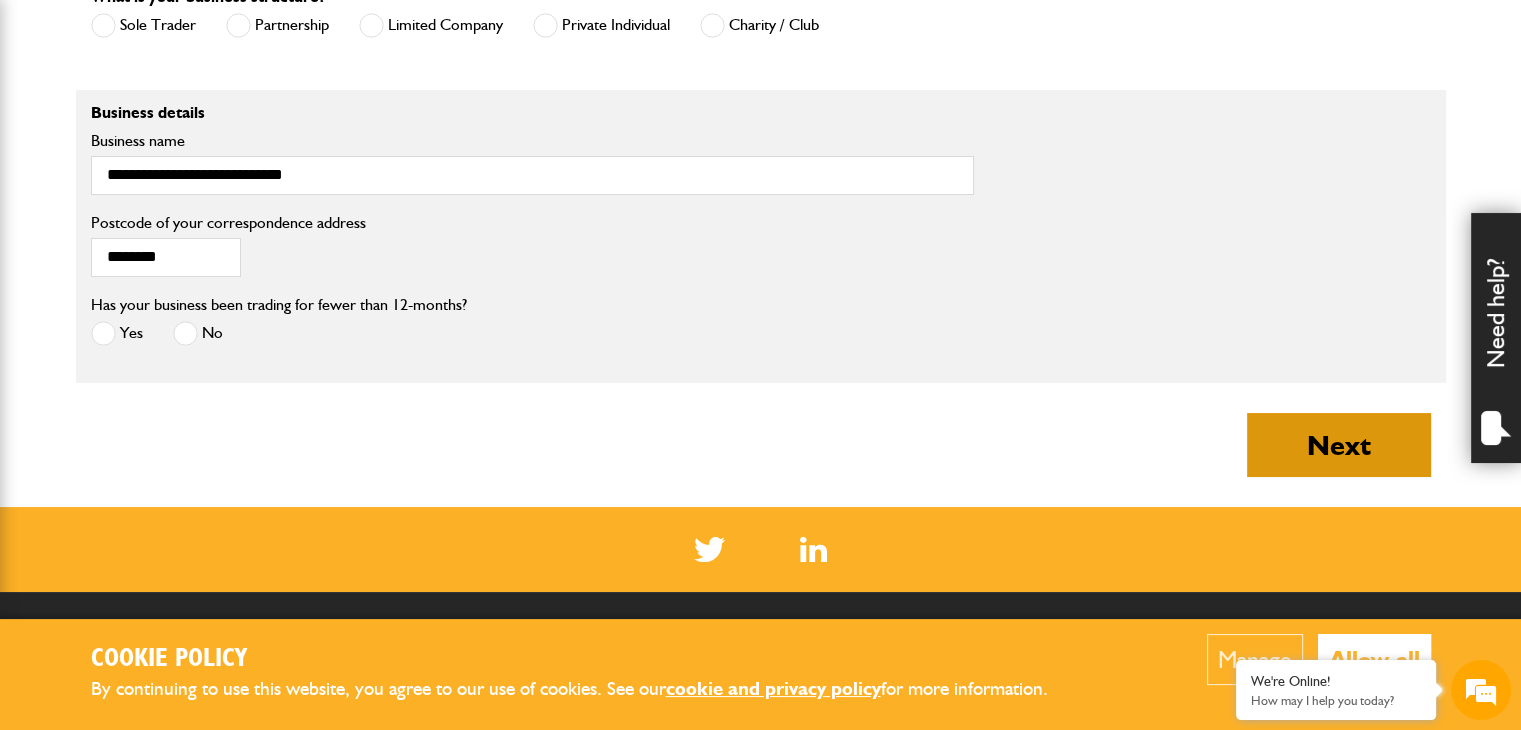 click on "Next" at bounding box center [1339, 445] 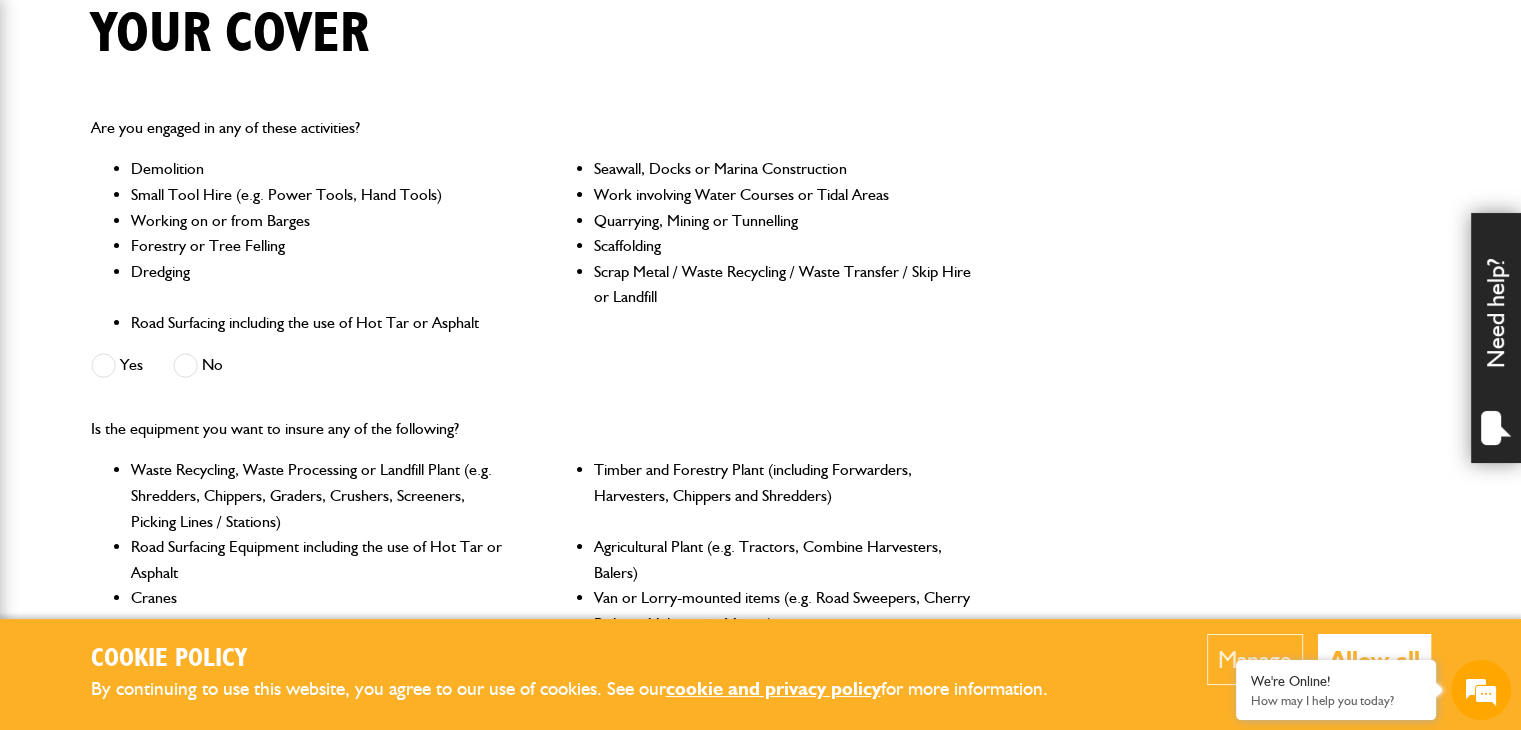 scroll, scrollTop: 500, scrollLeft: 0, axis: vertical 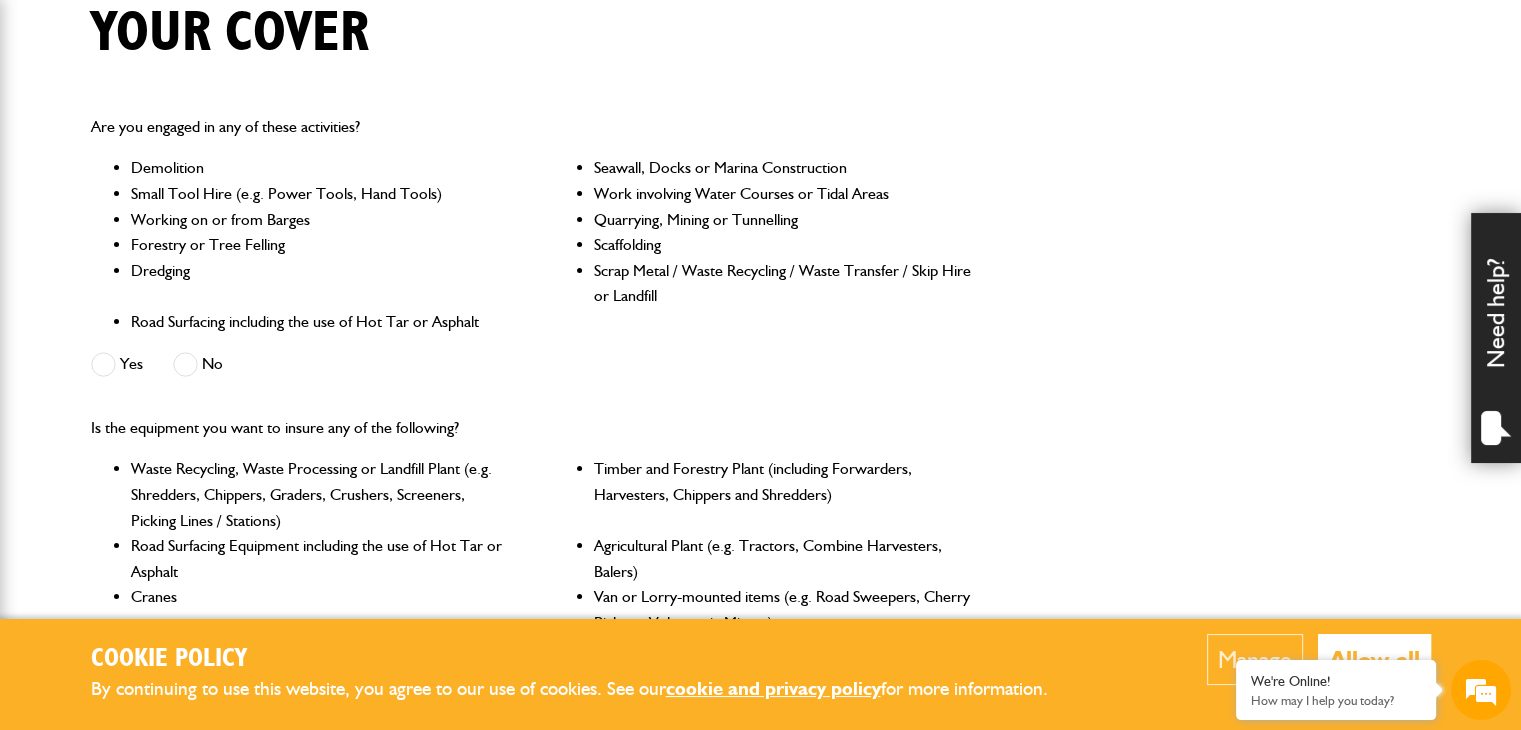 click at bounding box center (185, 364) 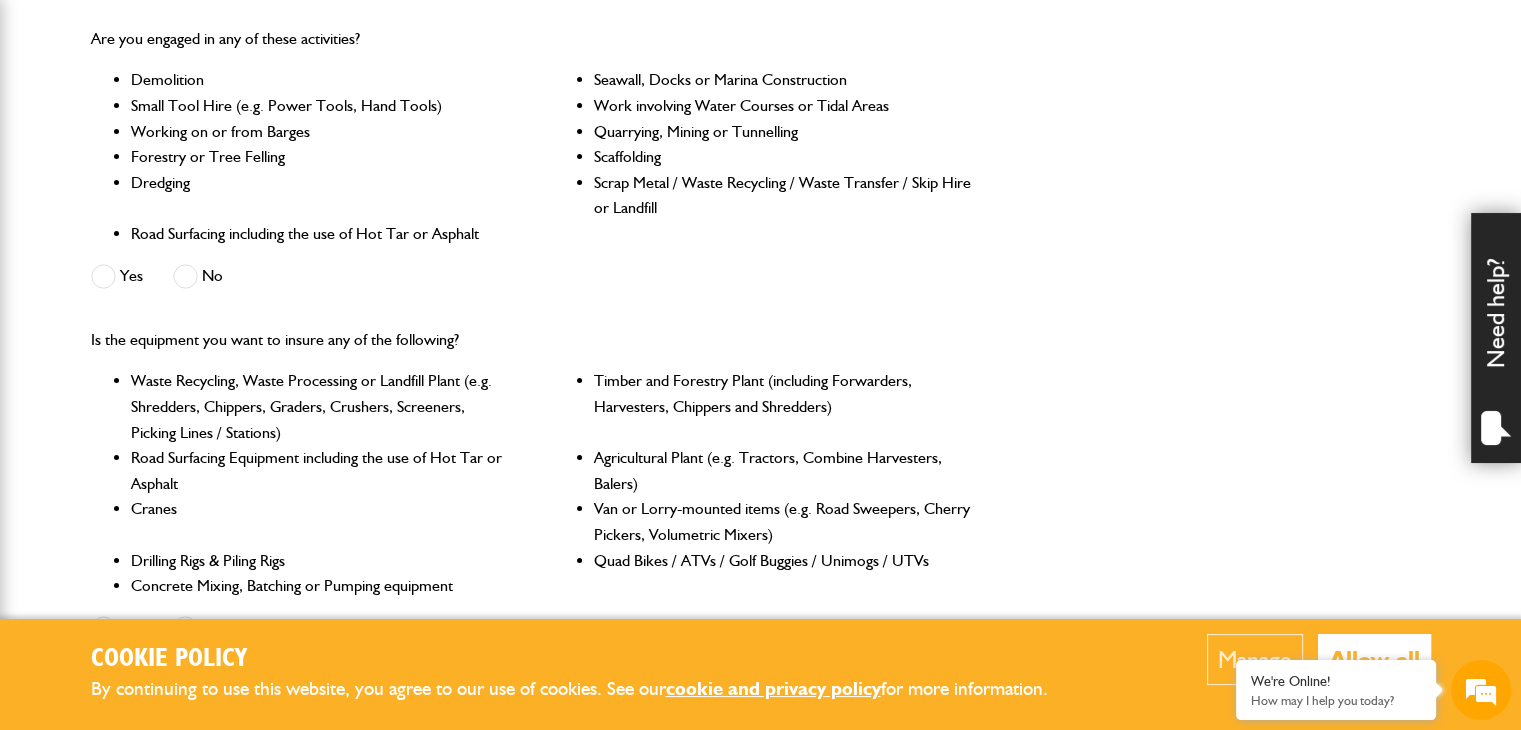 scroll, scrollTop: 800, scrollLeft: 0, axis: vertical 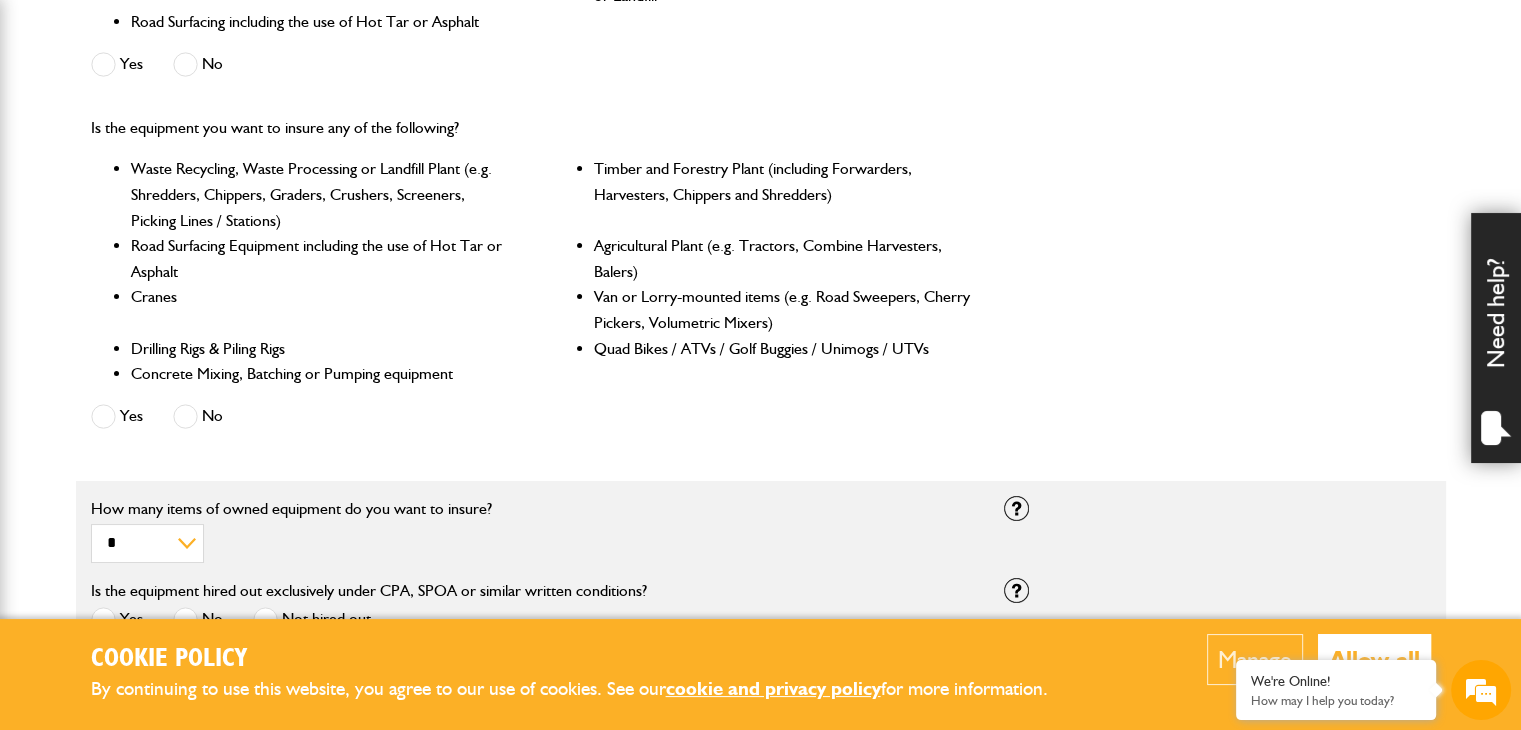 click at bounding box center [185, 416] 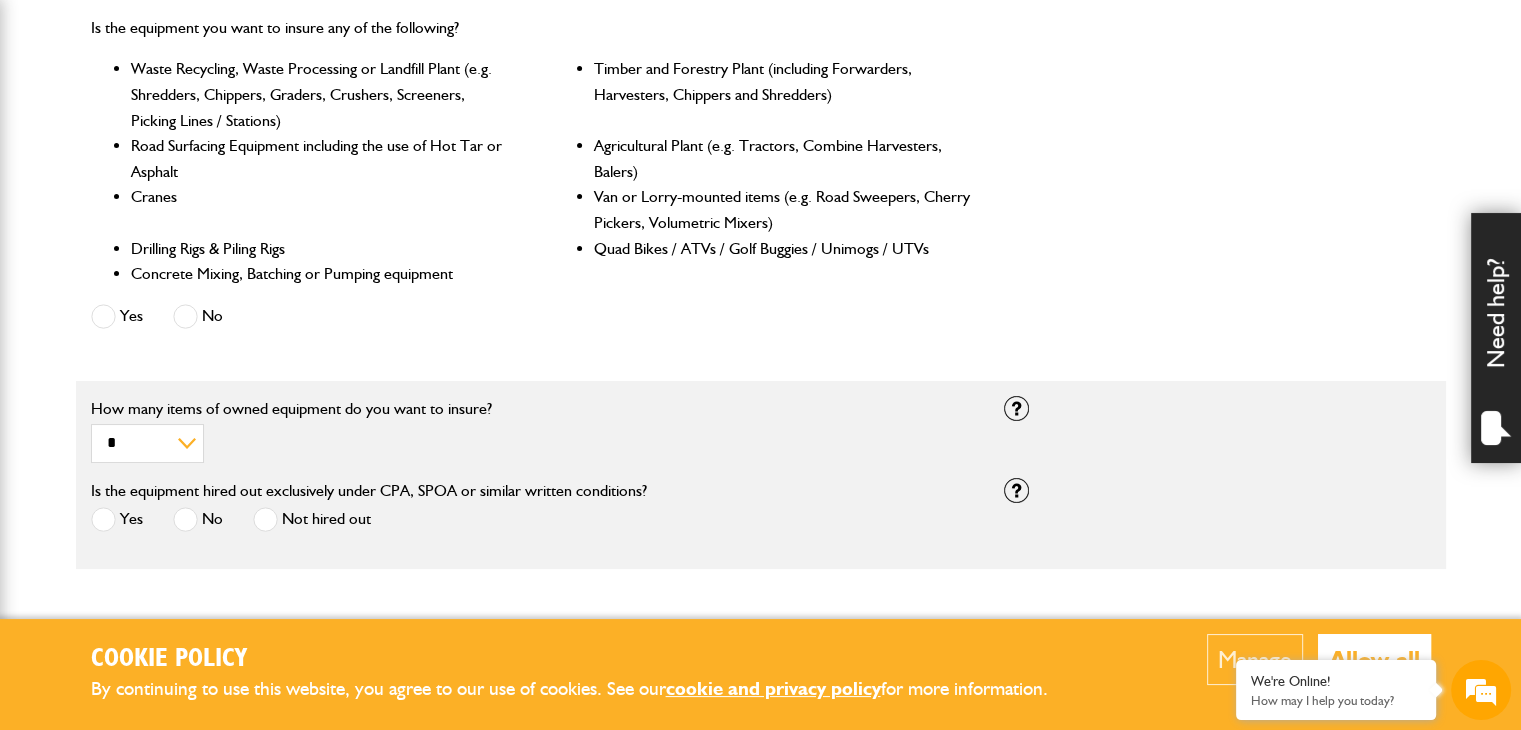 scroll, scrollTop: 1000, scrollLeft: 0, axis: vertical 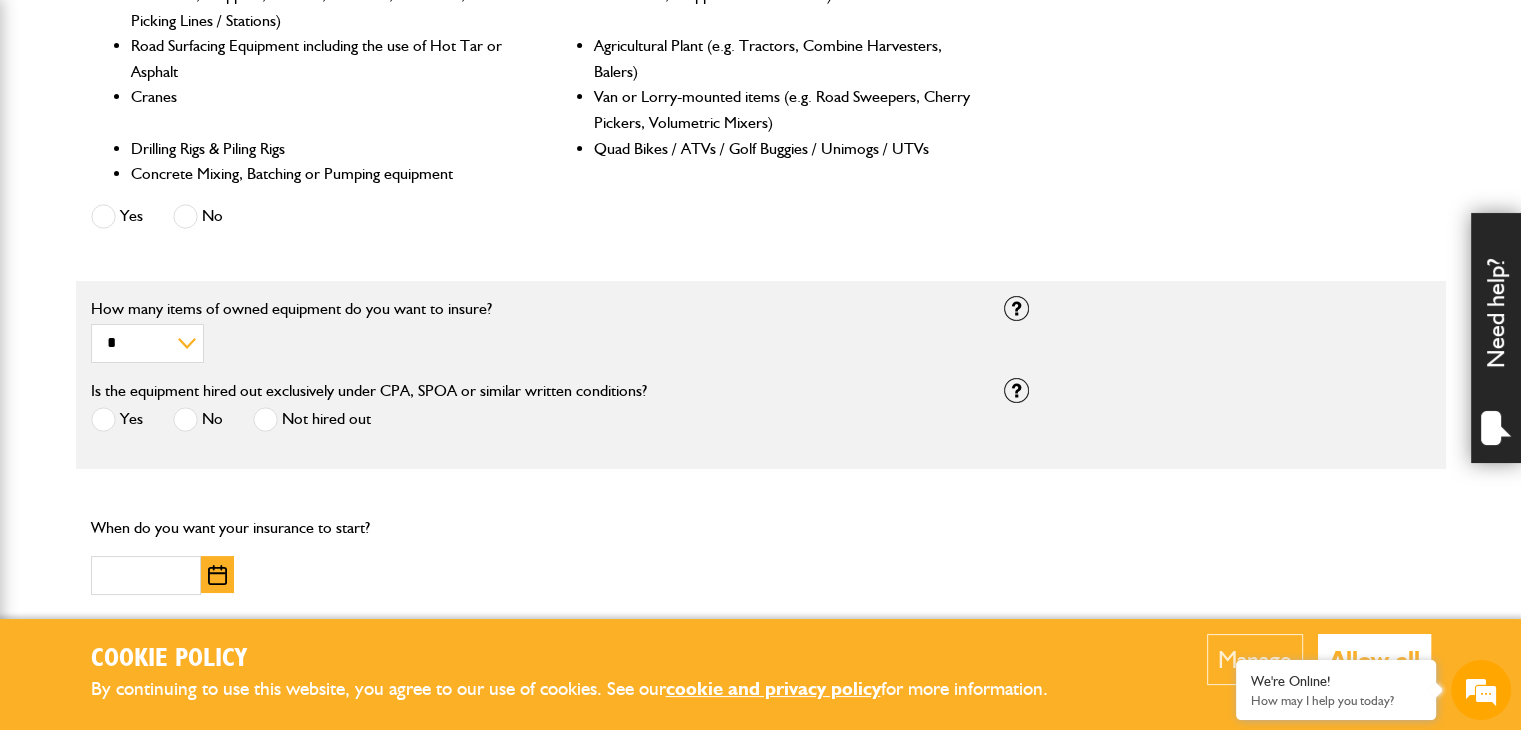 click at bounding box center [185, 419] 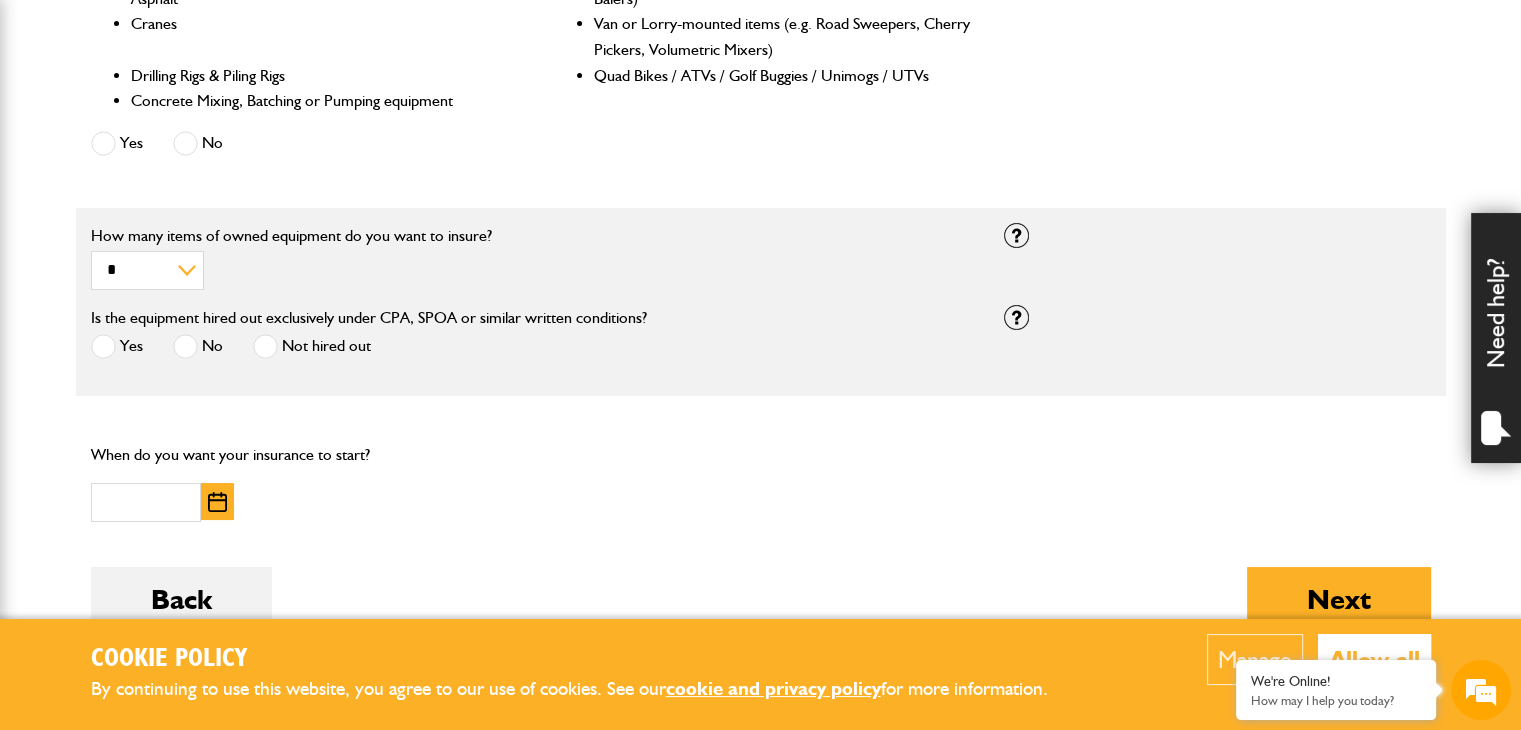 scroll, scrollTop: 1100, scrollLeft: 0, axis: vertical 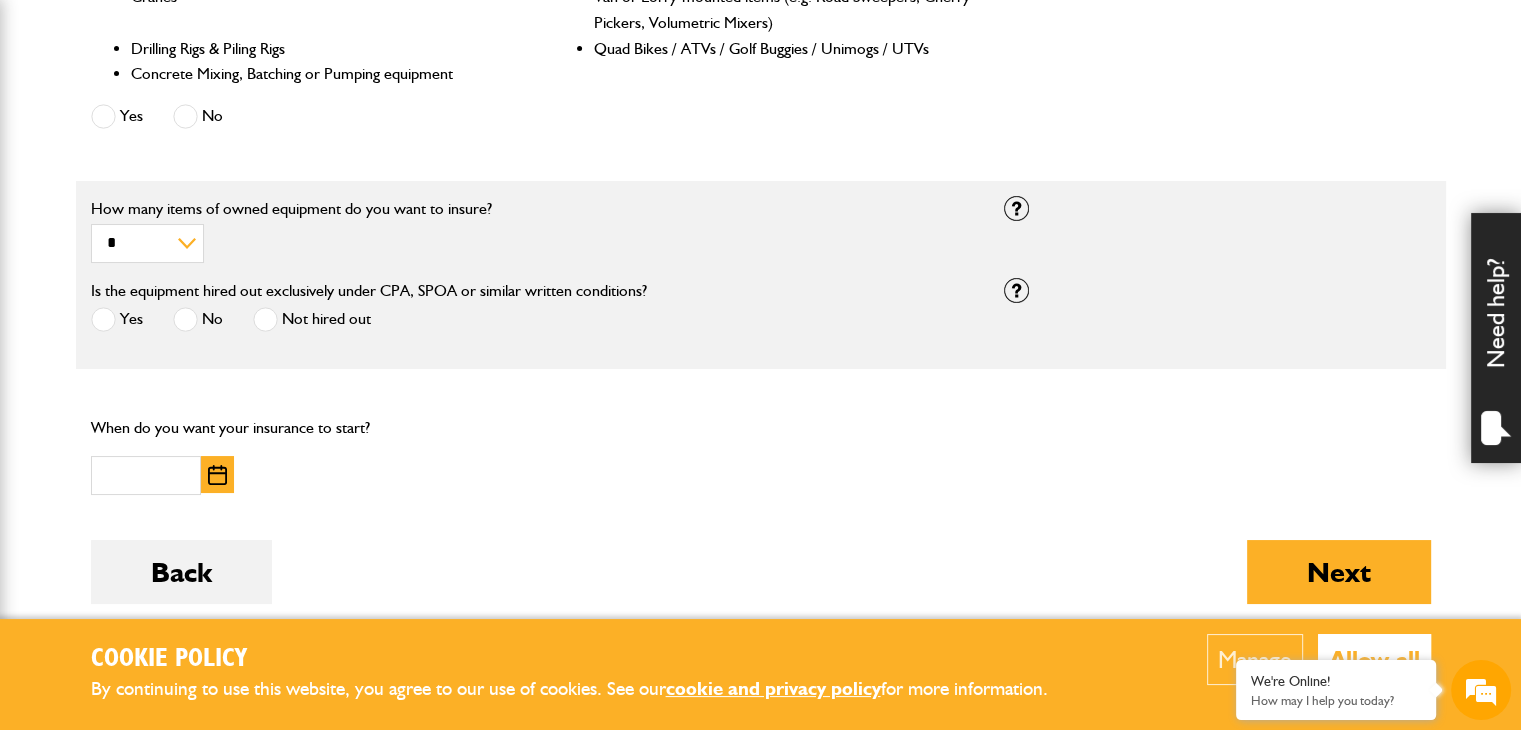 click at bounding box center (217, 475) 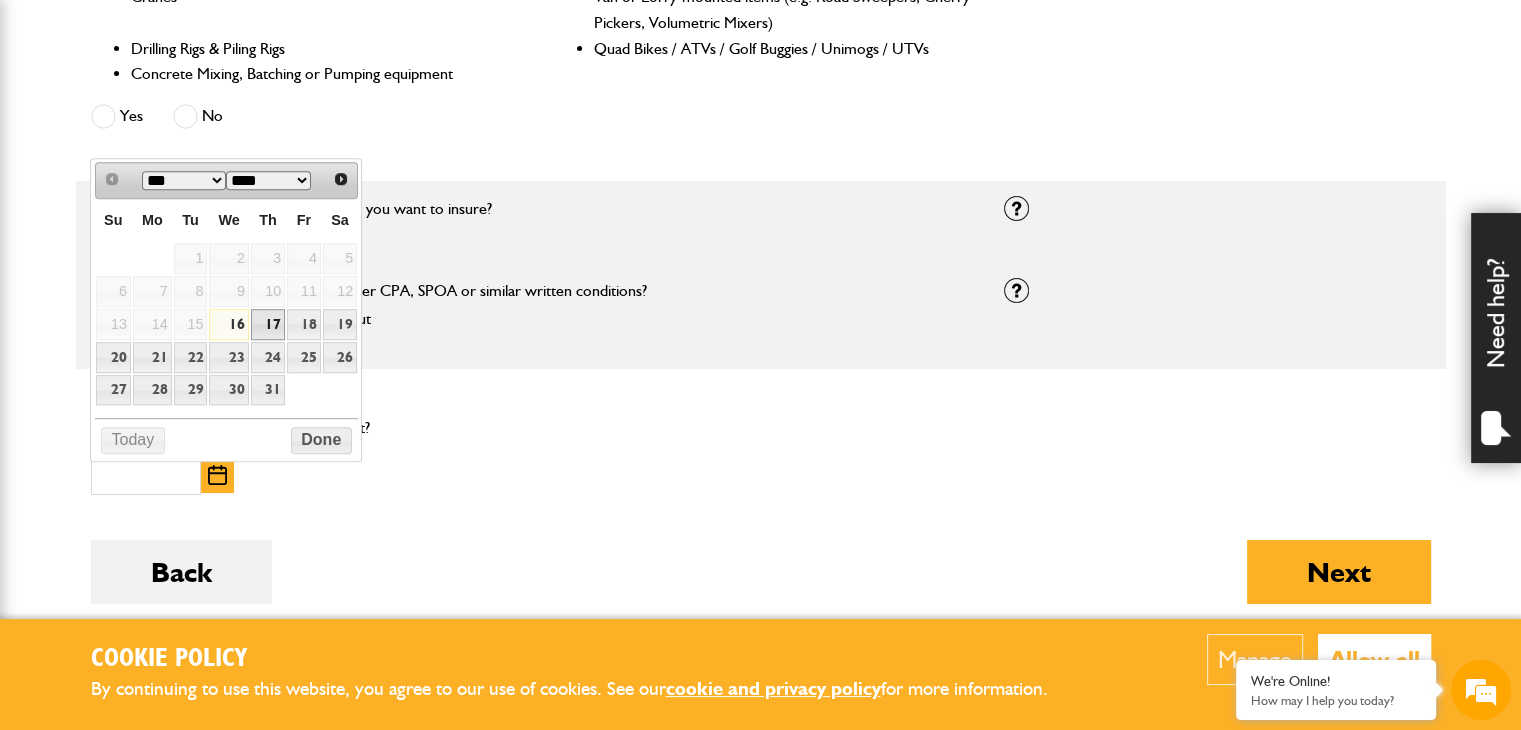 click on "17" at bounding box center (268, 324) 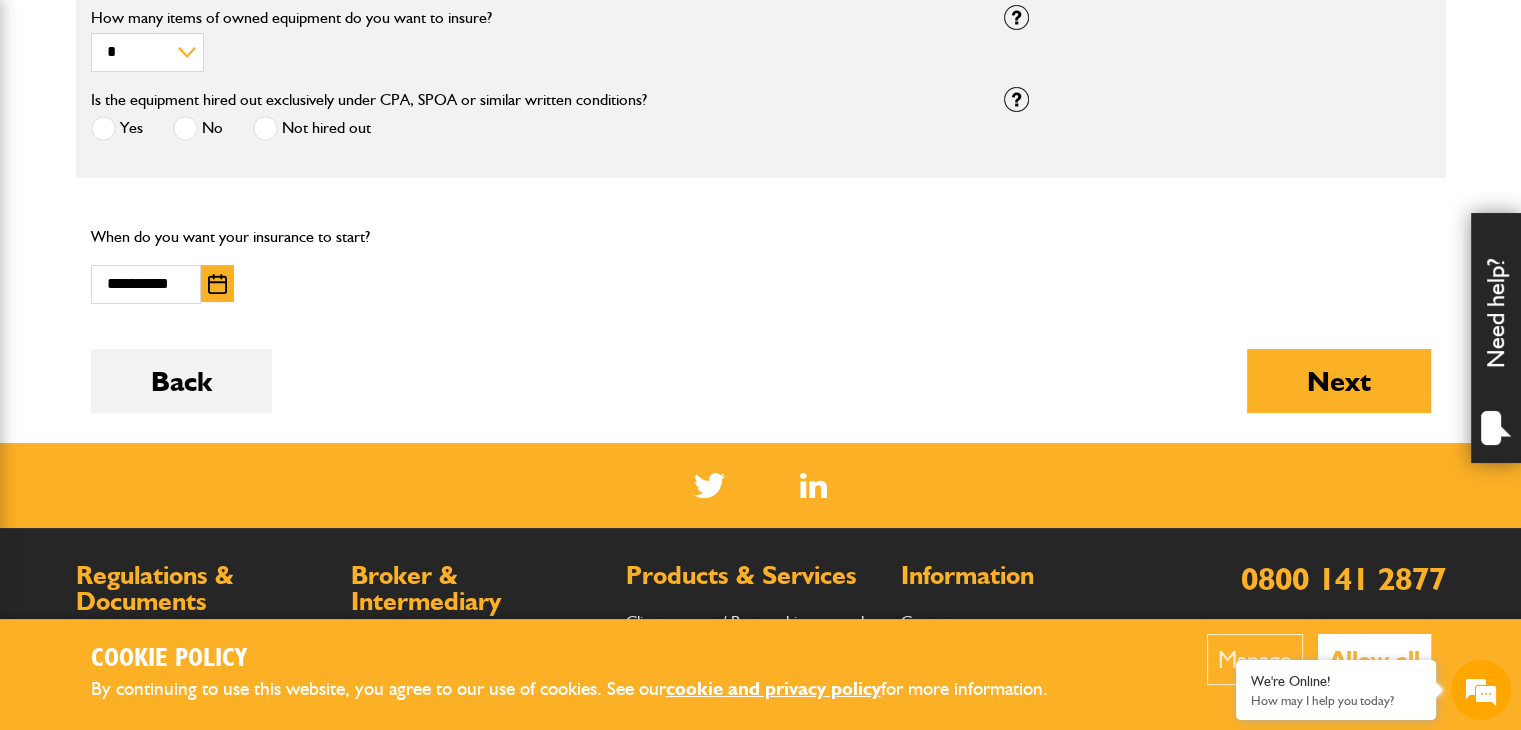 scroll, scrollTop: 1400, scrollLeft: 0, axis: vertical 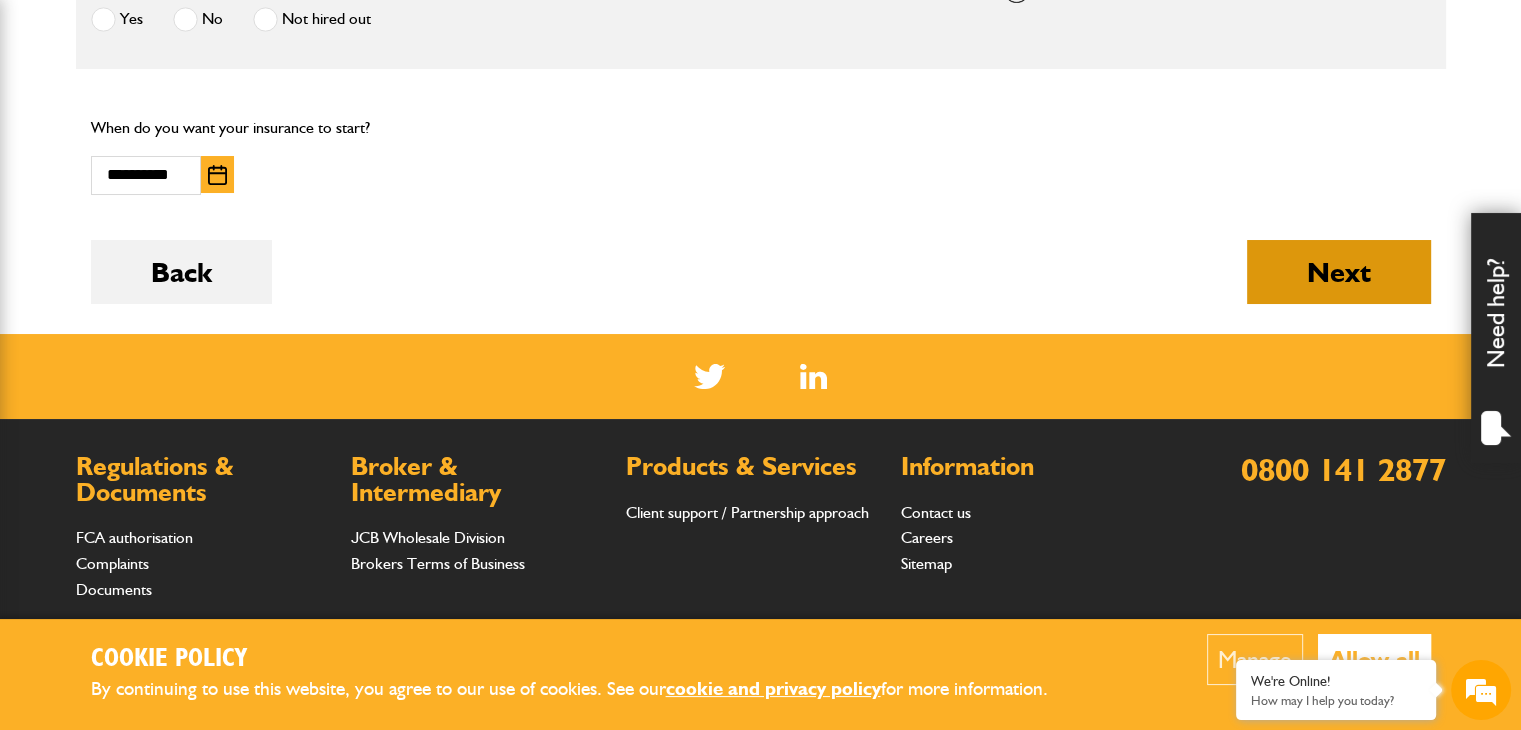 click on "Next" at bounding box center (1339, 272) 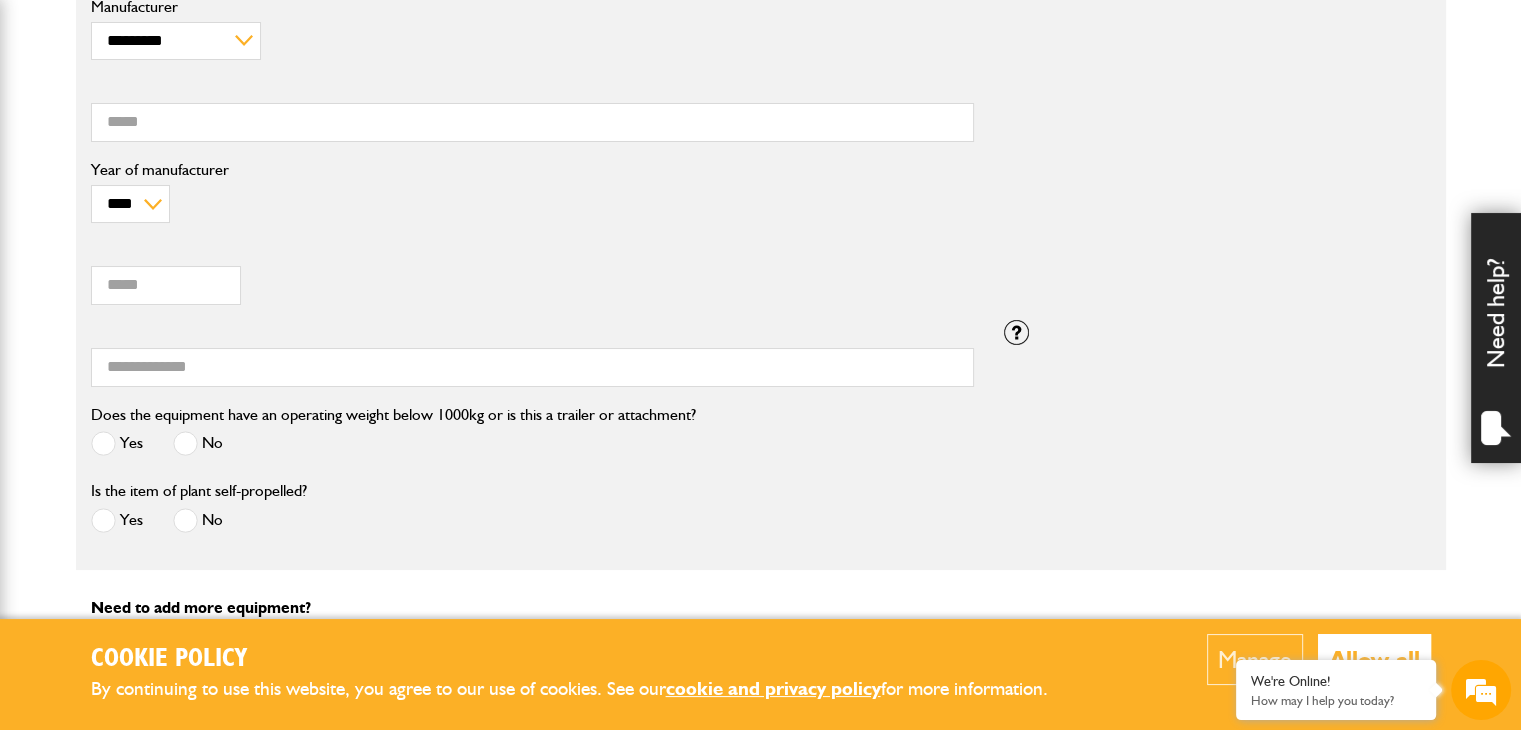scroll, scrollTop: 600, scrollLeft: 0, axis: vertical 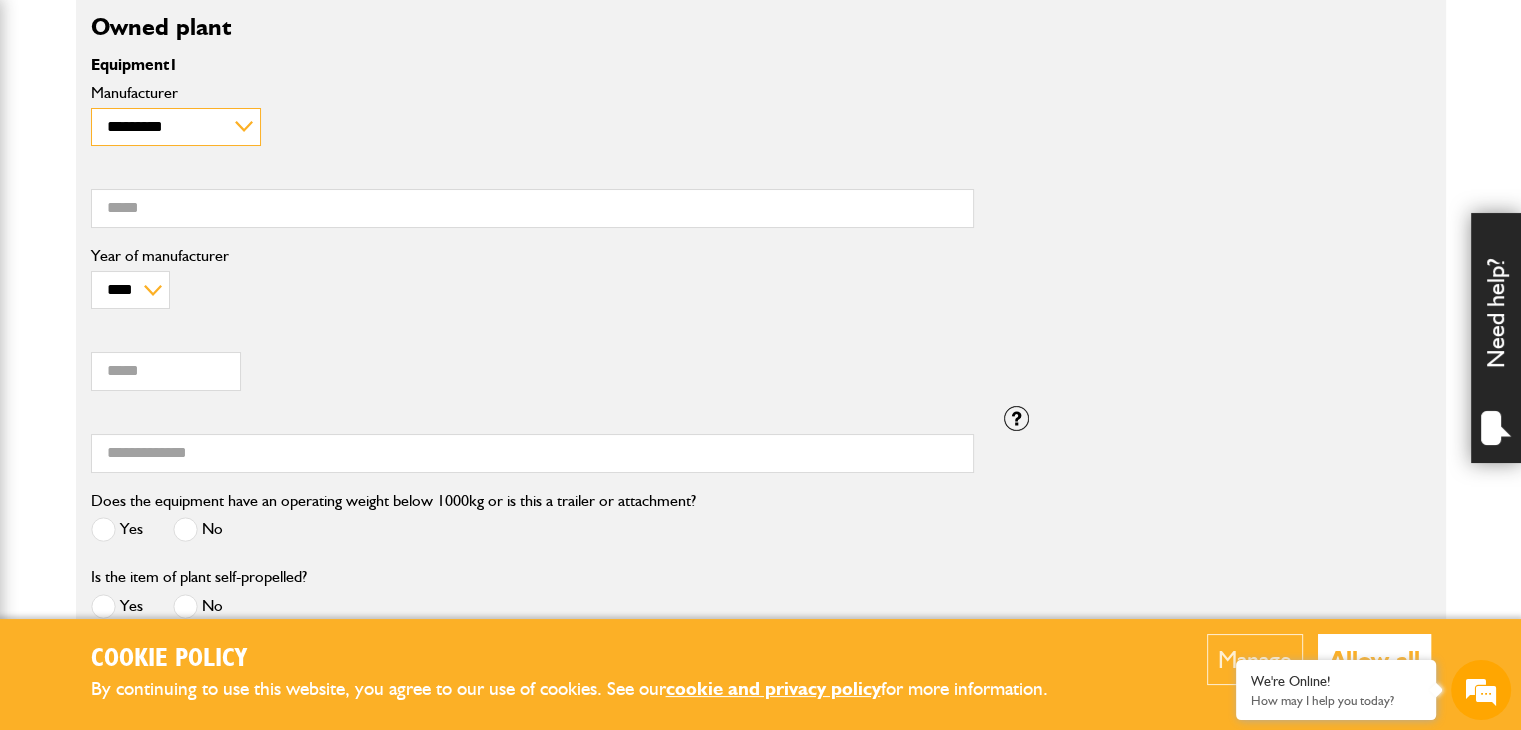 click on "**********" at bounding box center [176, 127] 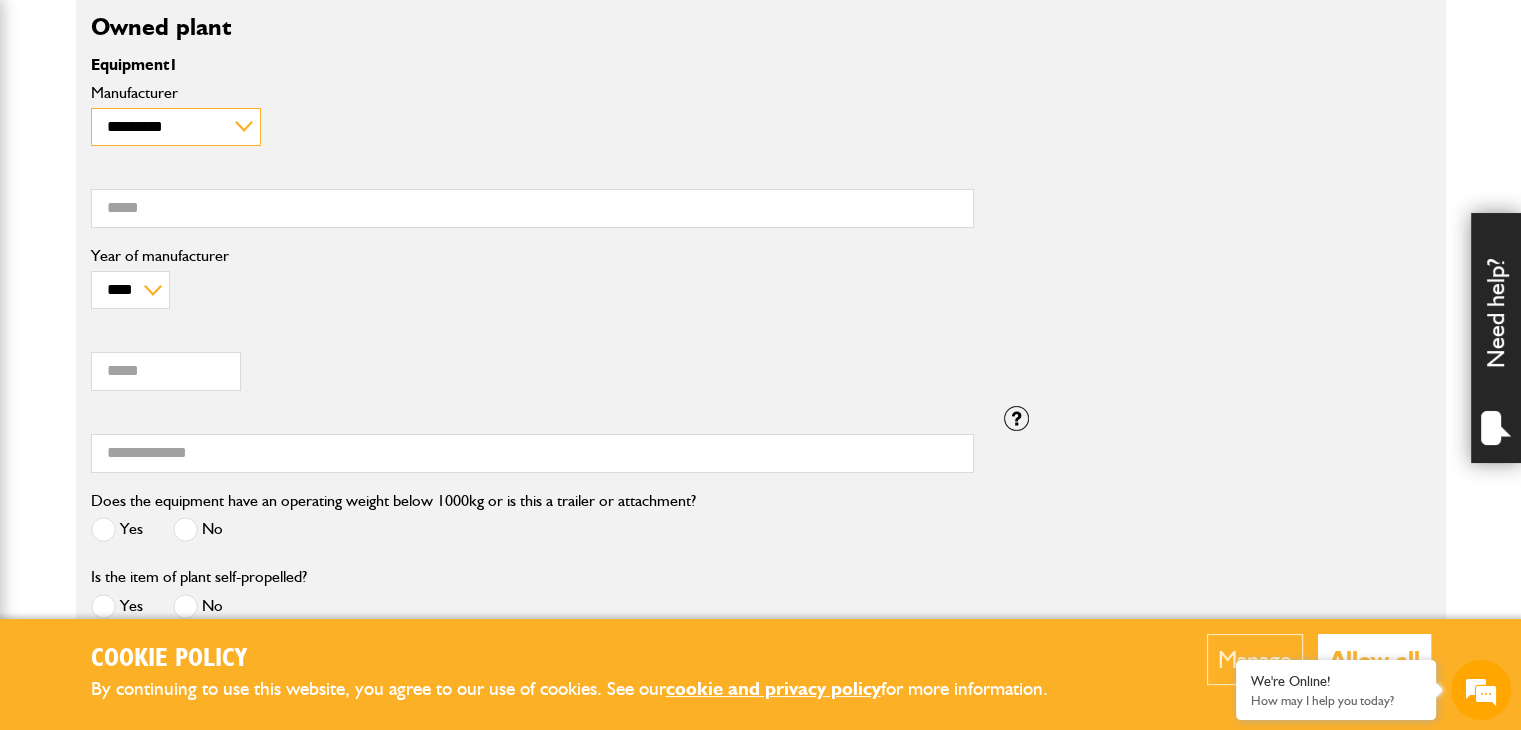 scroll, scrollTop: 0, scrollLeft: 0, axis: both 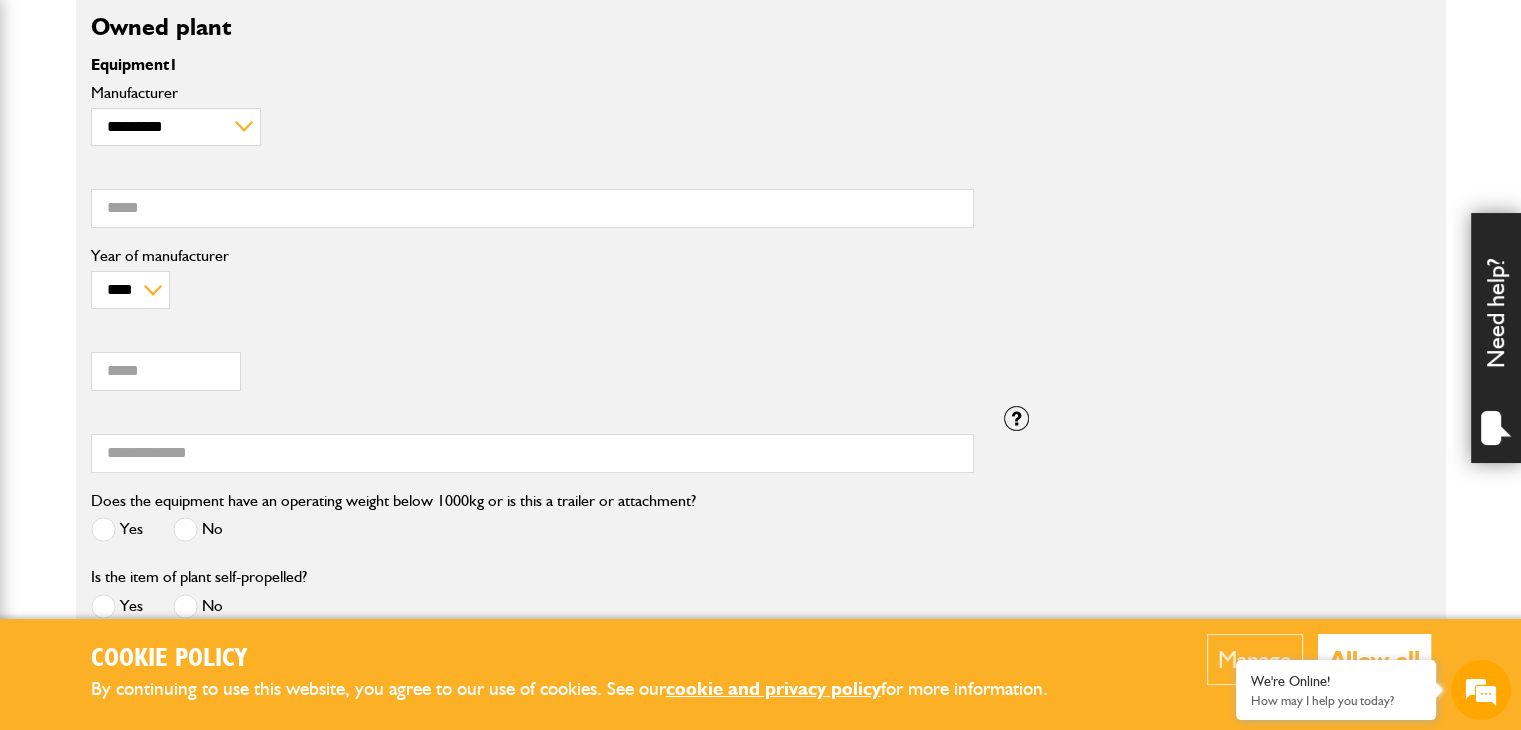 click on "Value (£)" at bounding box center (532, 360) 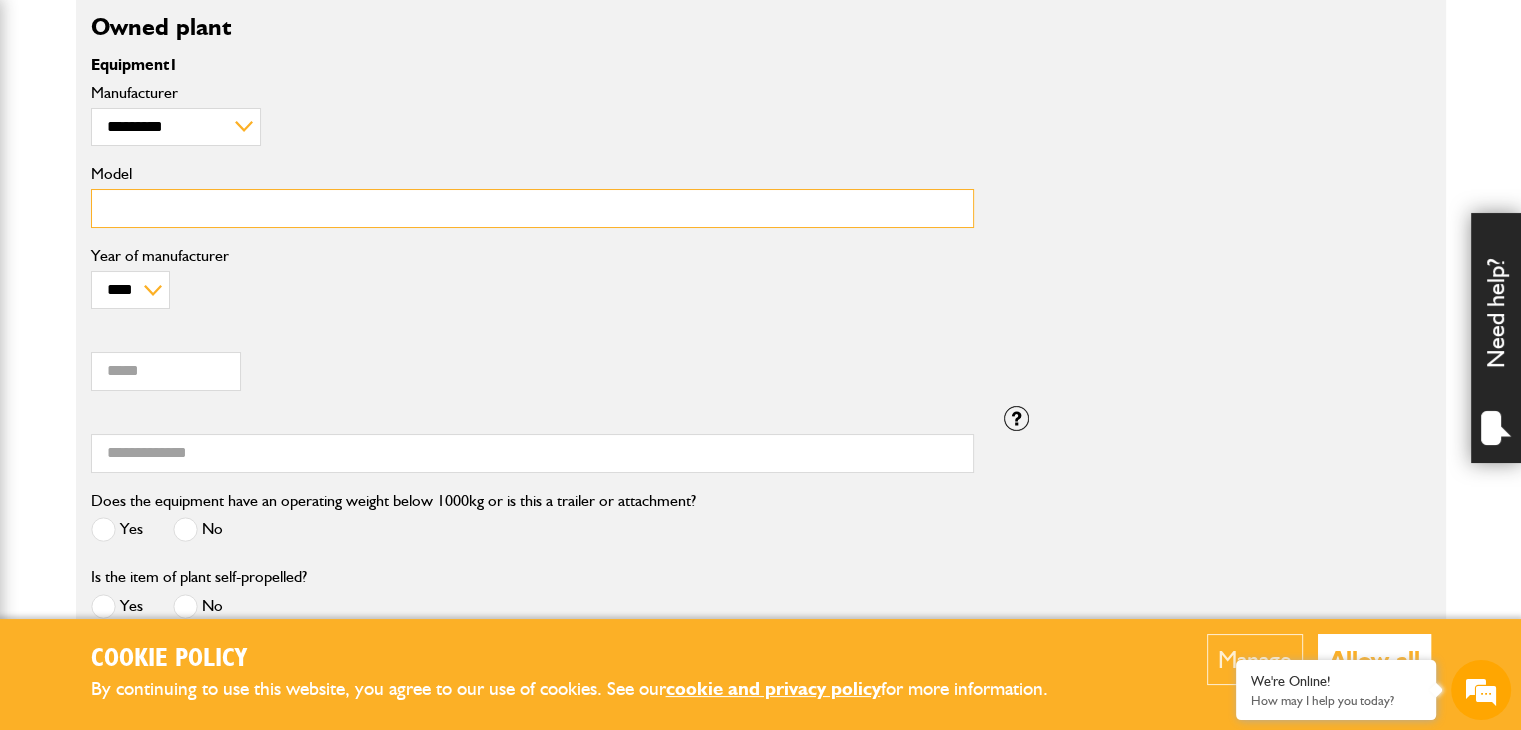 click on "Model" at bounding box center (532, 208) 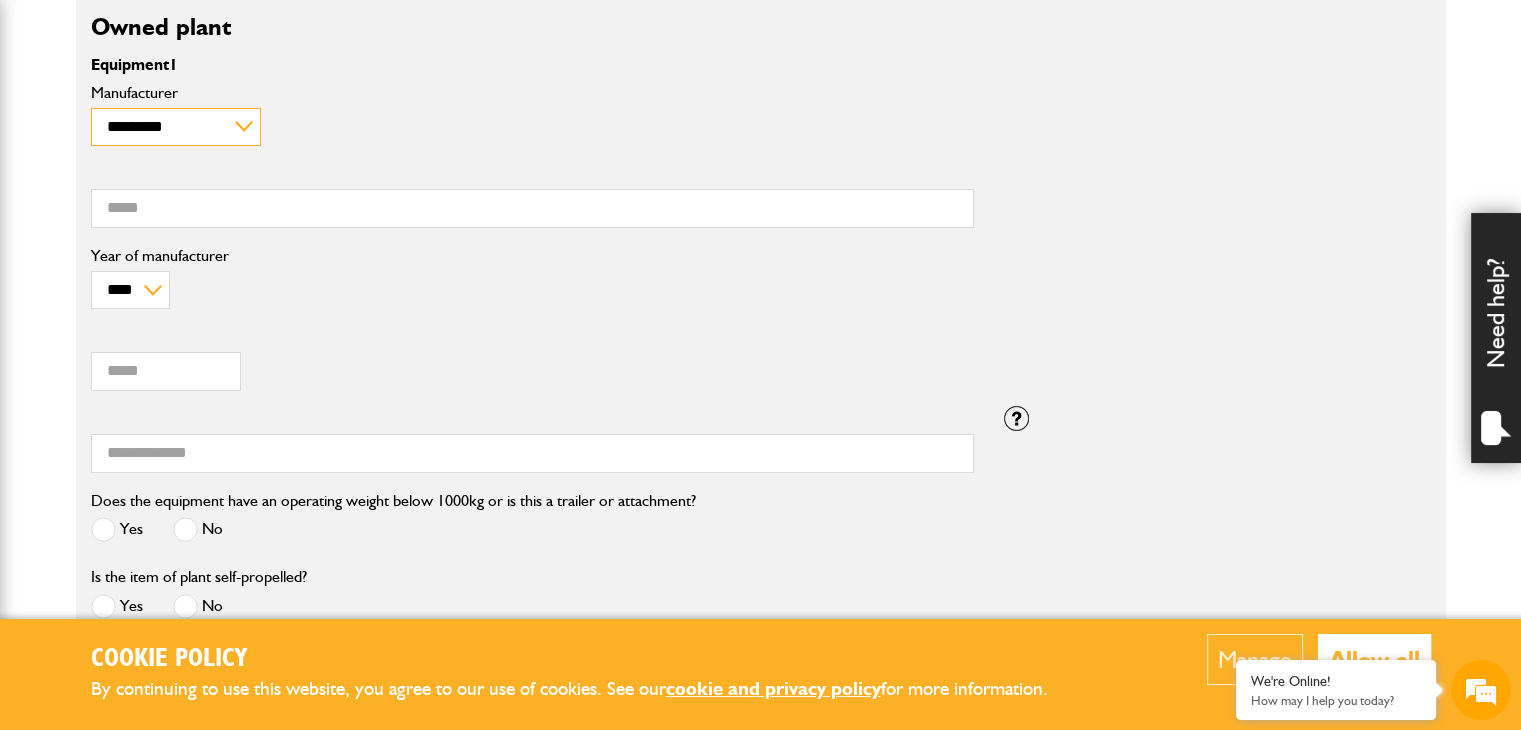 click on "**********" at bounding box center (176, 127) 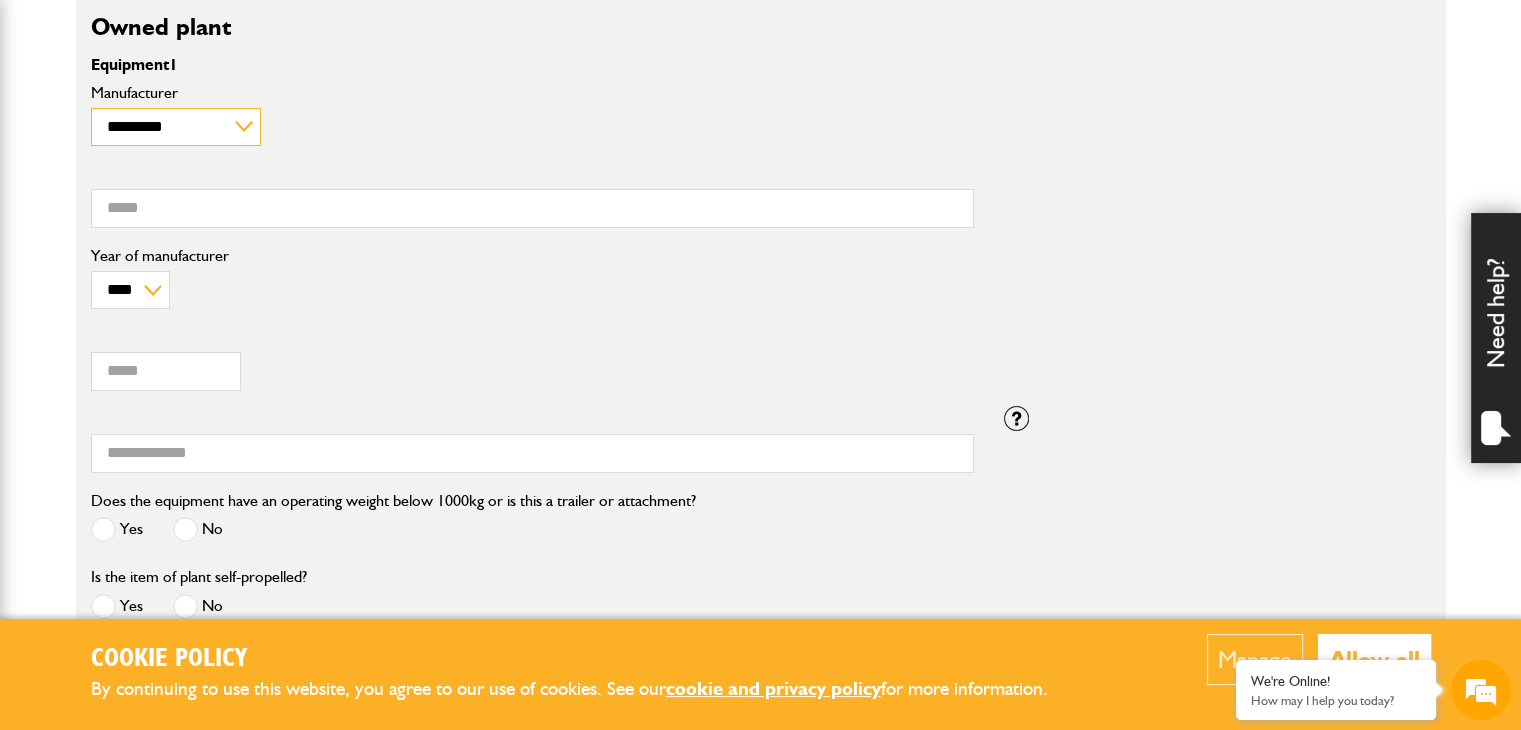 select on "**" 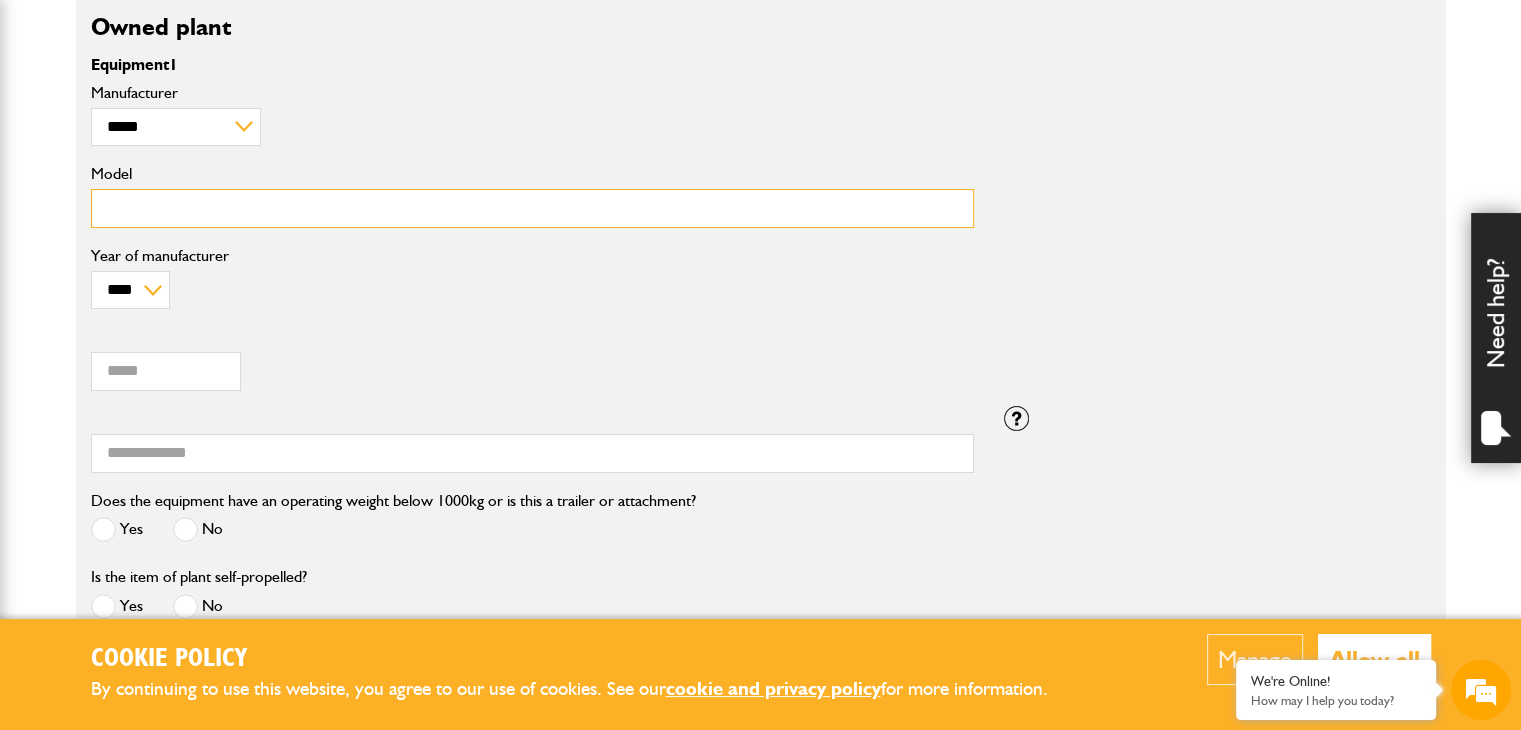 click on "Model" at bounding box center (532, 208) 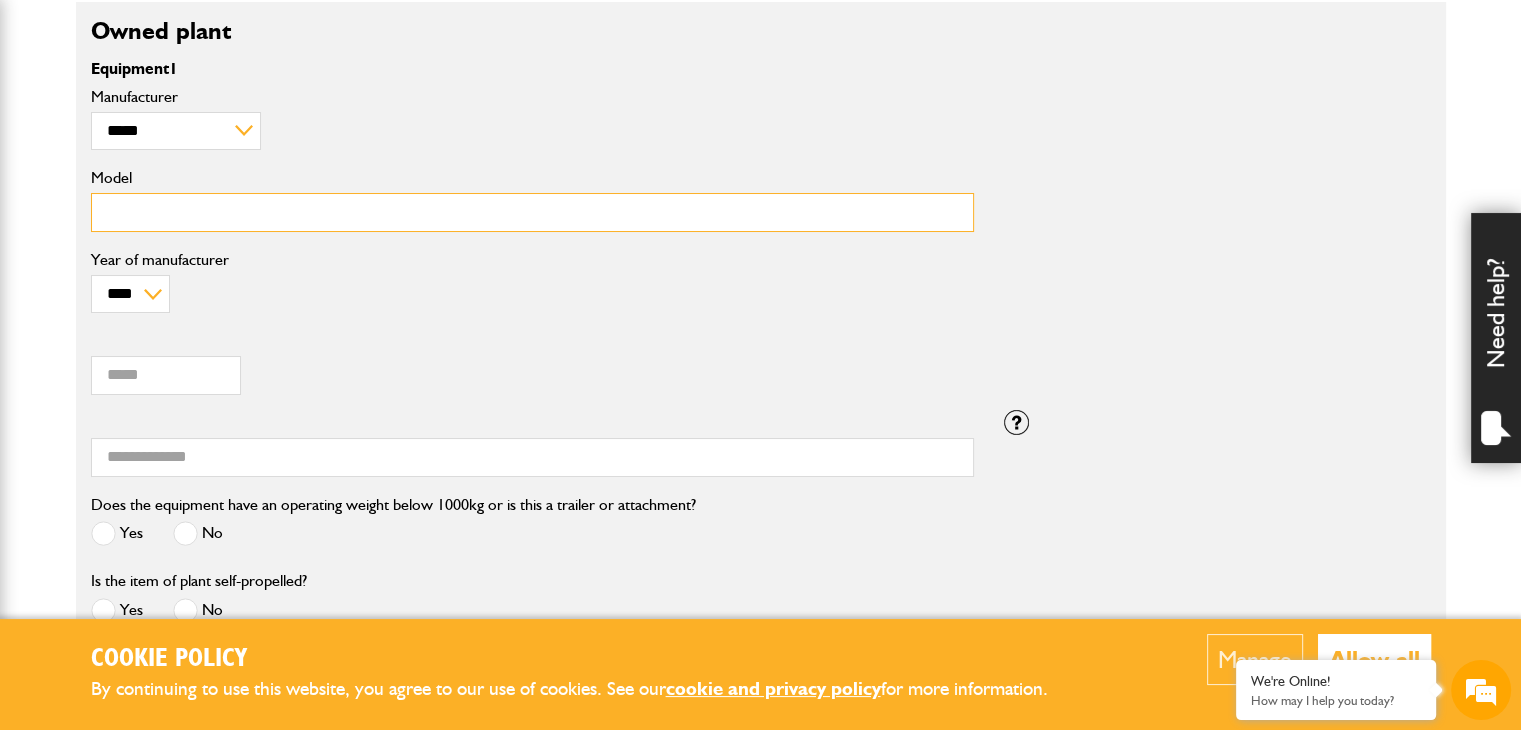 scroll, scrollTop: 600, scrollLeft: 0, axis: vertical 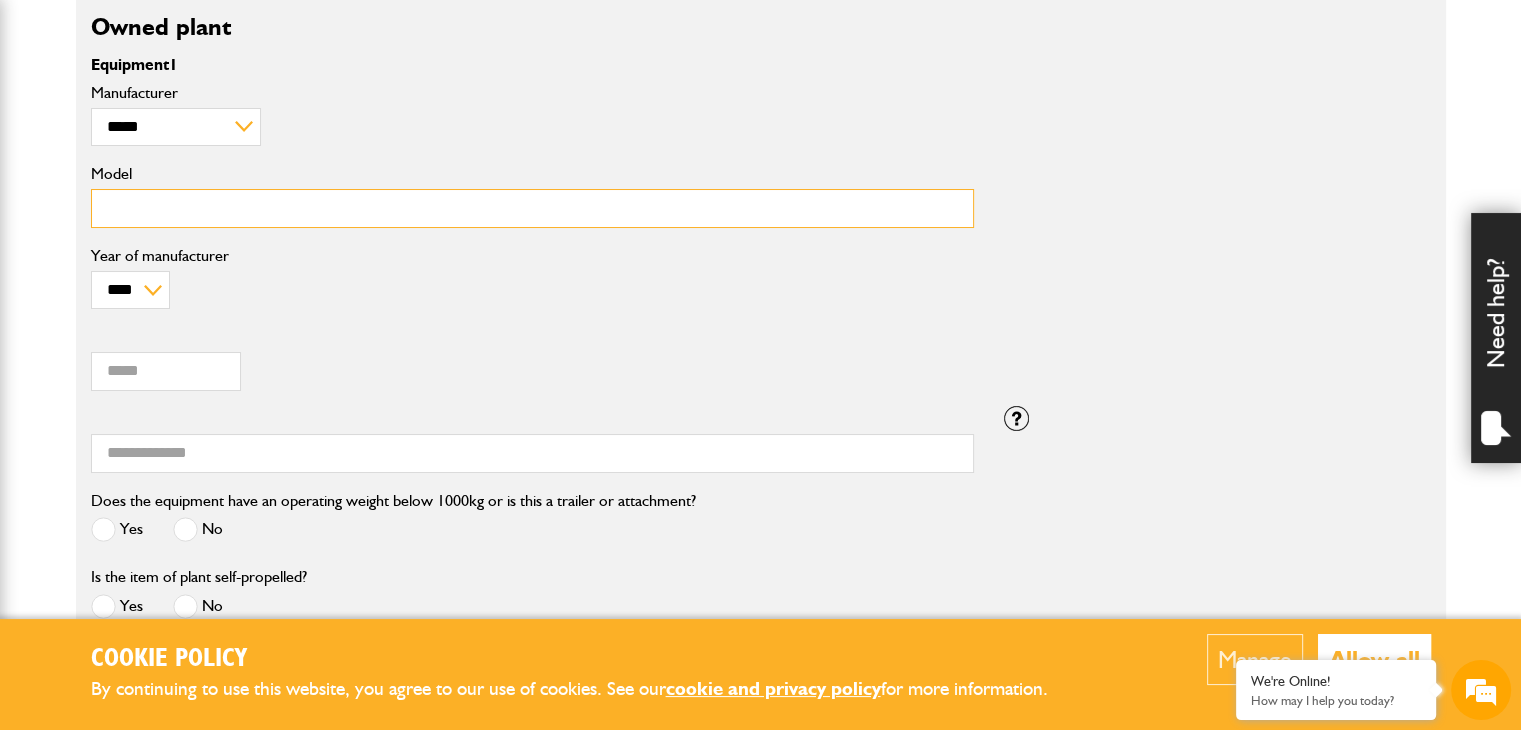 paste on "**********" 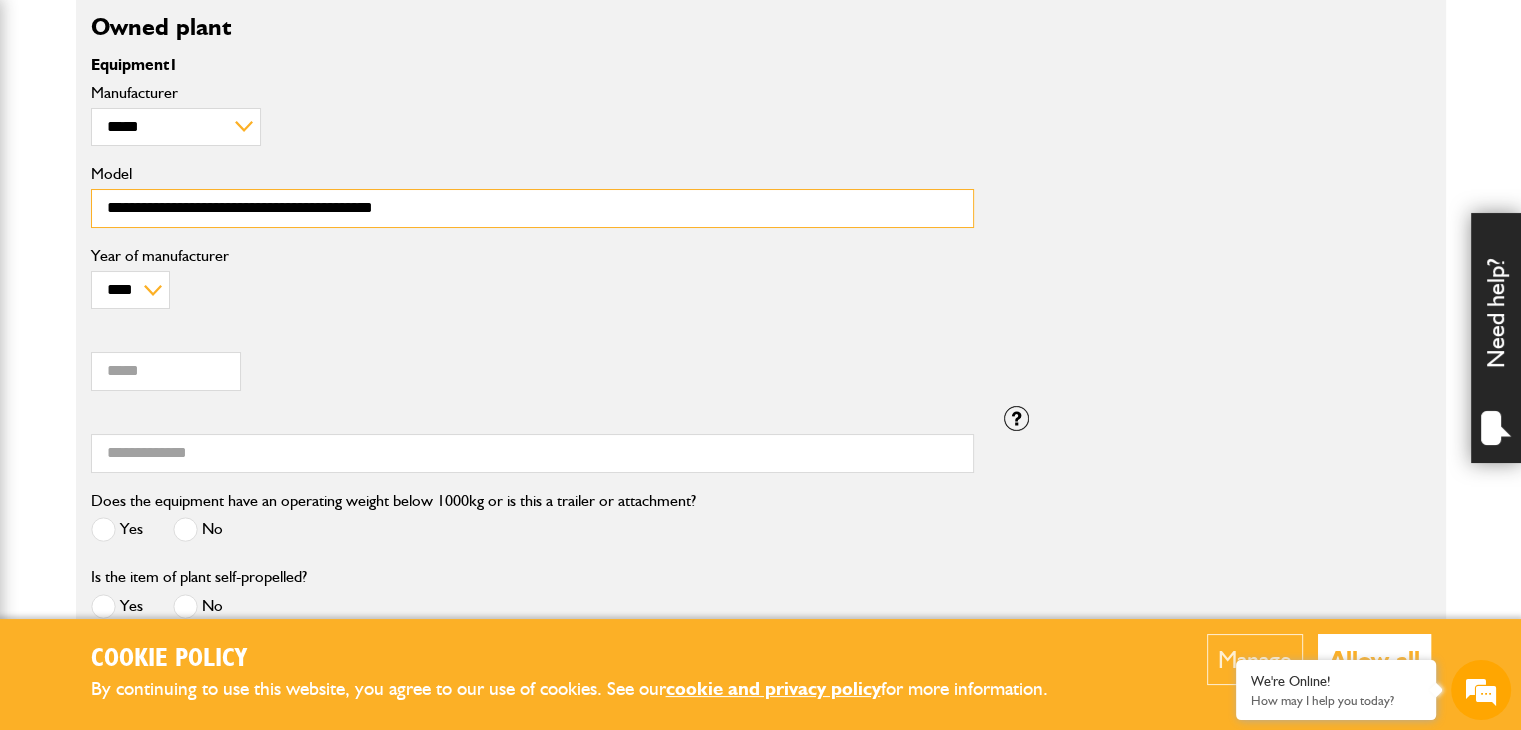 type on "**********" 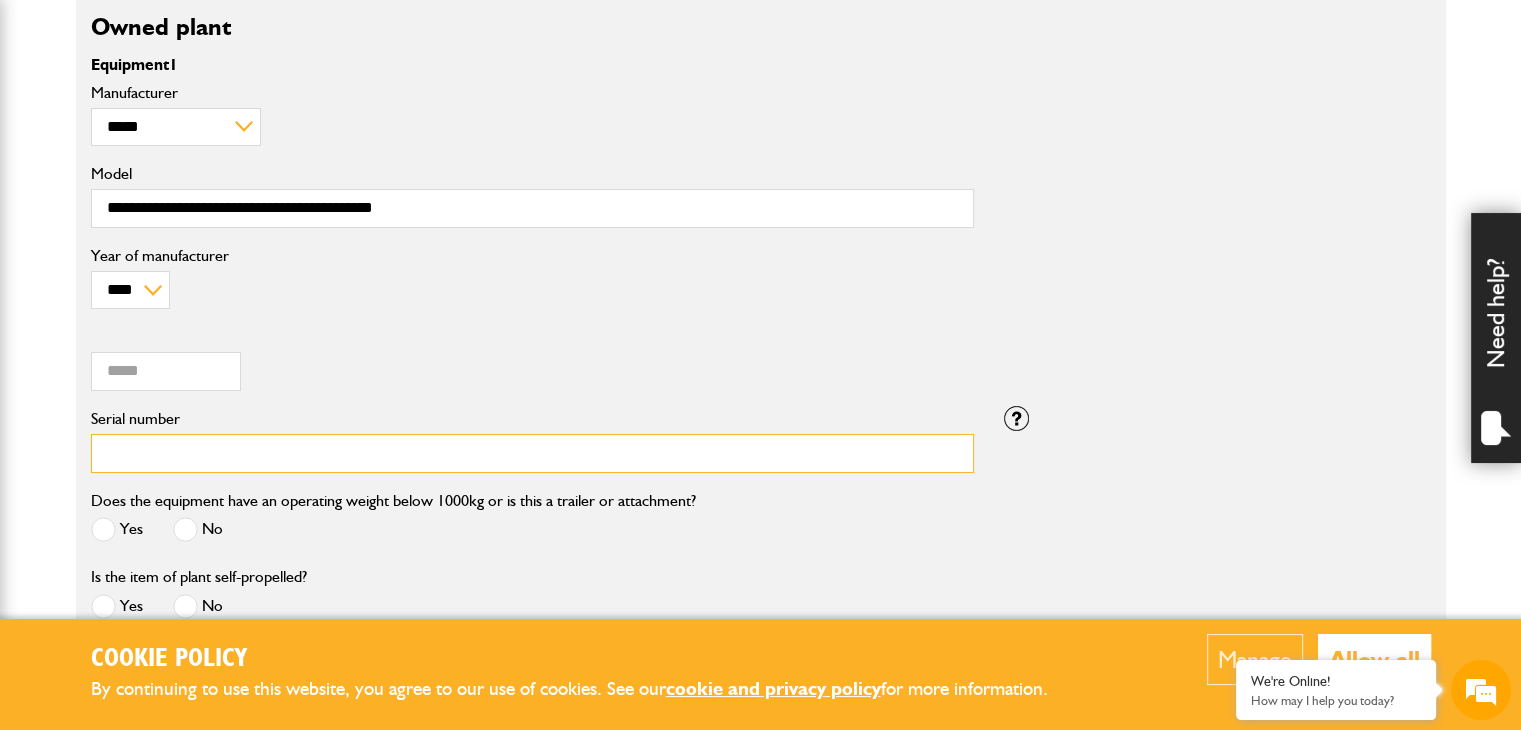paste on "********" 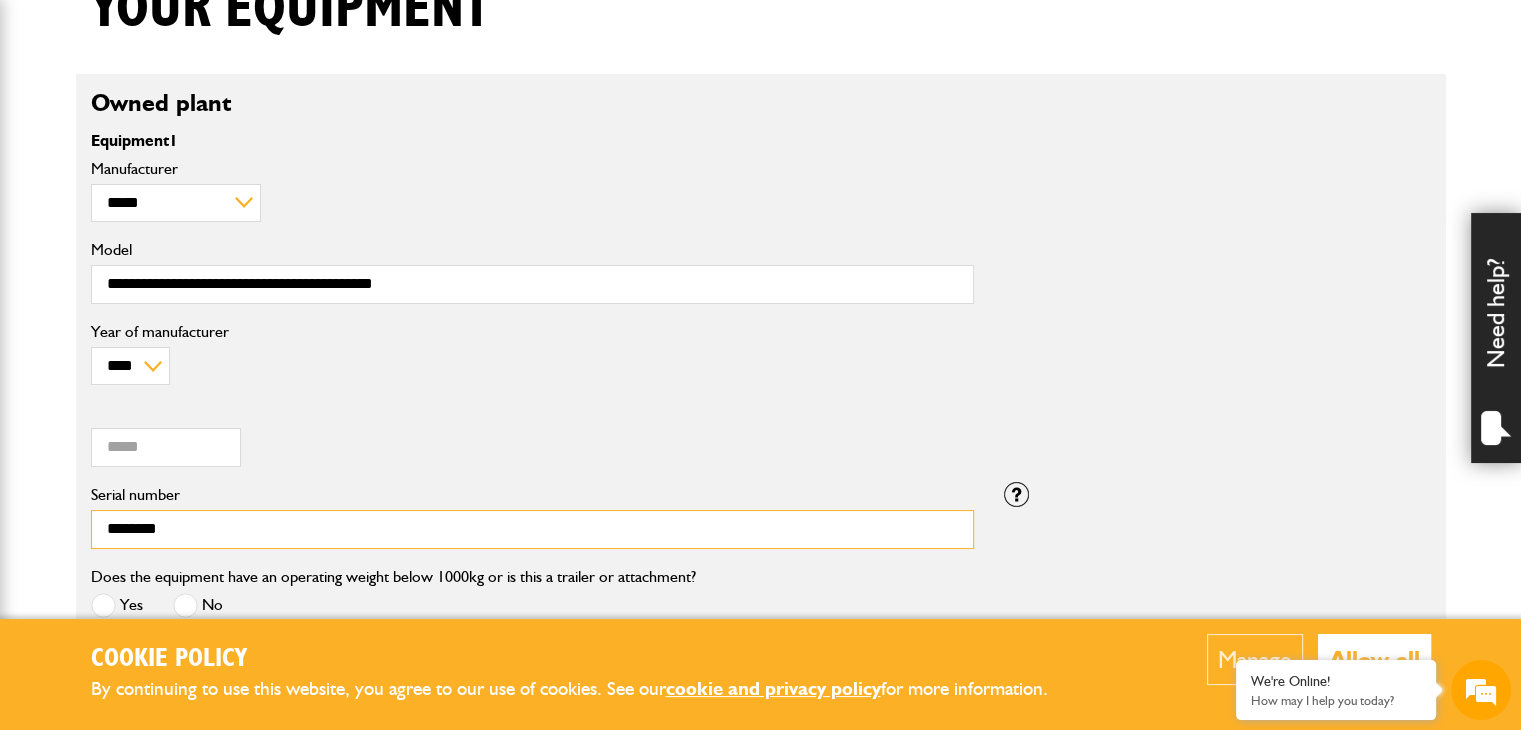 scroll, scrollTop: 800, scrollLeft: 0, axis: vertical 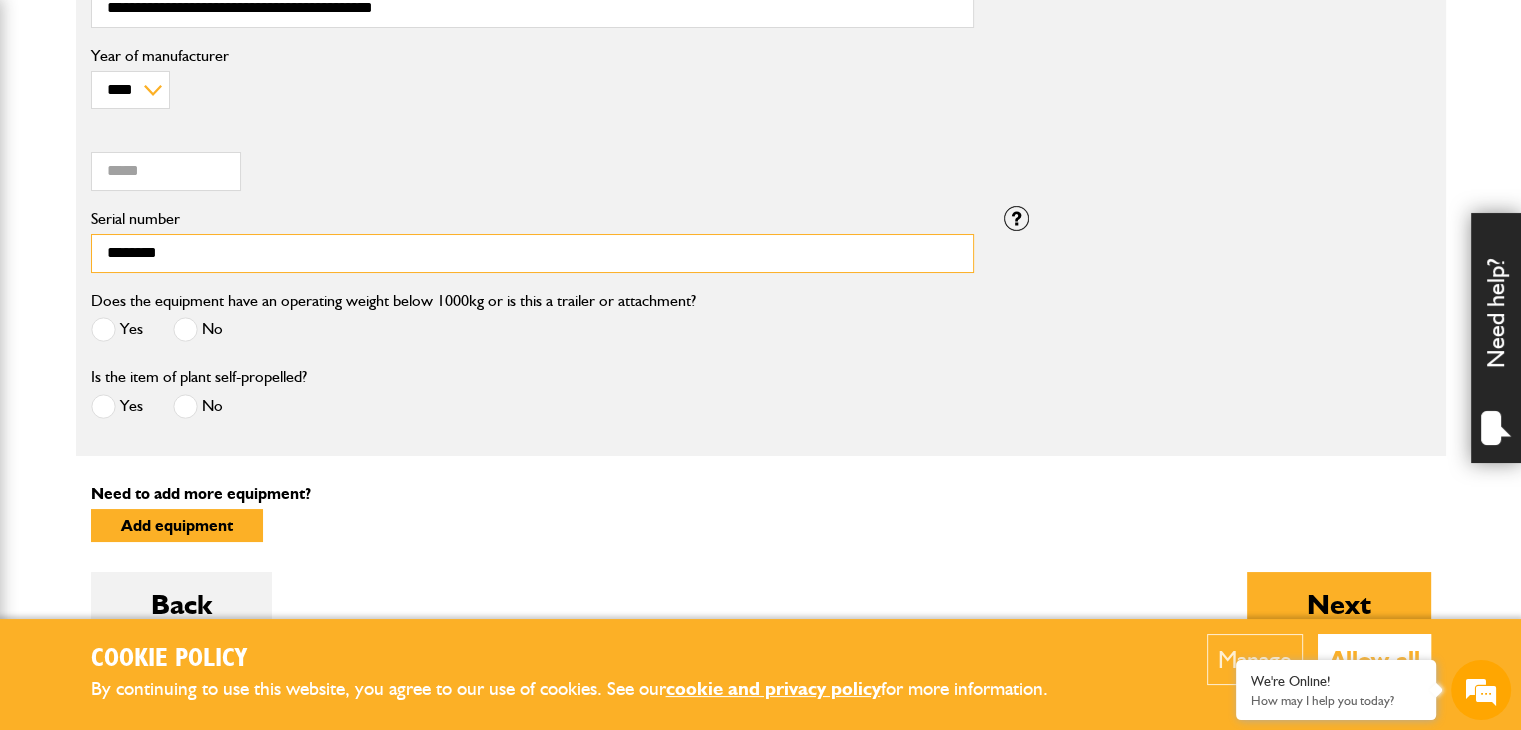 type on "********" 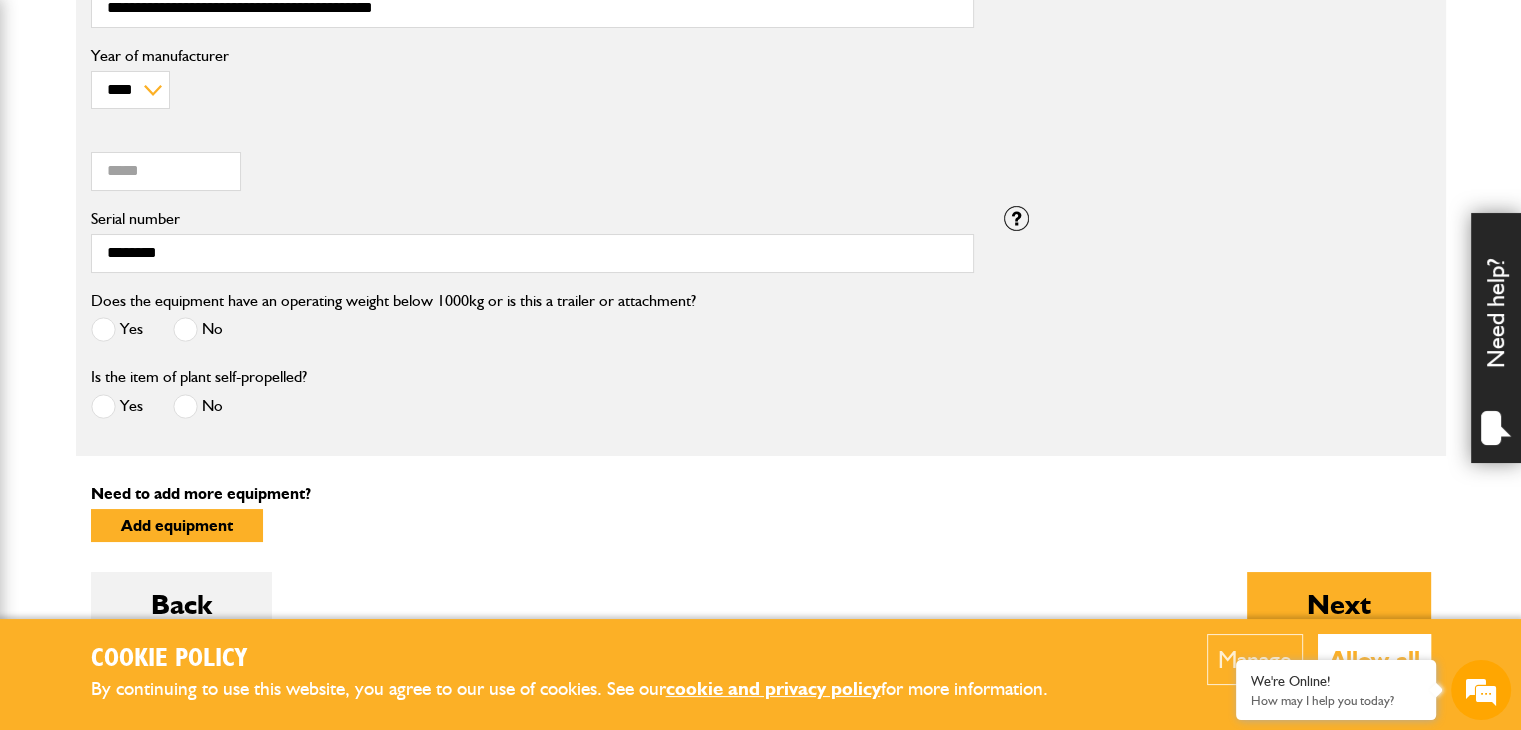 click at bounding box center [185, 329] 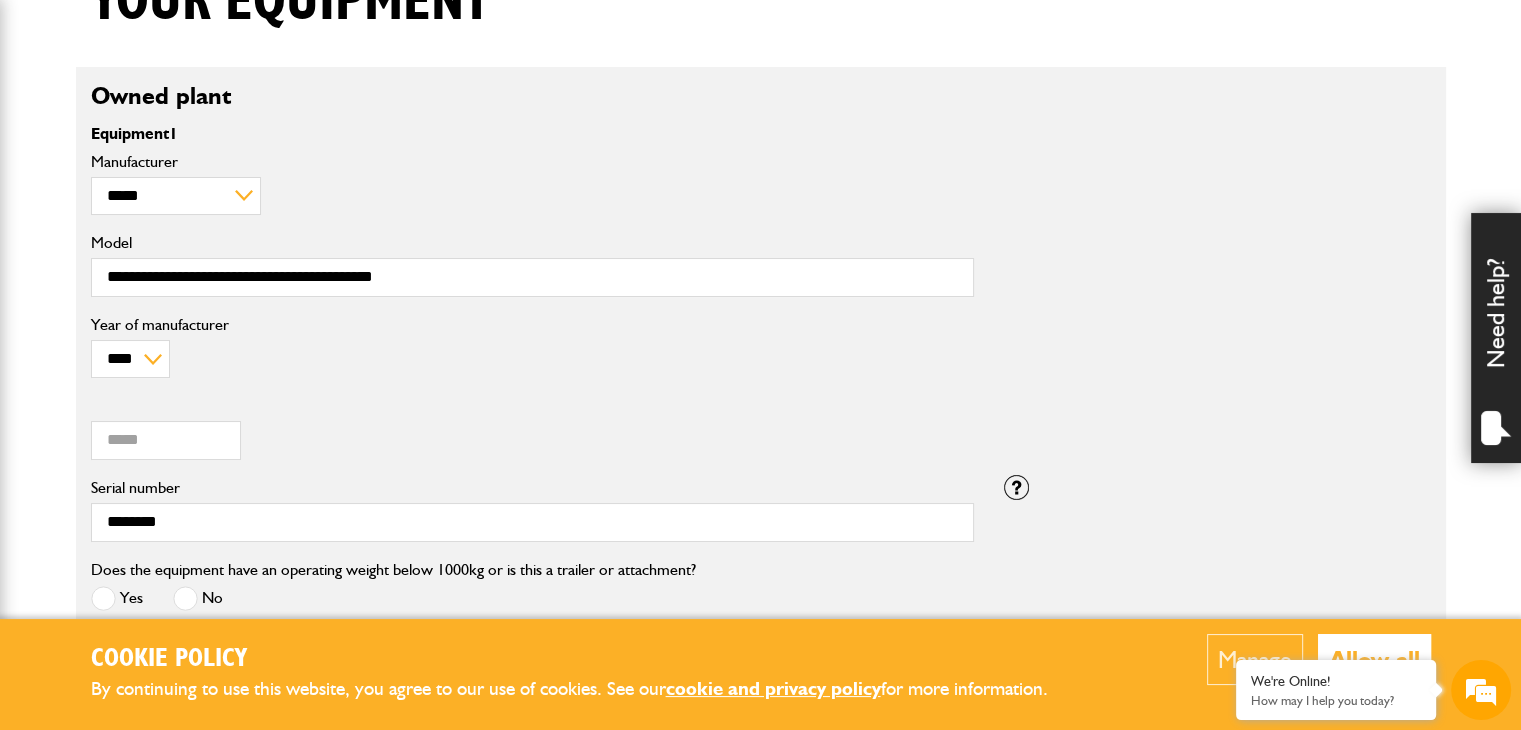 scroll, scrollTop: 500, scrollLeft: 0, axis: vertical 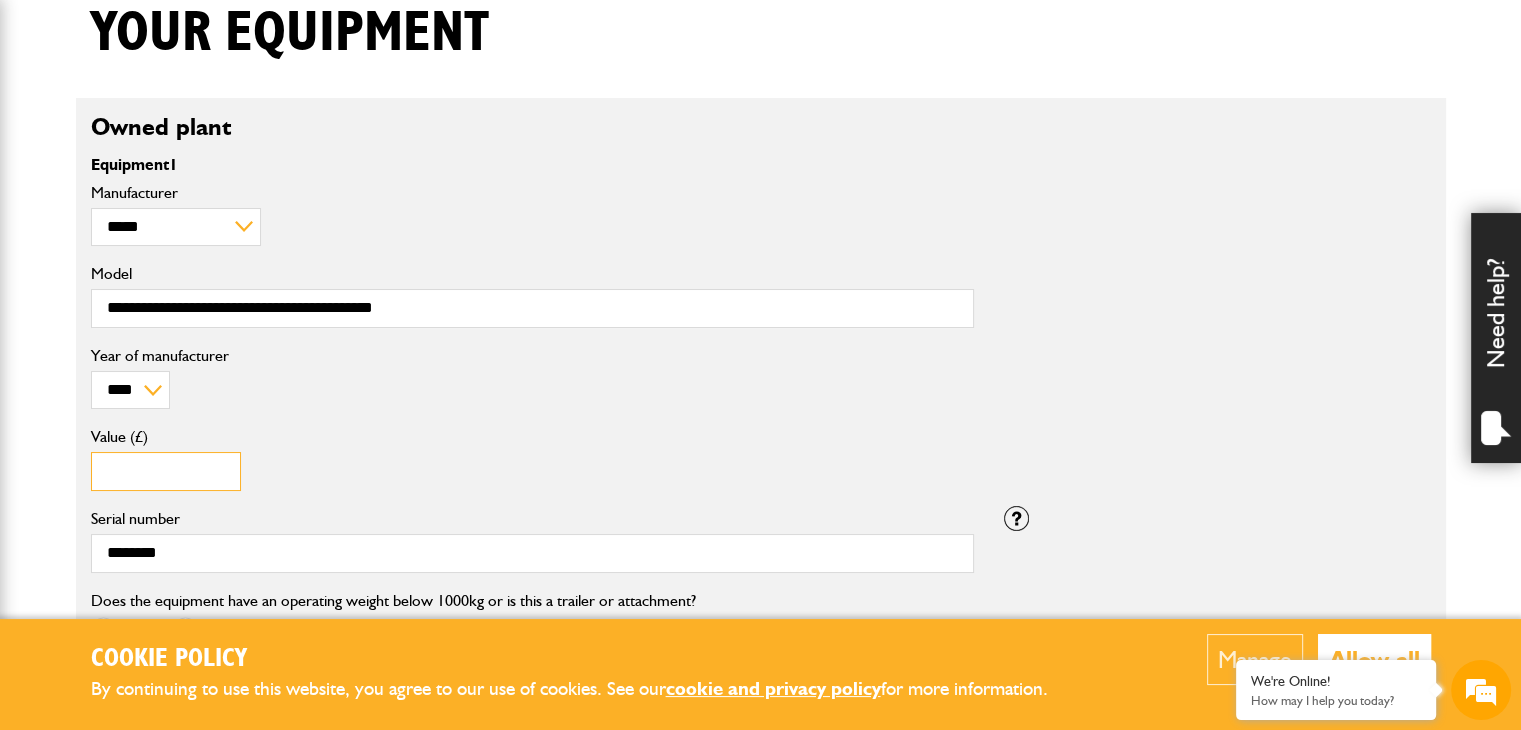 click on "Value (£)" at bounding box center (166, 471) 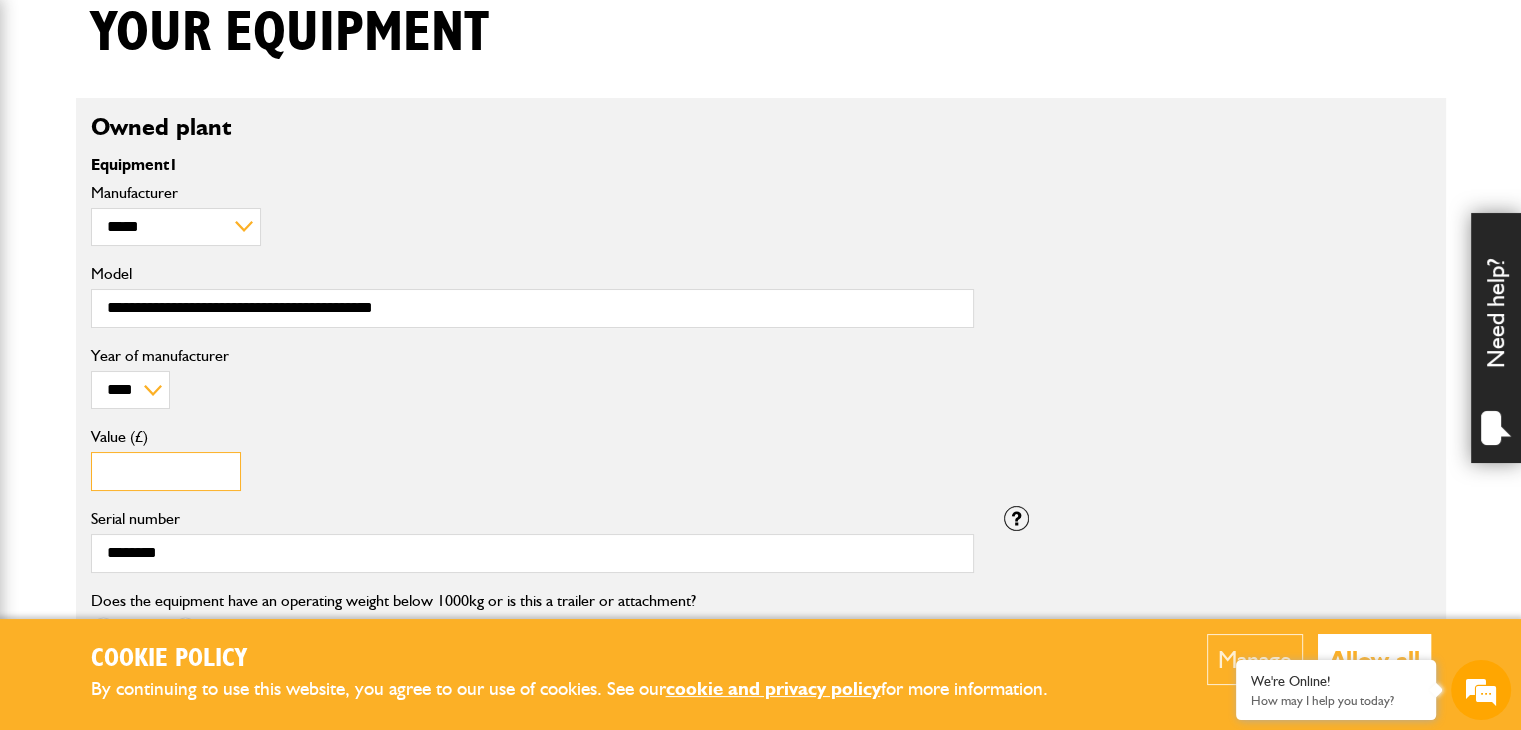 type on "*" 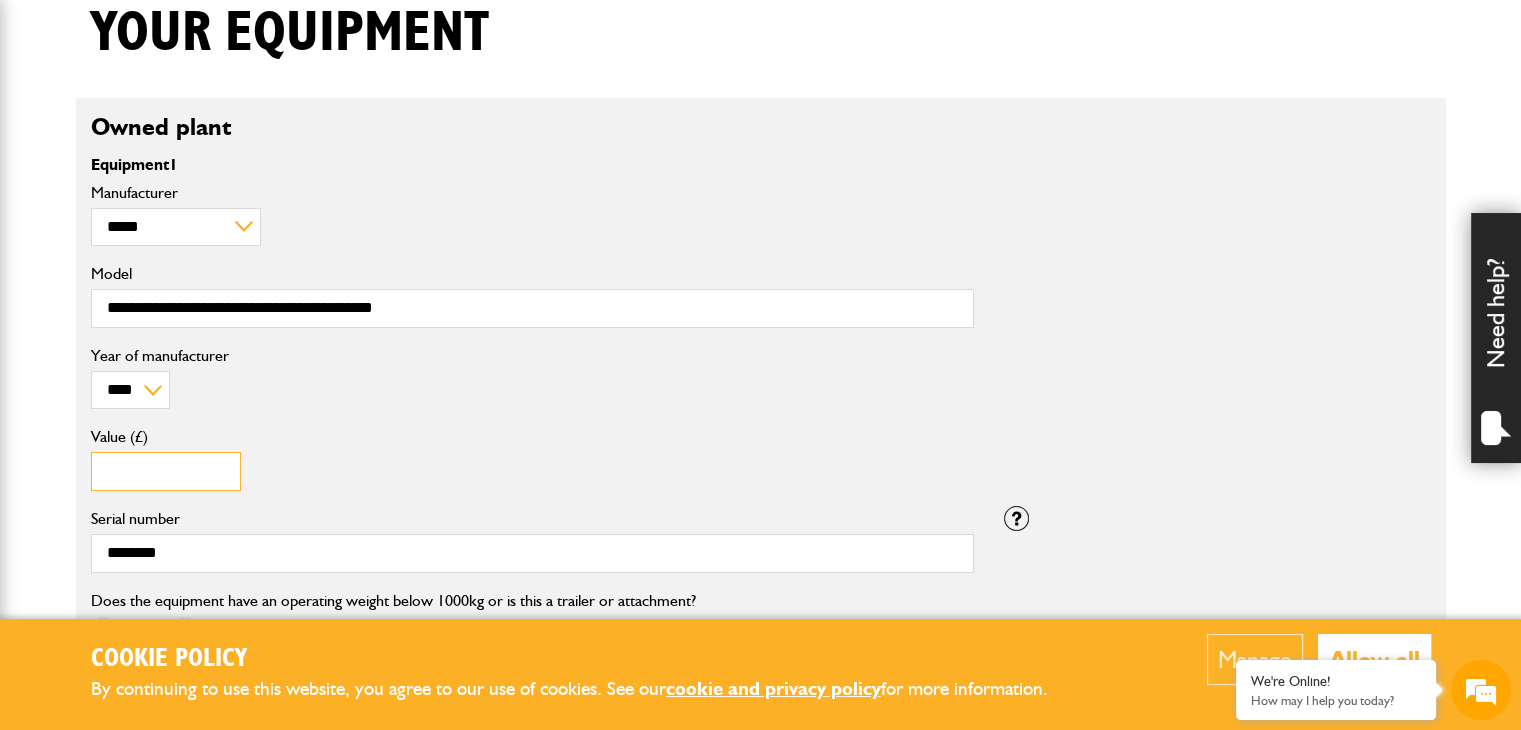 type on "*****" 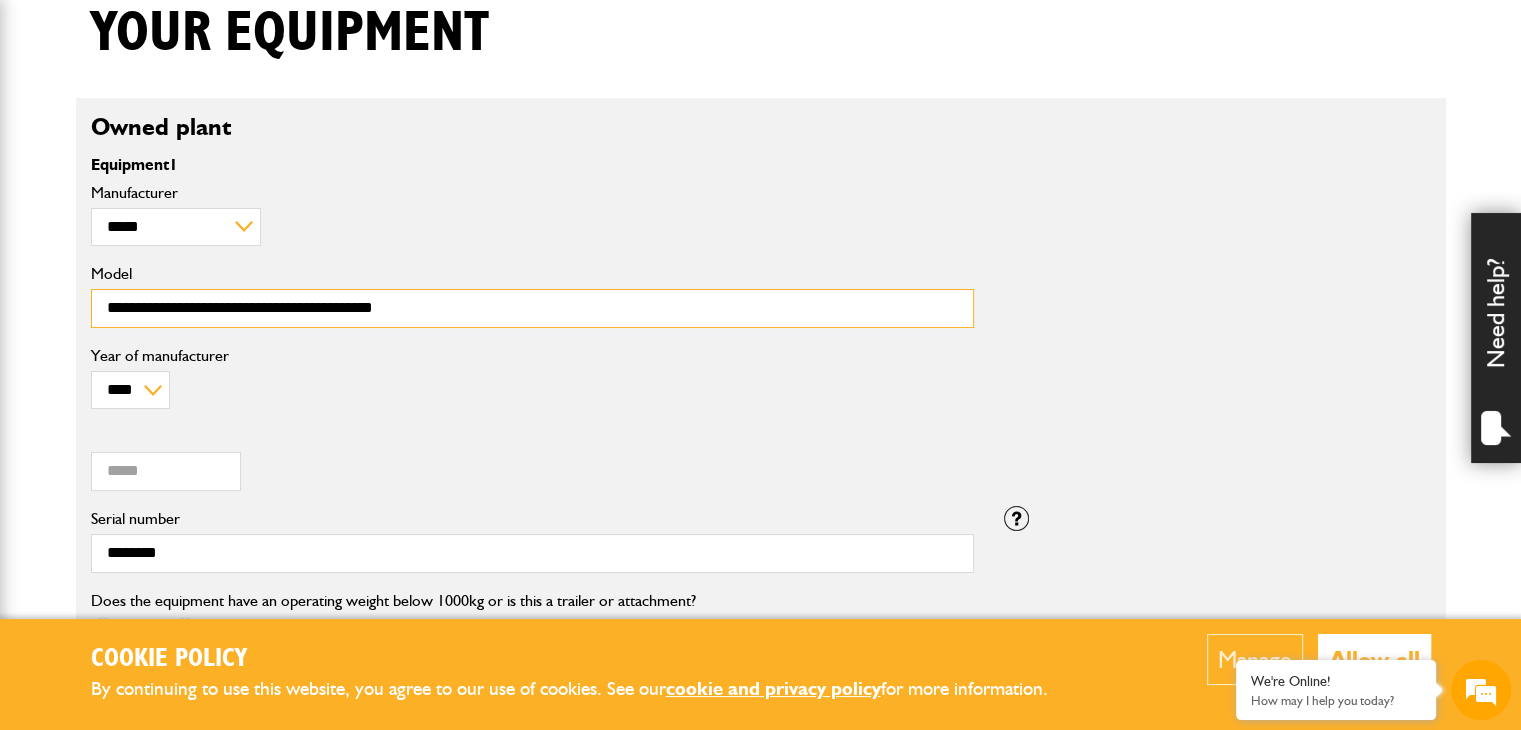 click on "**********" at bounding box center (532, 308) 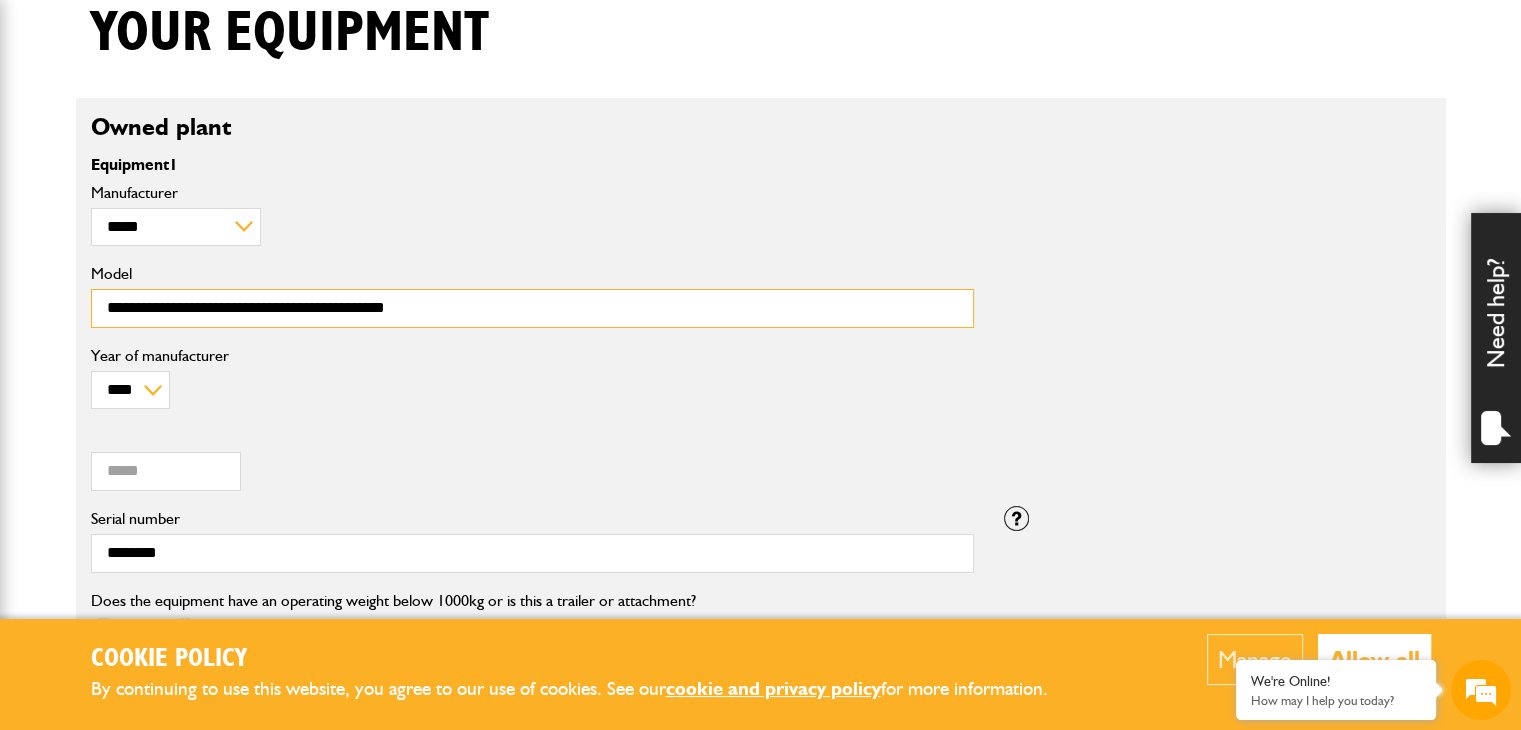 type on "**********" 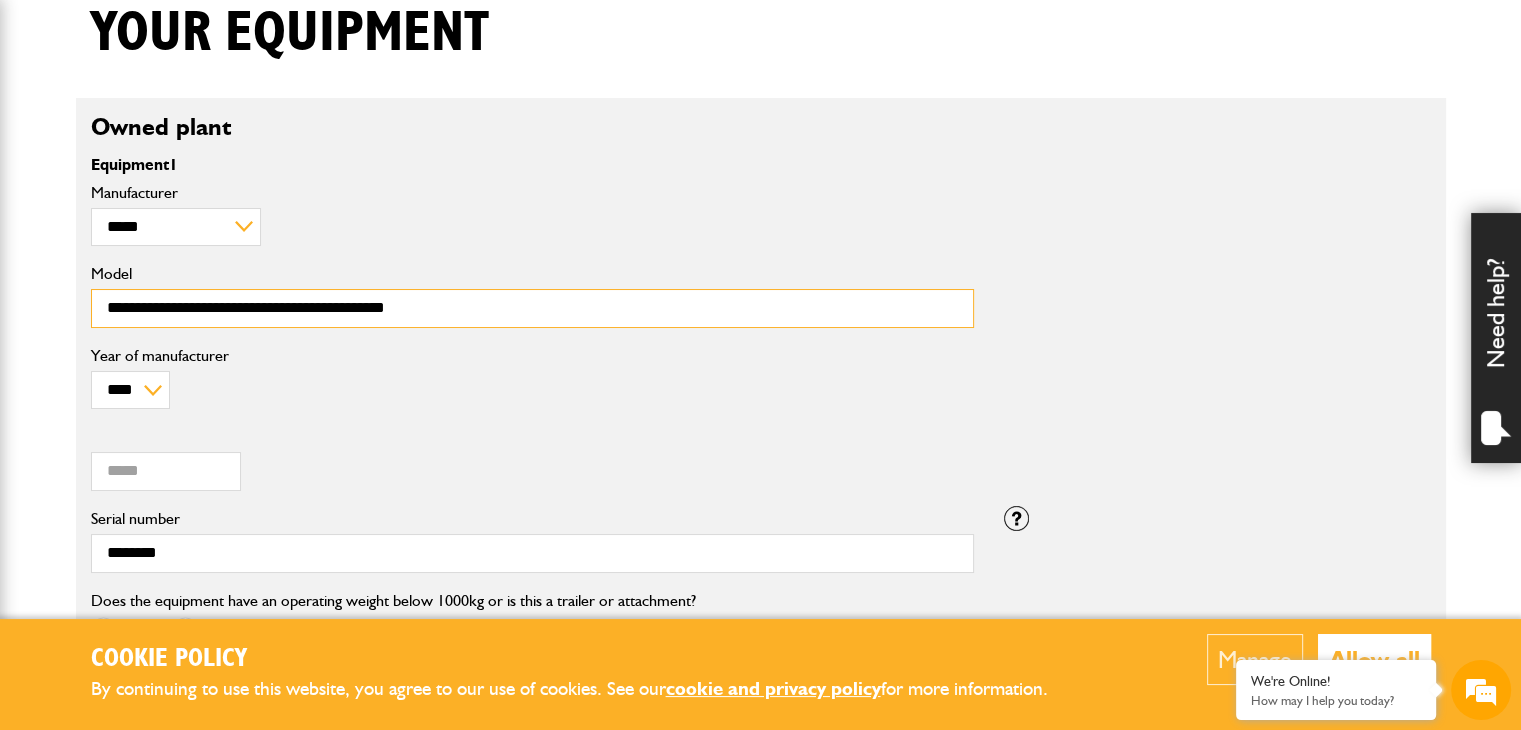 scroll, scrollTop: 600, scrollLeft: 0, axis: vertical 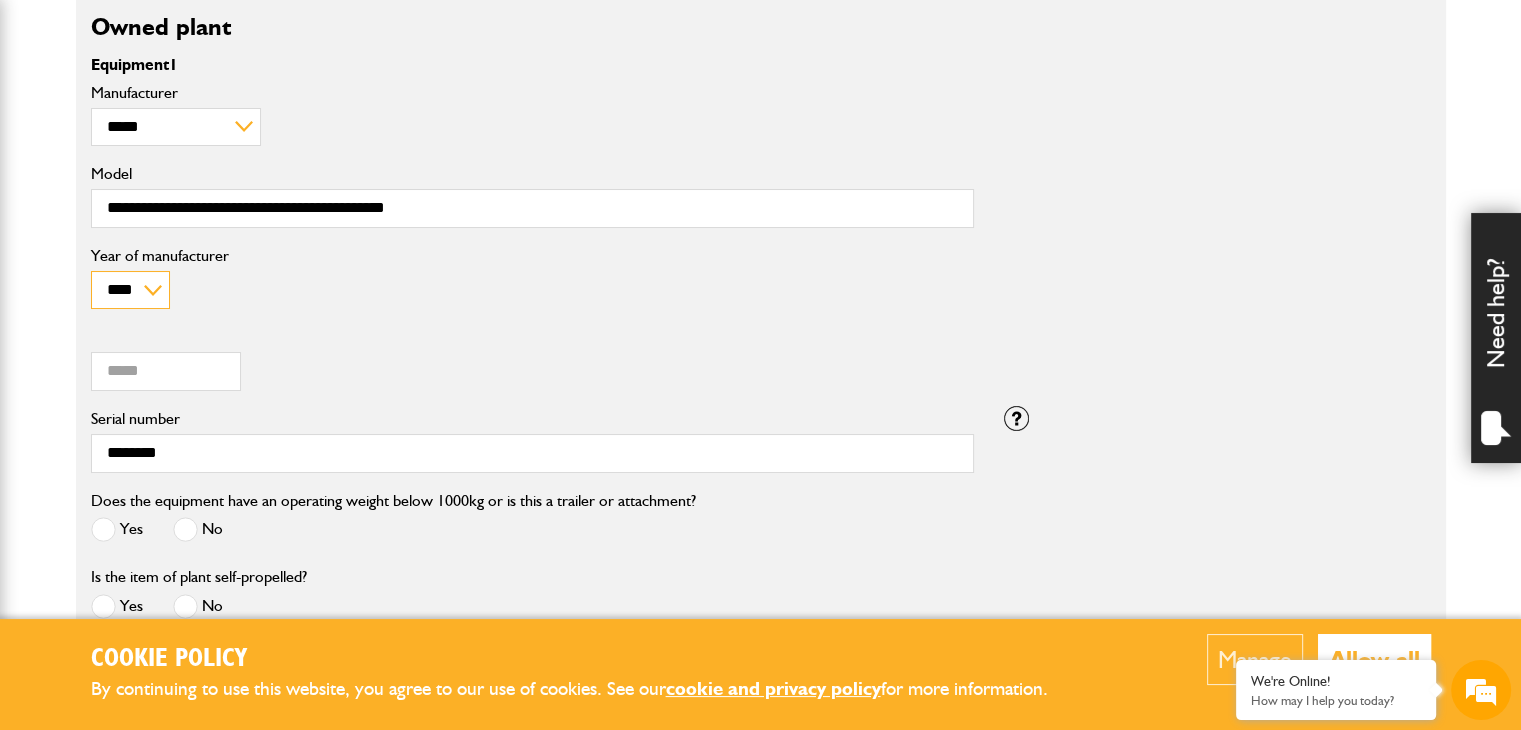 click on "****
****
****
****
****
****
****
****
****
****
****
****
****
****
****
****
****
****
****
****
****
****
****
****
****
****
****
****
****
****
****
****
****
****
****
****
****
****
****
****
****
****
****
****
****
****
****
****
****
****
****
****
****
****
****
****
****
****
****
****
****
****
****
****
****
****
****
****
****
****
****
****
****
****
****
****
****
****
****
****
****
****
****
****
****
****
****
****
****
****
****
****
****
****
****
****
****
****
****
****" at bounding box center (130, 290) 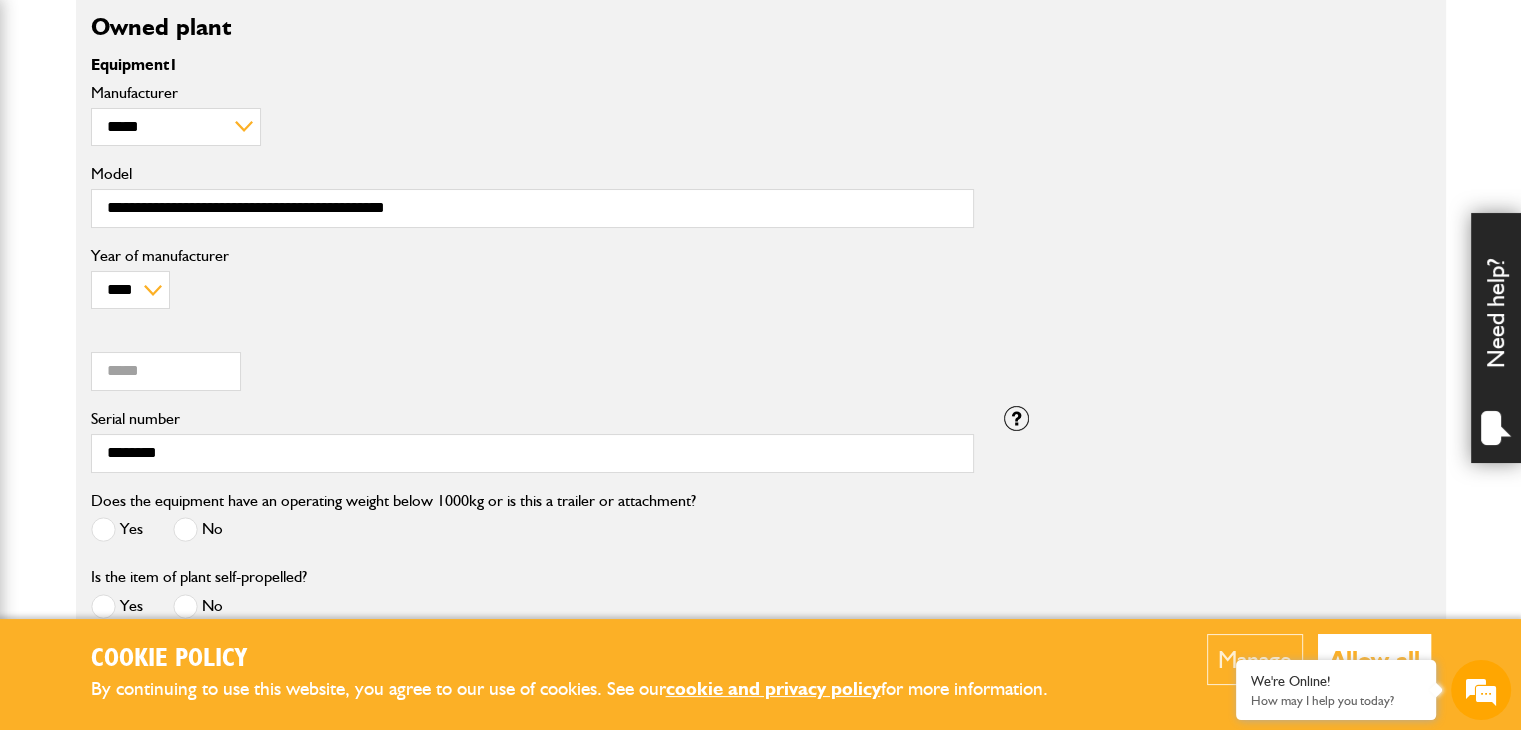 click on "*****
Value (£)" at bounding box center (532, 360) 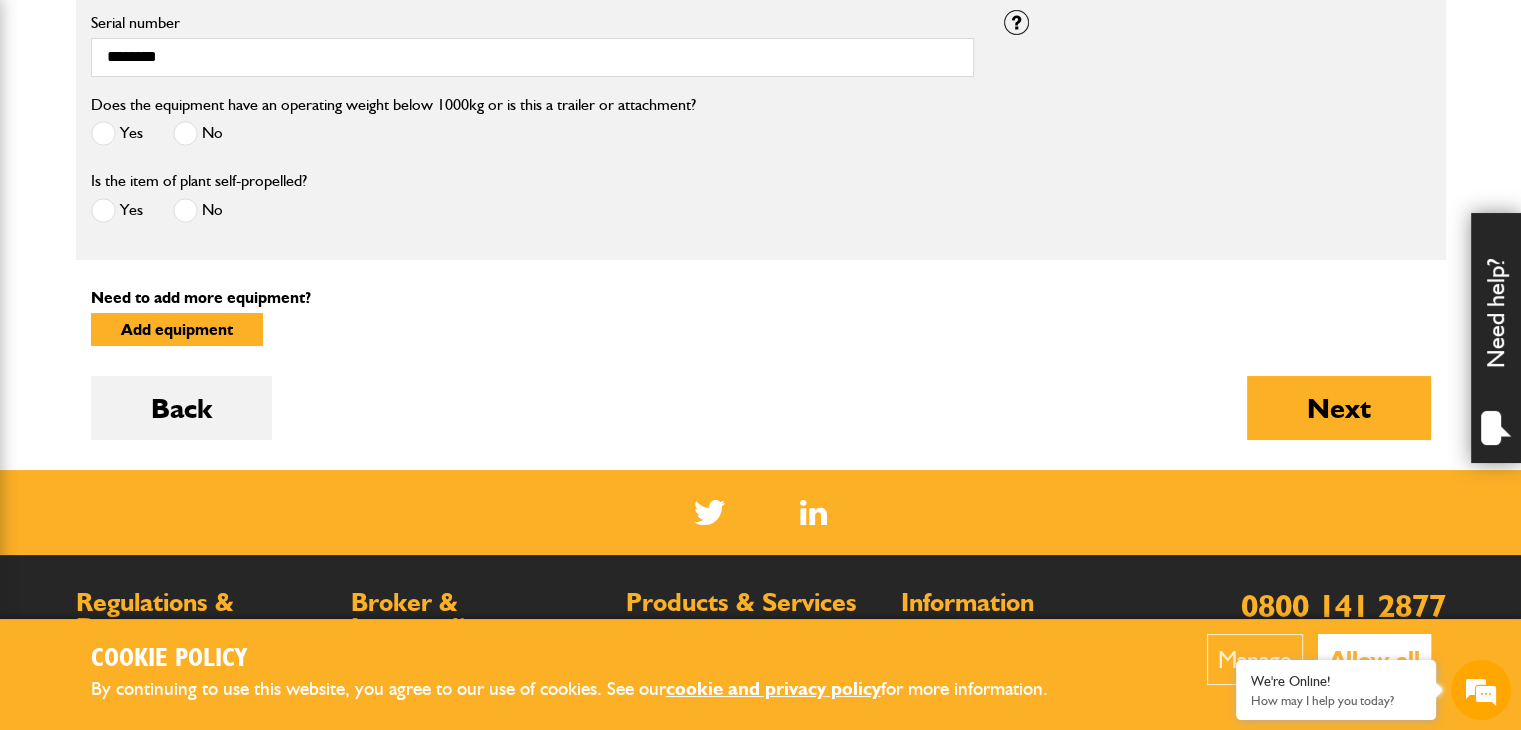 scroll, scrollTop: 1000, scrollLeft: 0, axis: vertical 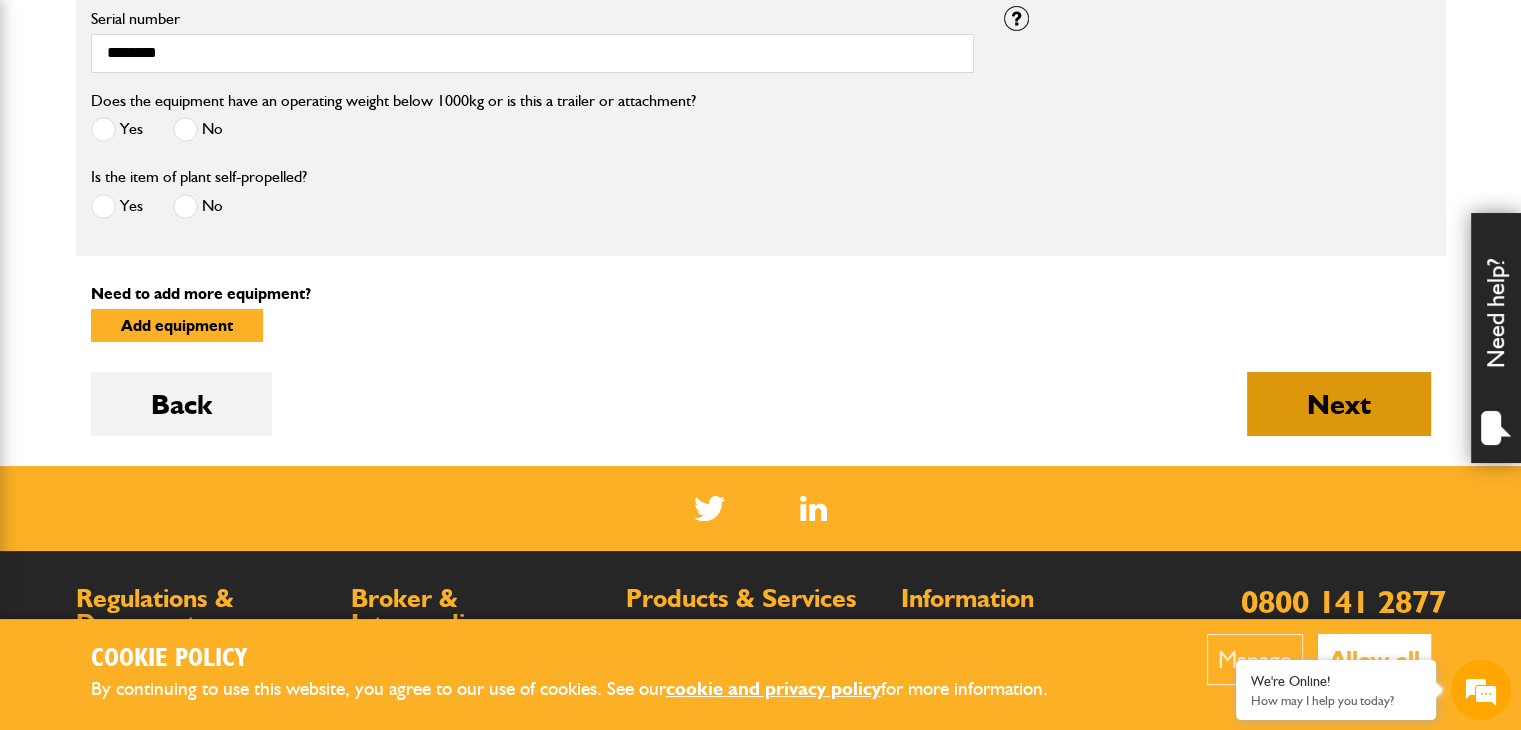 click on "Next" at bounding box center [1339, 404] 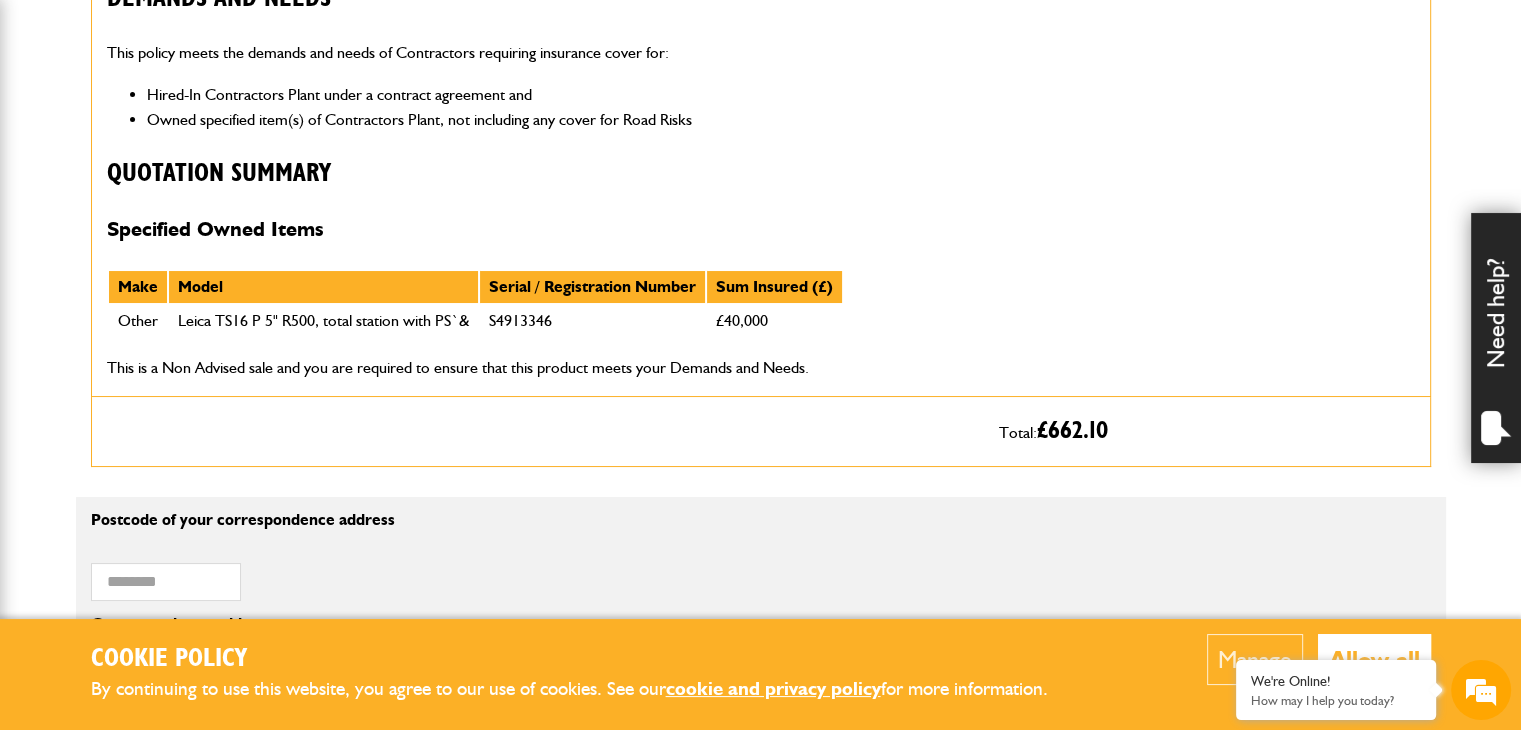 scroll, scrollTop: 800, scrollLeft: 0, axis: vertical 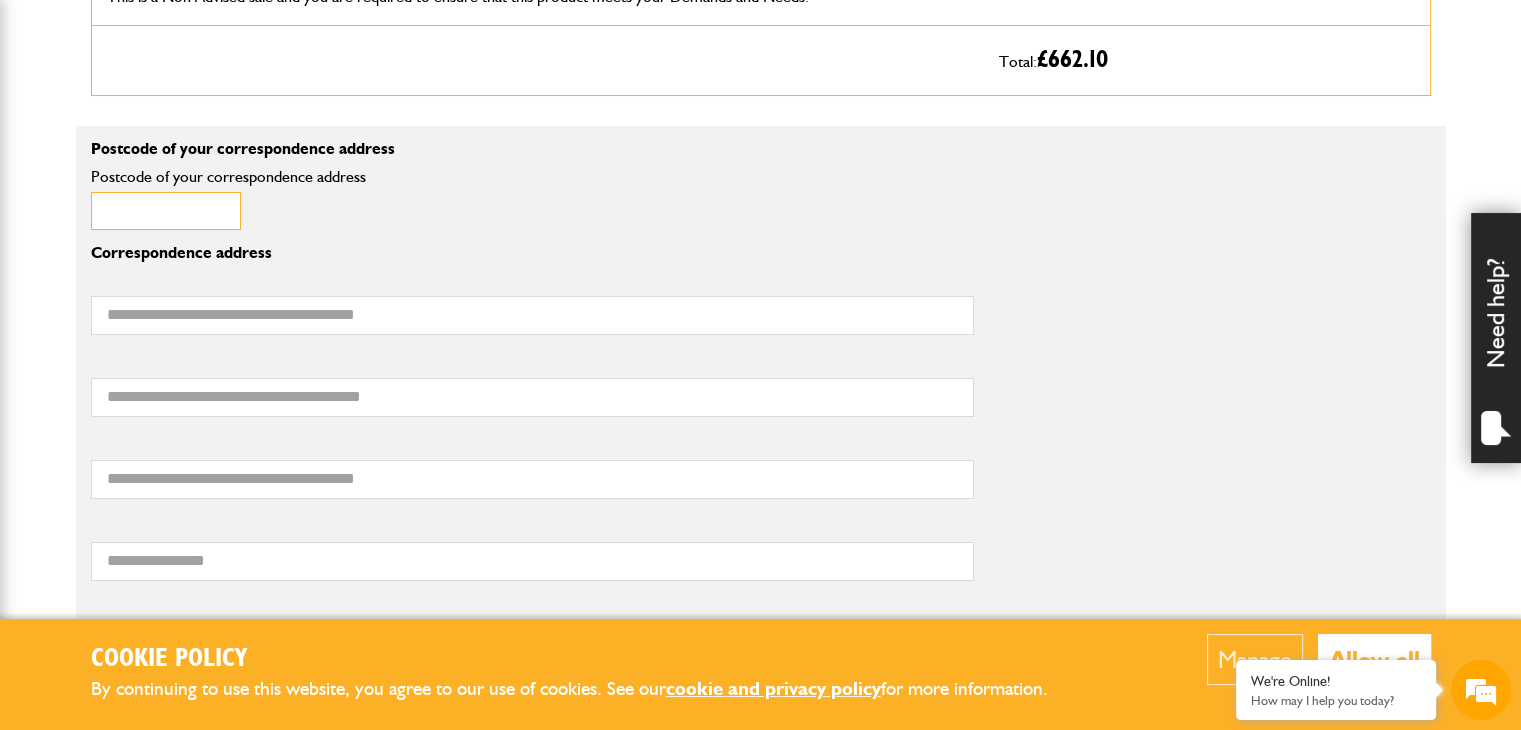 click on "Postcode of your correspondence address" at bounding box center [166, 211] 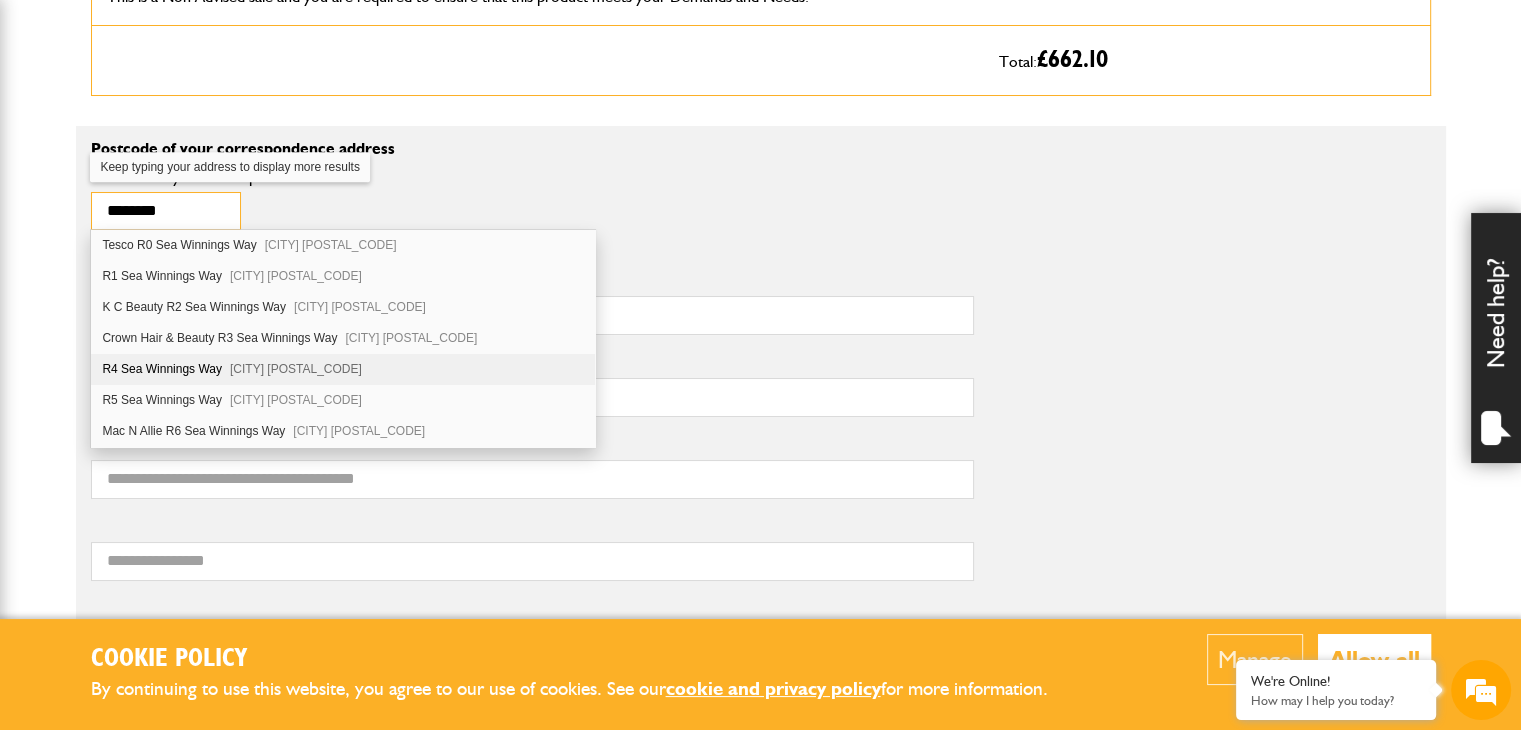 type on "********" 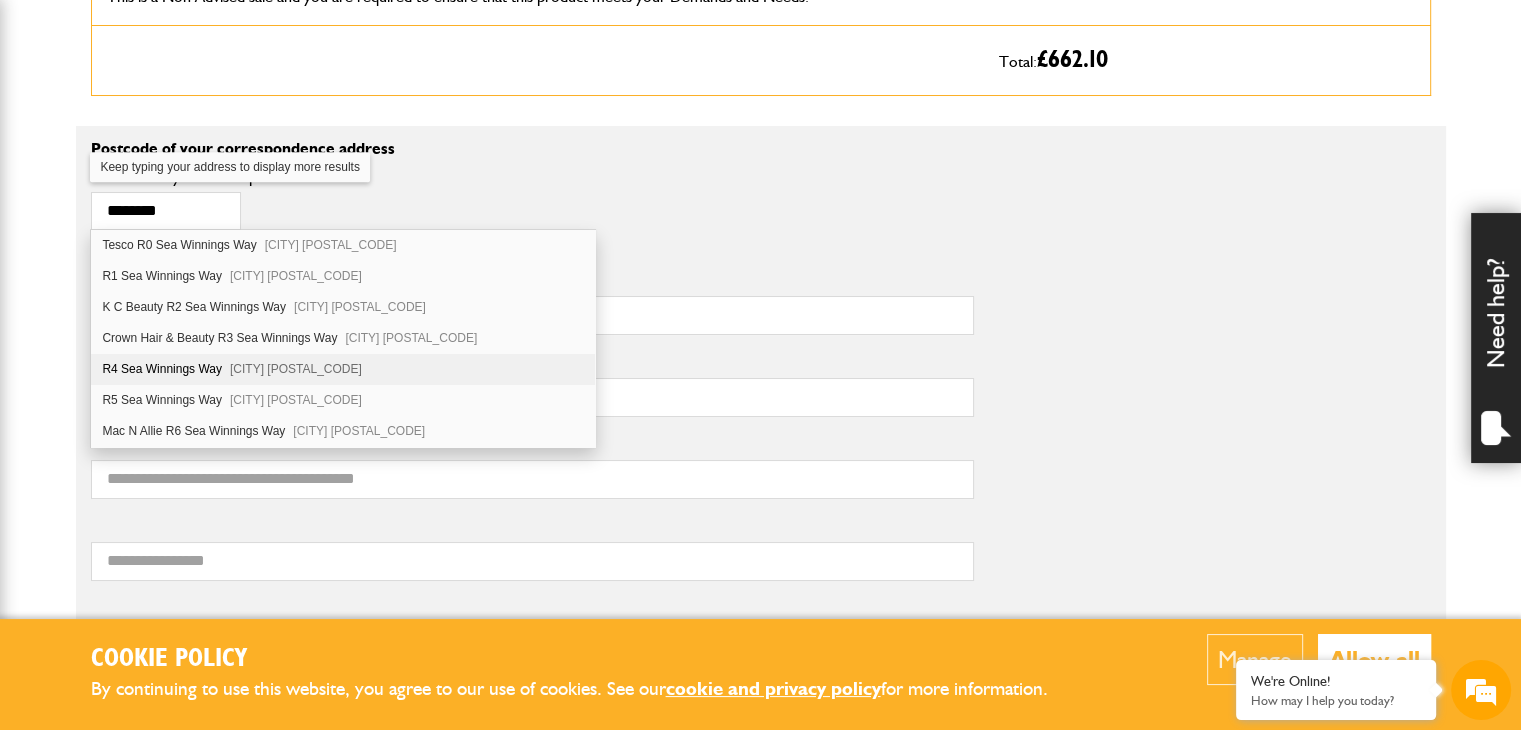 click on "R4 Sea Winnings Way South Shields NE33 3PE" at bounding box center (343, 369) 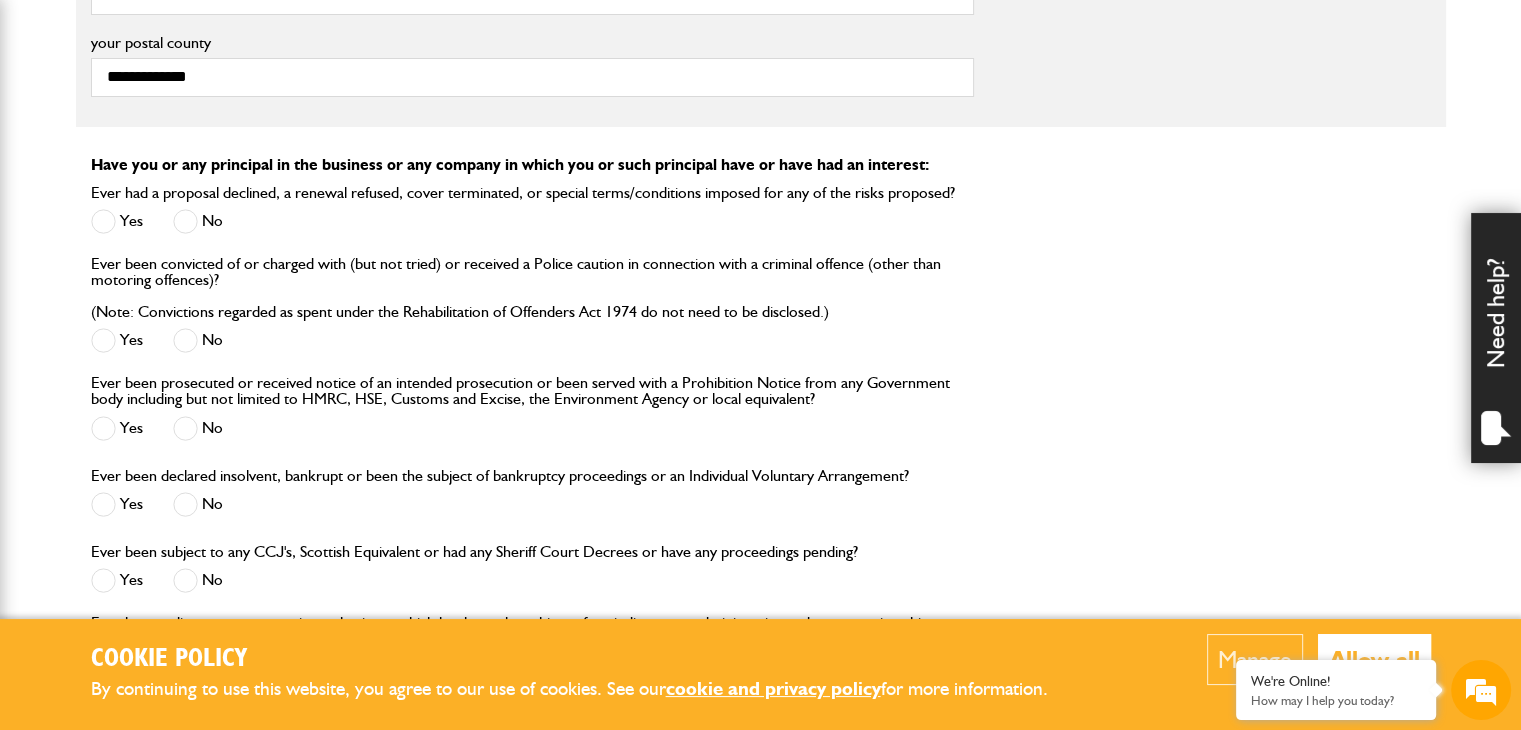 scroll, scrollTop: 1900, scrollLeft: 0, axis: vertical 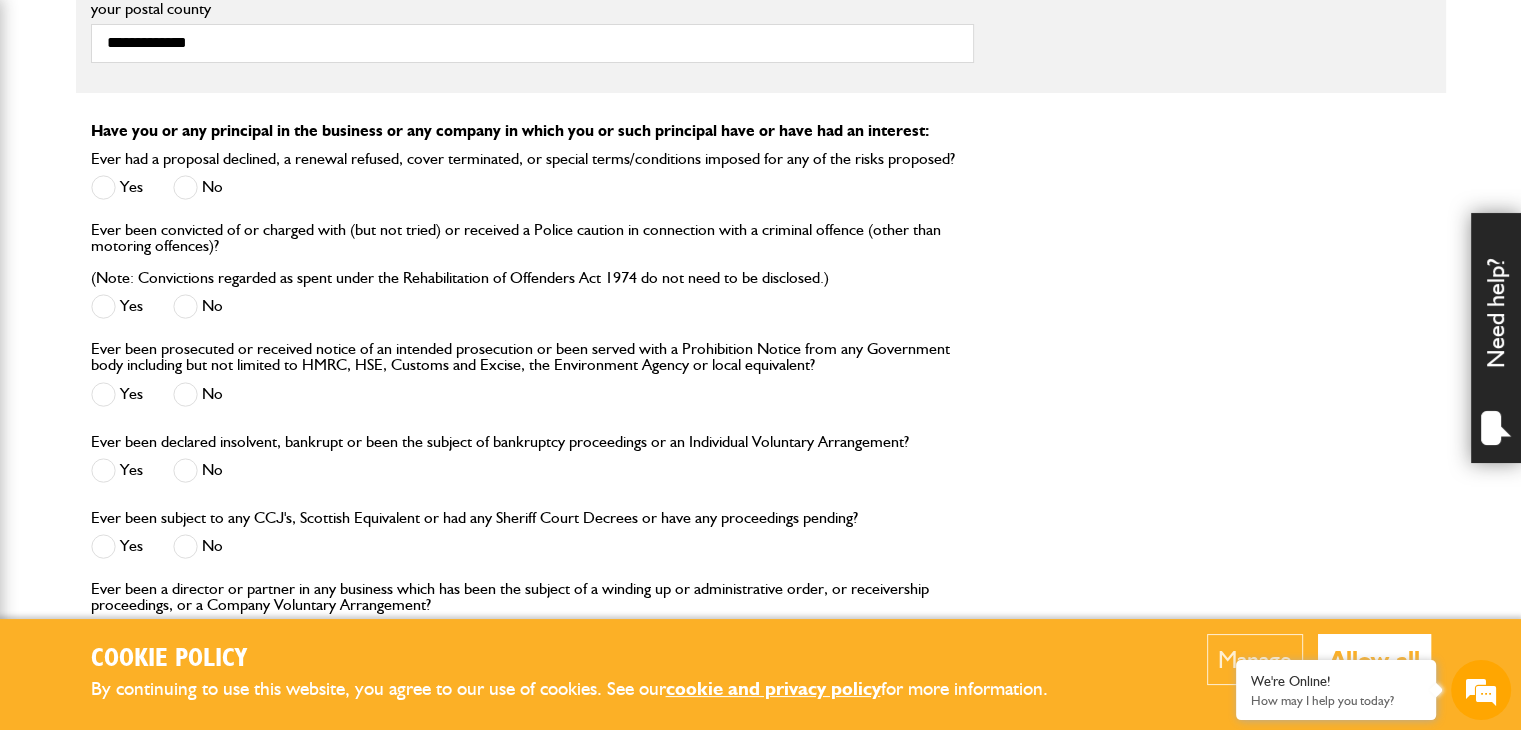click at bounding box center [185, 187] 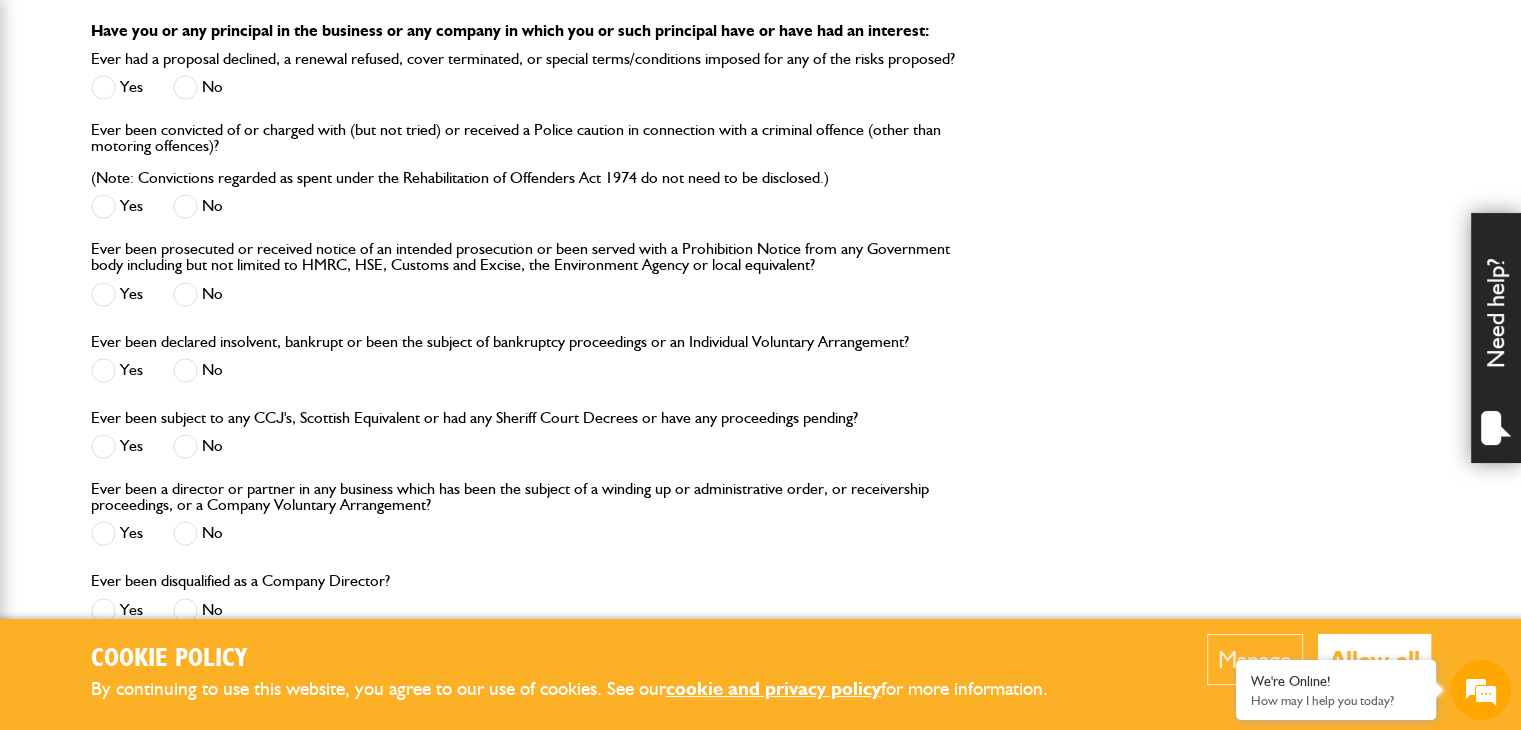 click at bounding box center [185, 370] 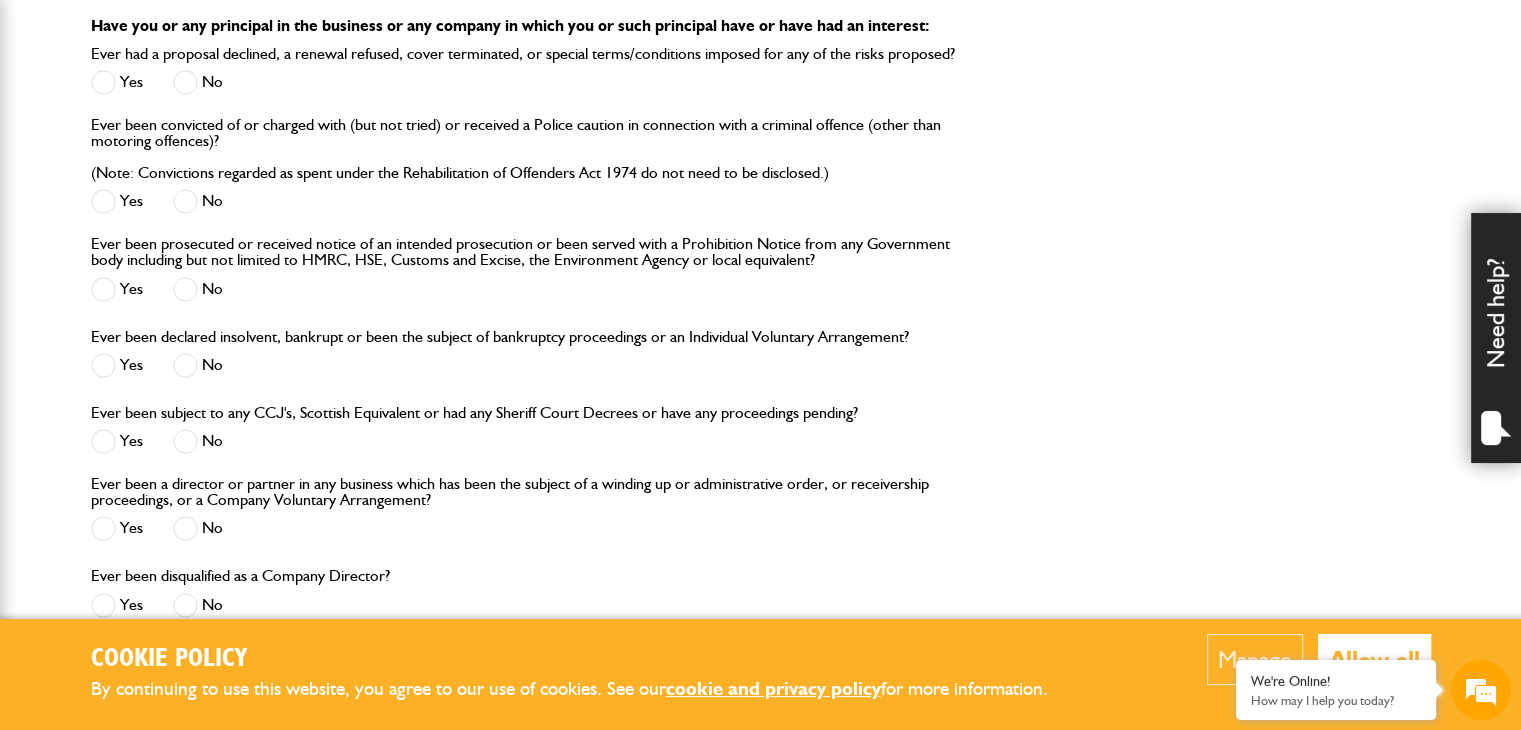 scroll, scrollTop: 2200, scrollLeft: 0, axis: vertical 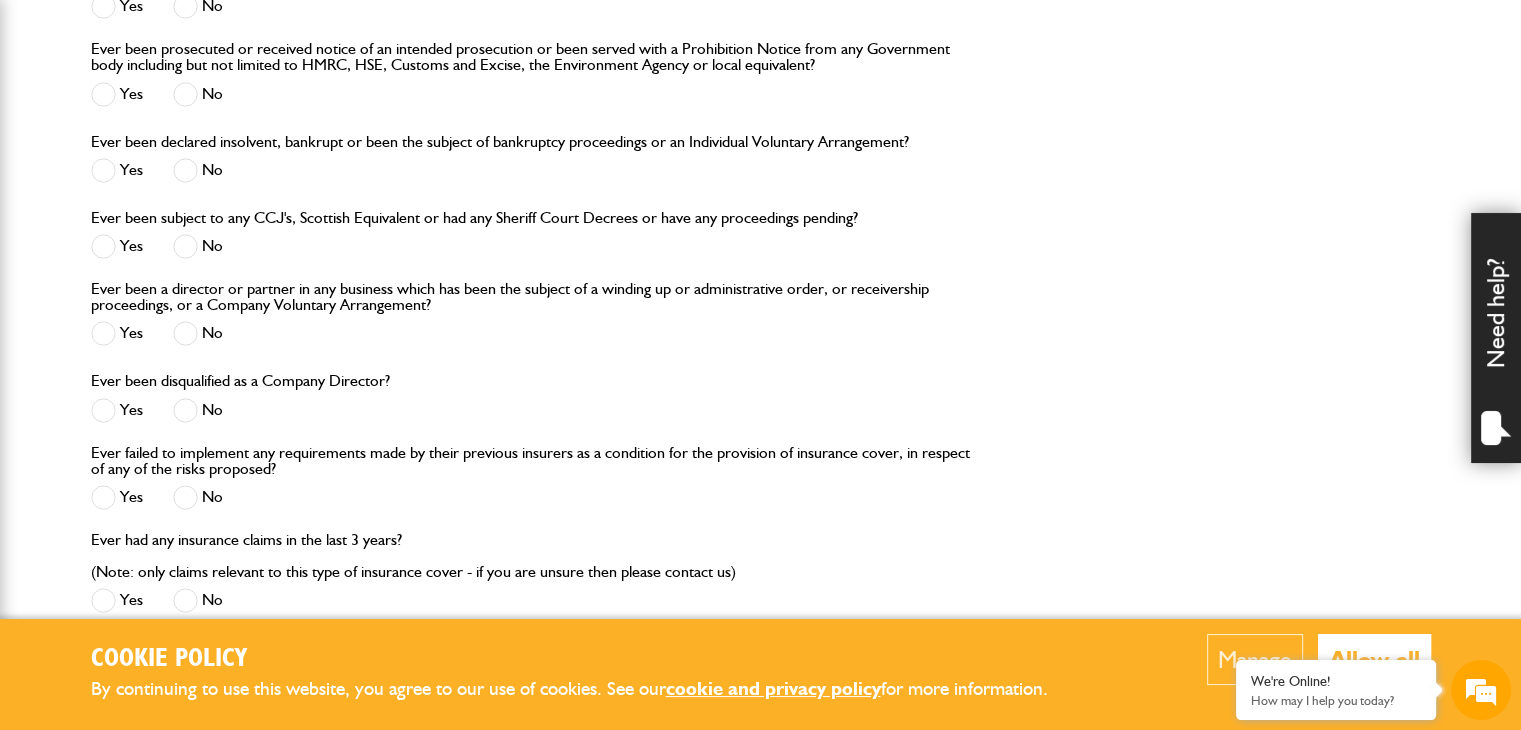 click at bounding box center [185, 333] 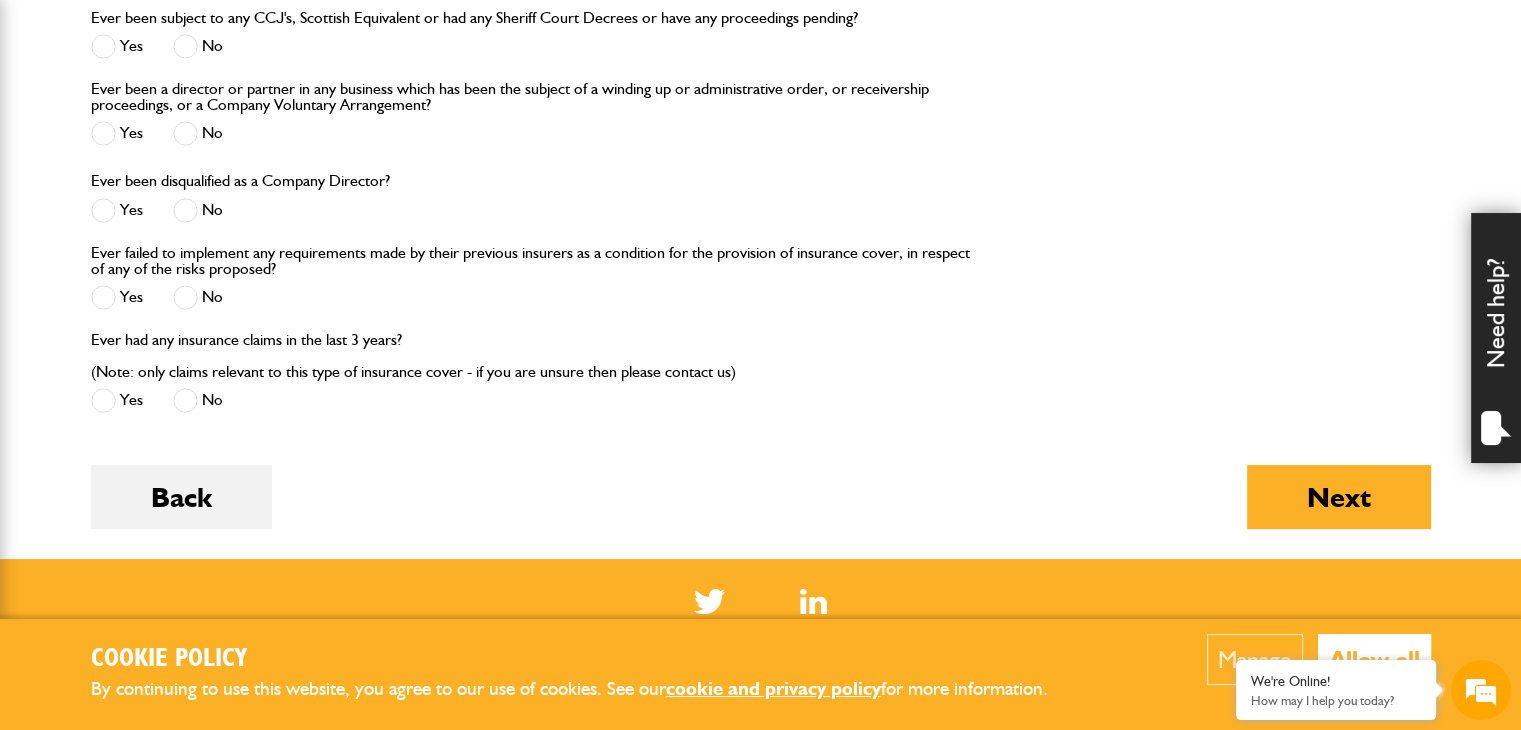 click at bounding box center [185, 297] 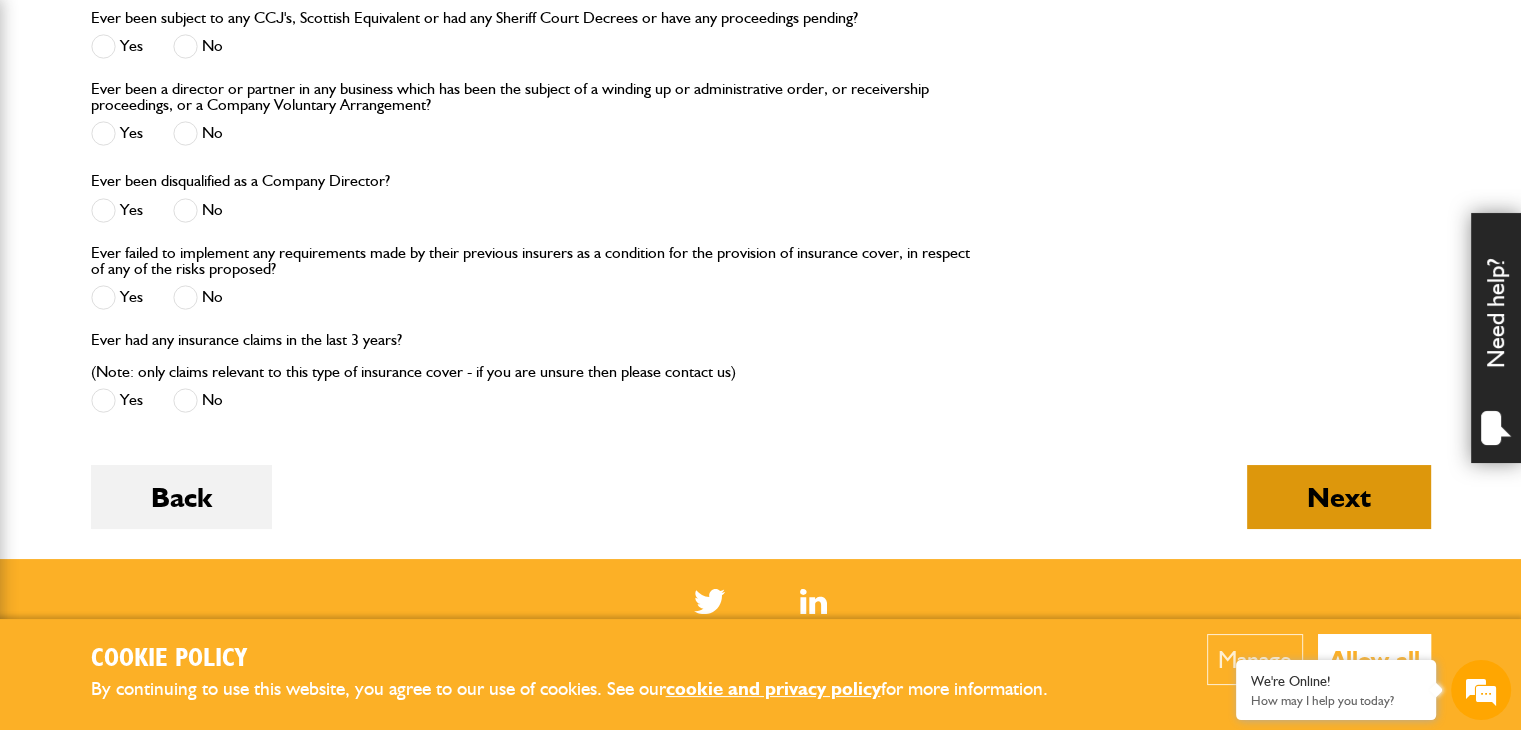 click on "Next" at bounding box center [1339, 497] 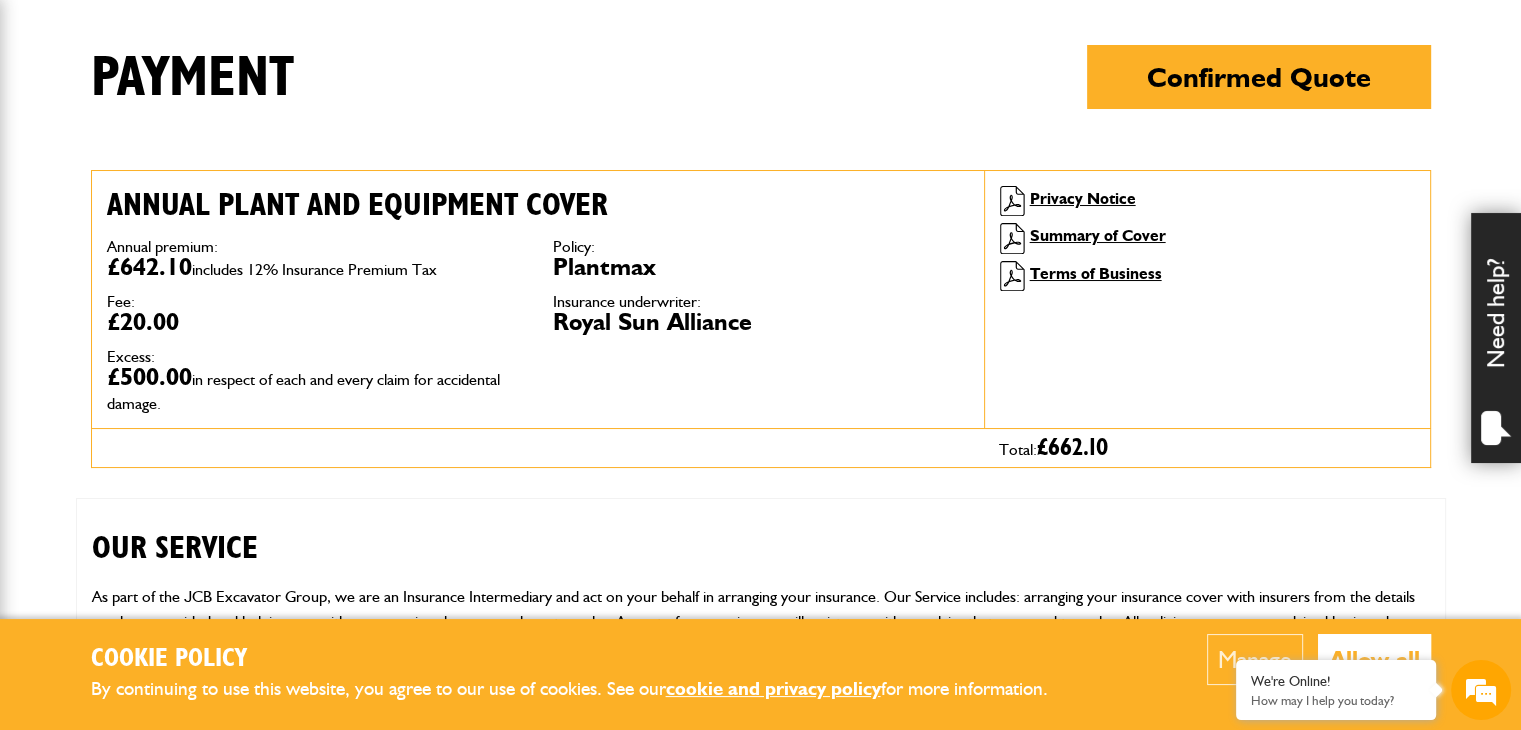 scroll, scrollTop: 500, scrollLeft: 0, axis: vertical 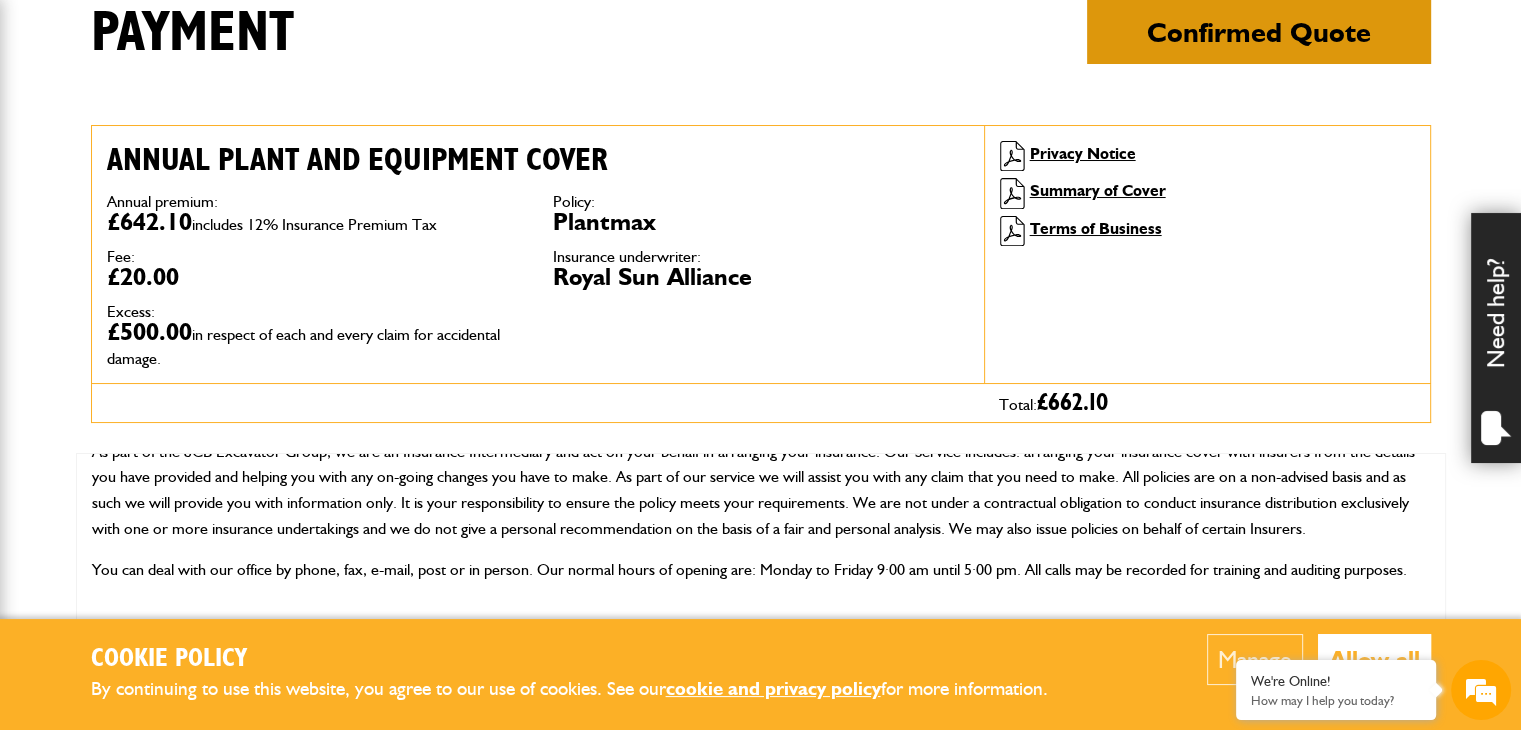 click on "Confirmed Quote" at bounding box center (1259, 32) 